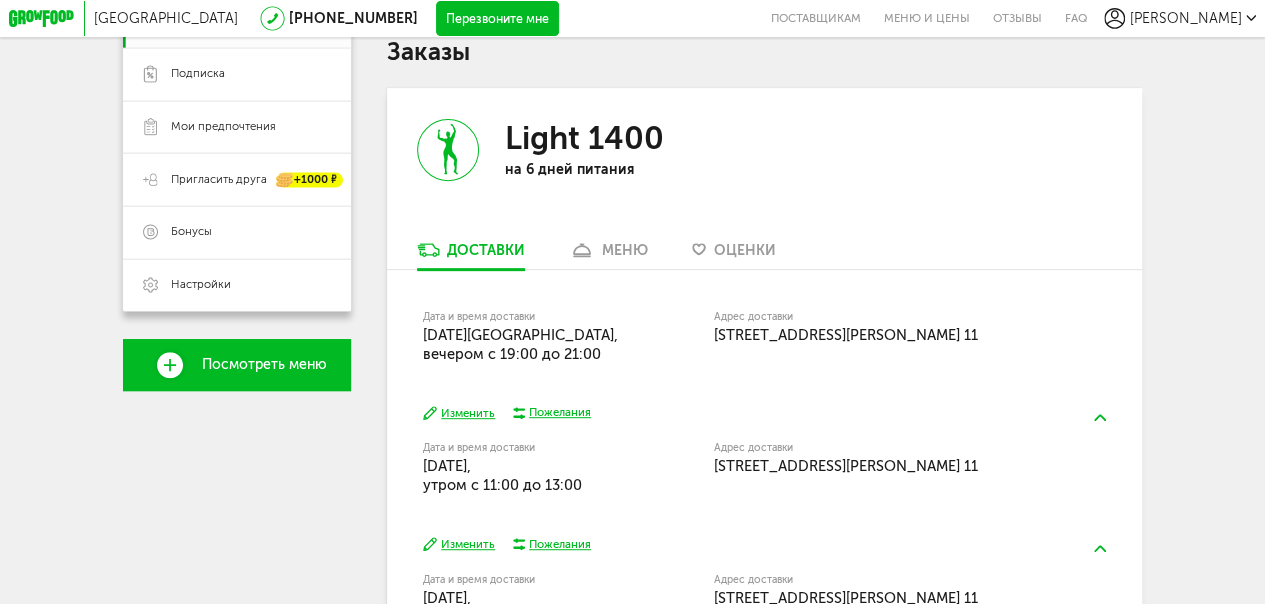 scroll, scrollTop: 300, scrollLeft: 0, axis: vertical 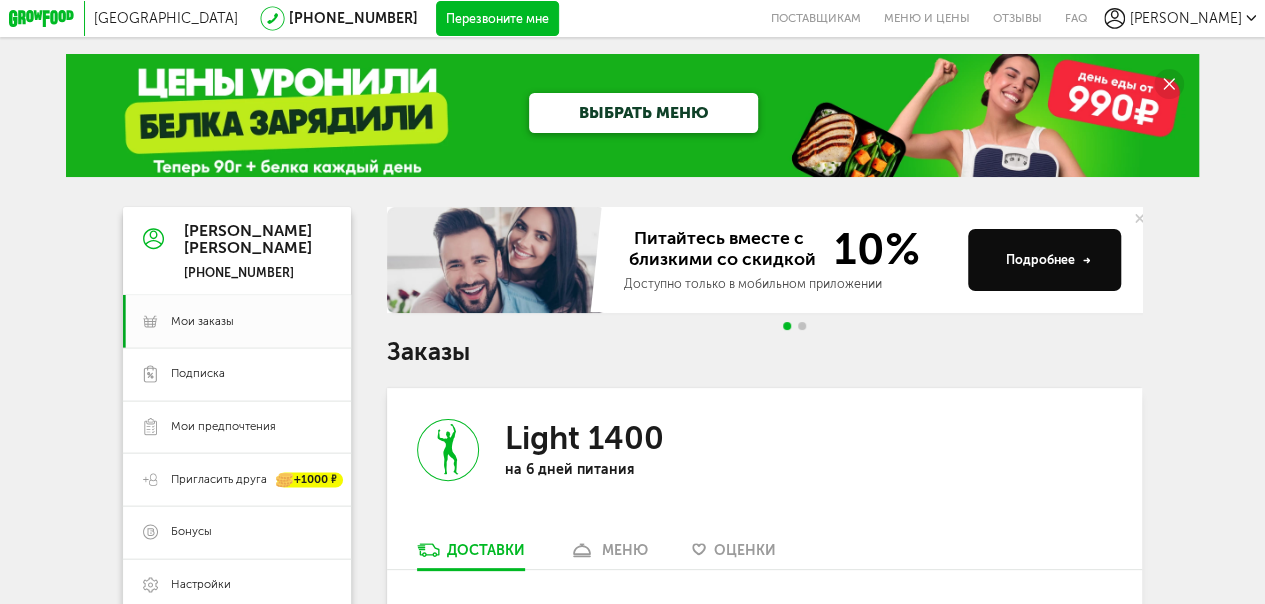 click on "[GEOGRAPHIC_DATA]
[PHONE_NUMBER]   Перезвоните мне
поставщикам
Меню и цены
Отзывы
FAQ
[PERSON_NAME]               [PERSON_NAME]   [PHONE_NUMBER]       Мои заказы       Подписка           [PERSON_NAME] предпочтения     Пригласить друга     +1000 ₽       Бонусы       Настройки       Выход       Меню и цены Отзывы FAQ     [PHONE_NUMBER]   Перезвоните мне     По любым вопросам пишите сюда:       Подписывайтесь в соцсетях:       Присоединяйся к нашей команде:   Карьера в GF   Читайте статьи:   Блог GrowFood   Ты блогер?   Оставляй заявку   Поставщикам:   Написать   Новый заказ           ВЫБРАТЬ МЕНЮ       [PERSON_NAME]" at bounding box center (632, 518) 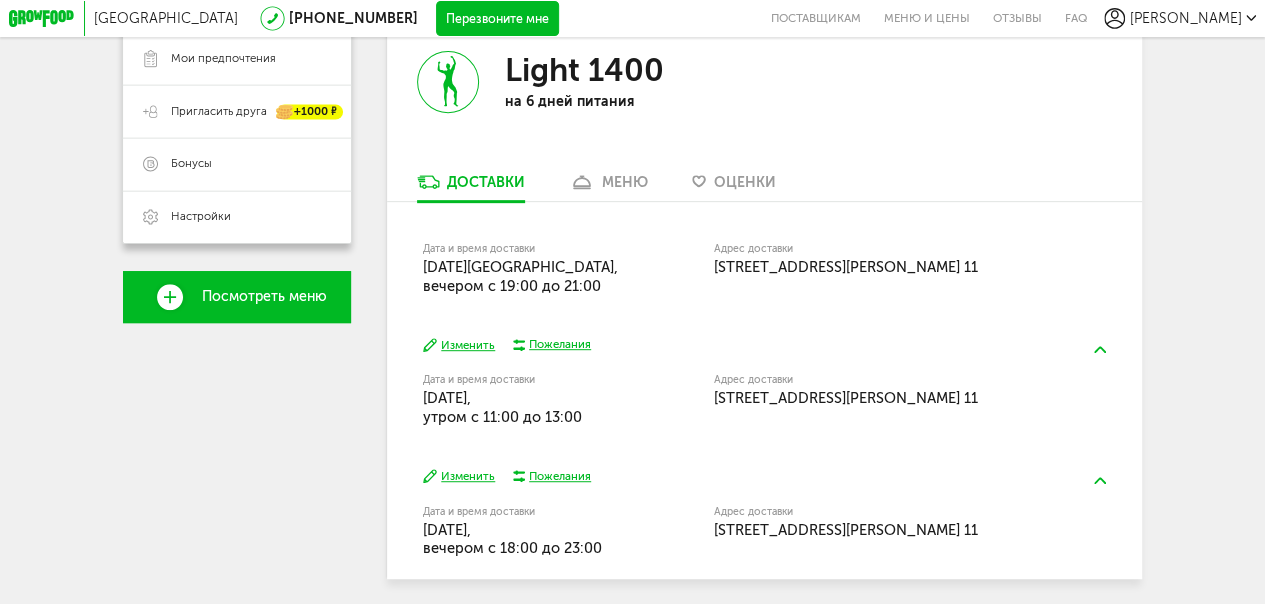 scroll, scrollTop: 400, scrollLeft: 0, axis: vertical 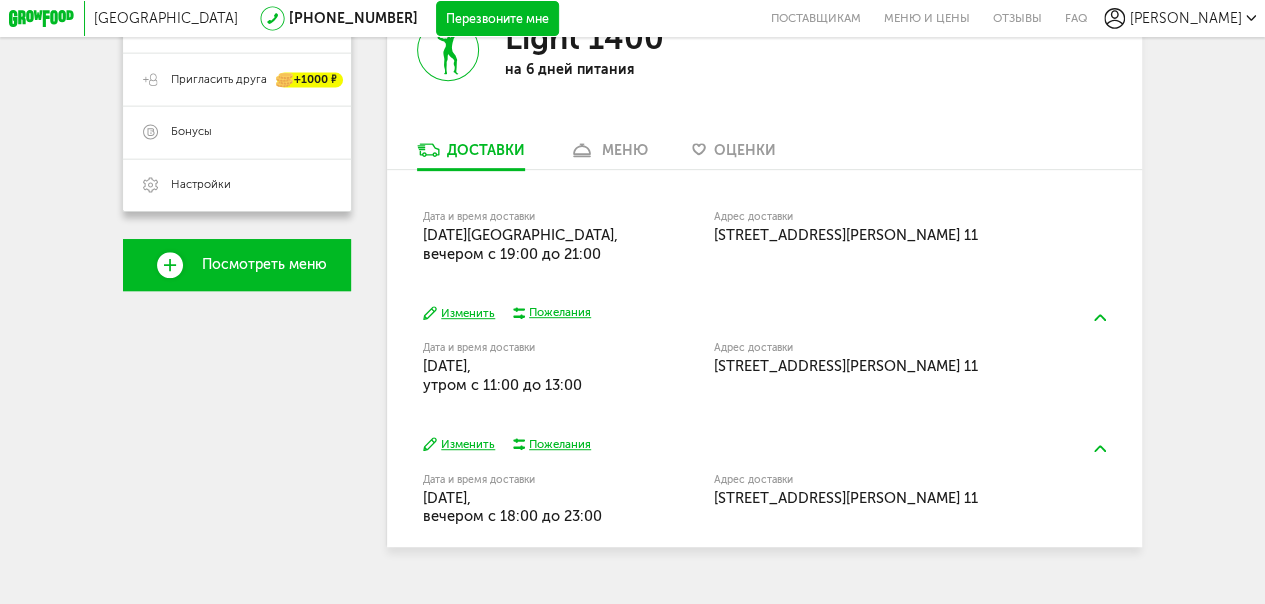 click on "меню" at bounding box center (608, 154) 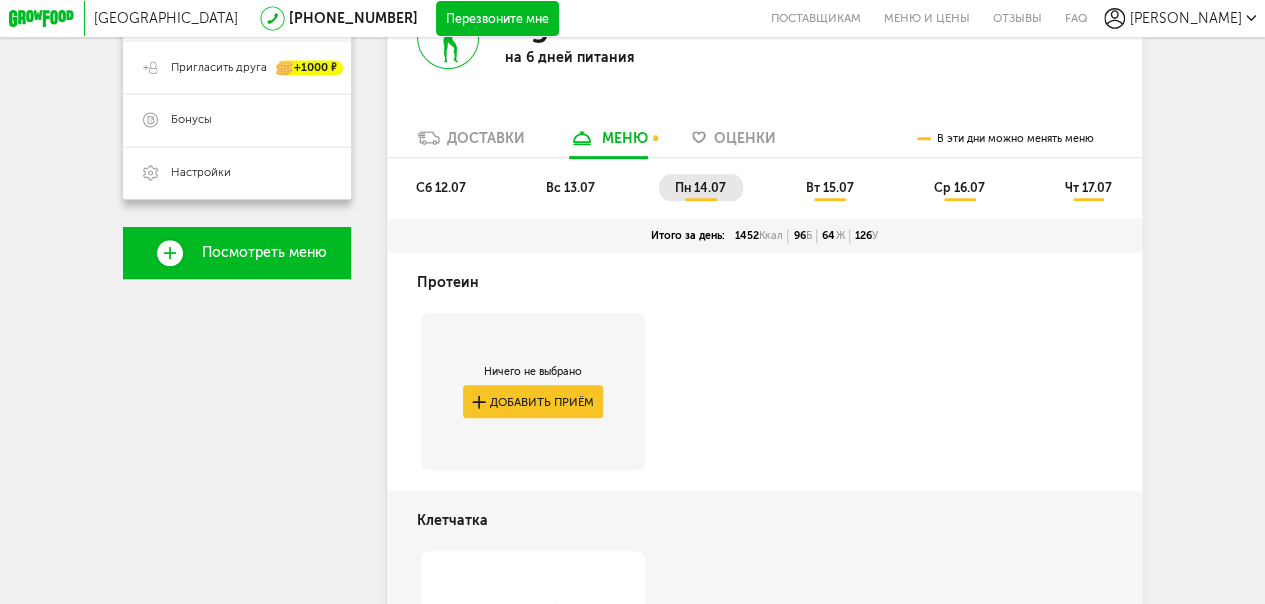 scroll, scrollTop: 442, scrollLeft: 0, axis: vertical 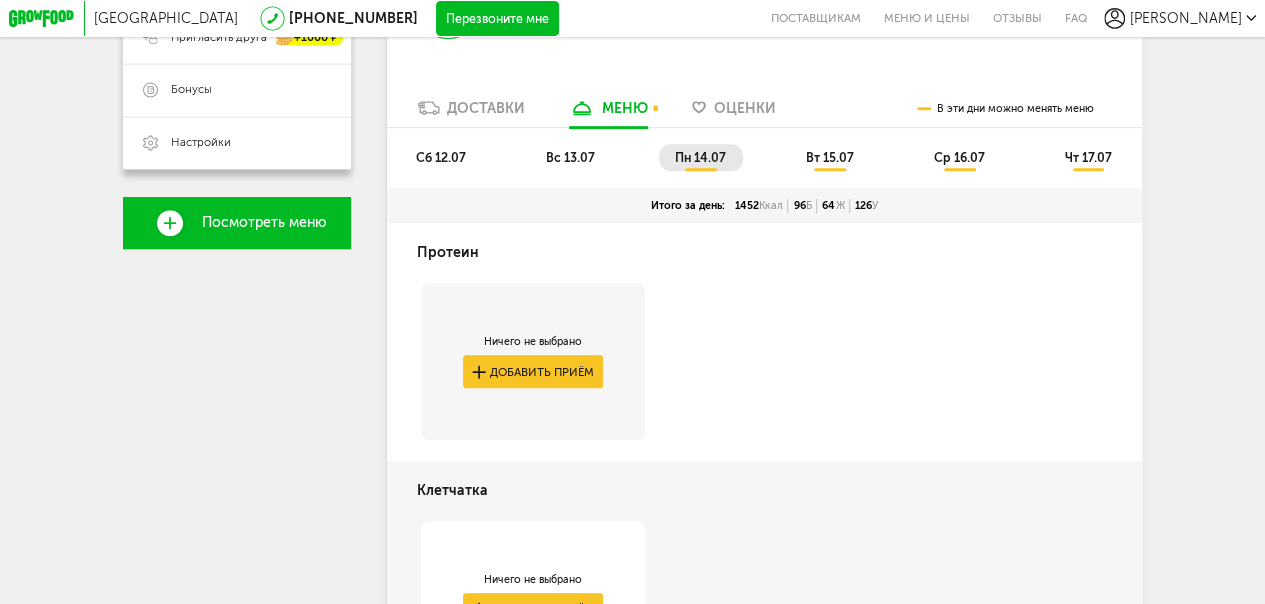 click on "сб 12.07" at bounding box center [441, 157] 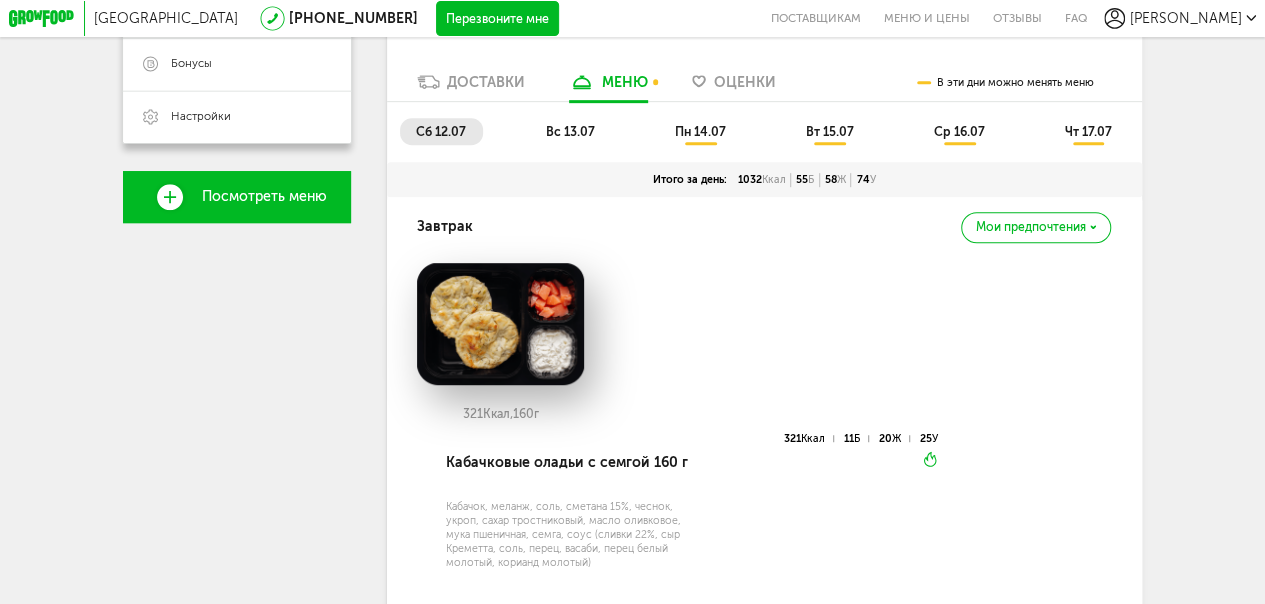 scroll, scrollTop: 442, scrollLeft: 0, axis: vertical 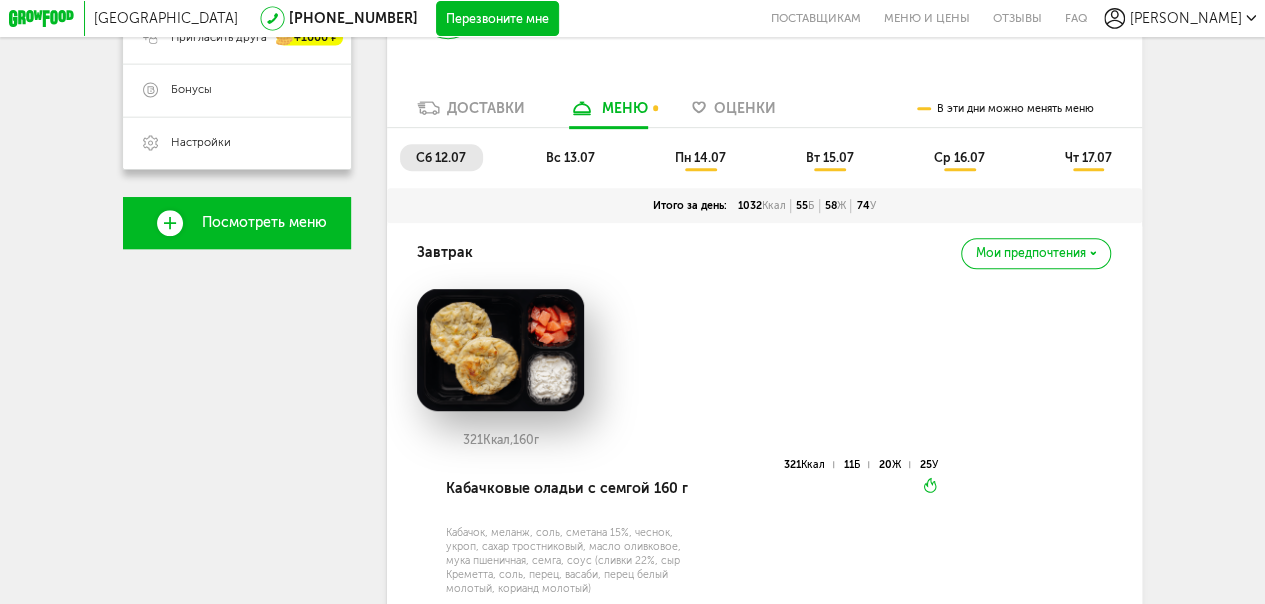click on "вс 13.07" at bounding box center [569, 157] 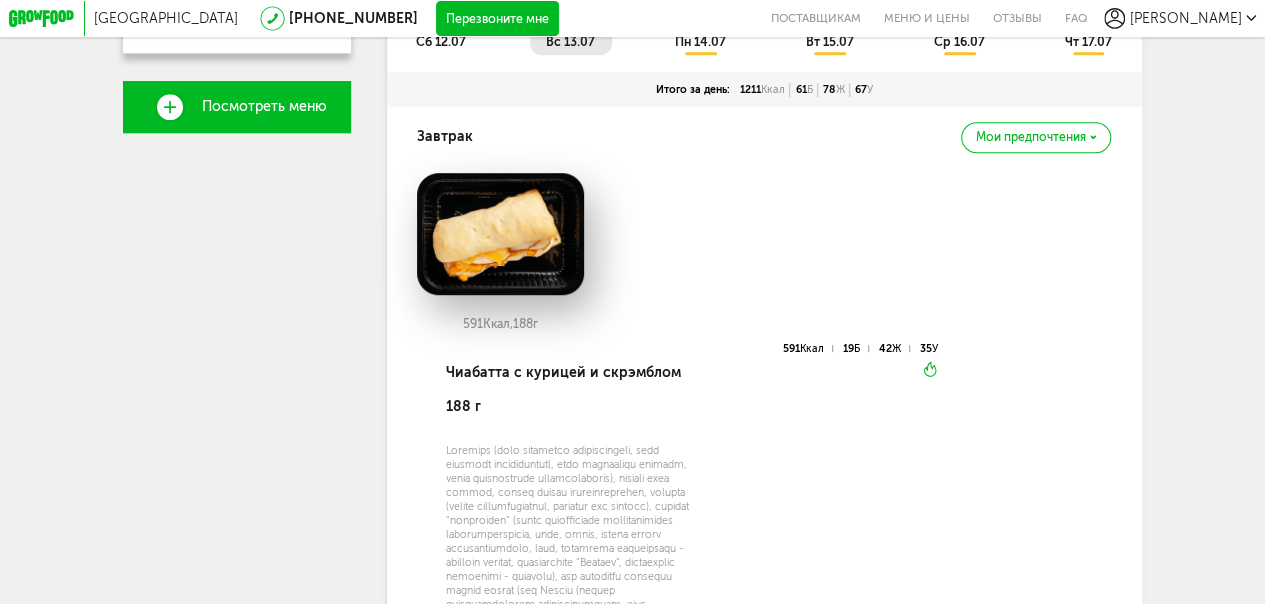 scroll, scrollTop: 542, scrollLeft: 0, axis: vertical 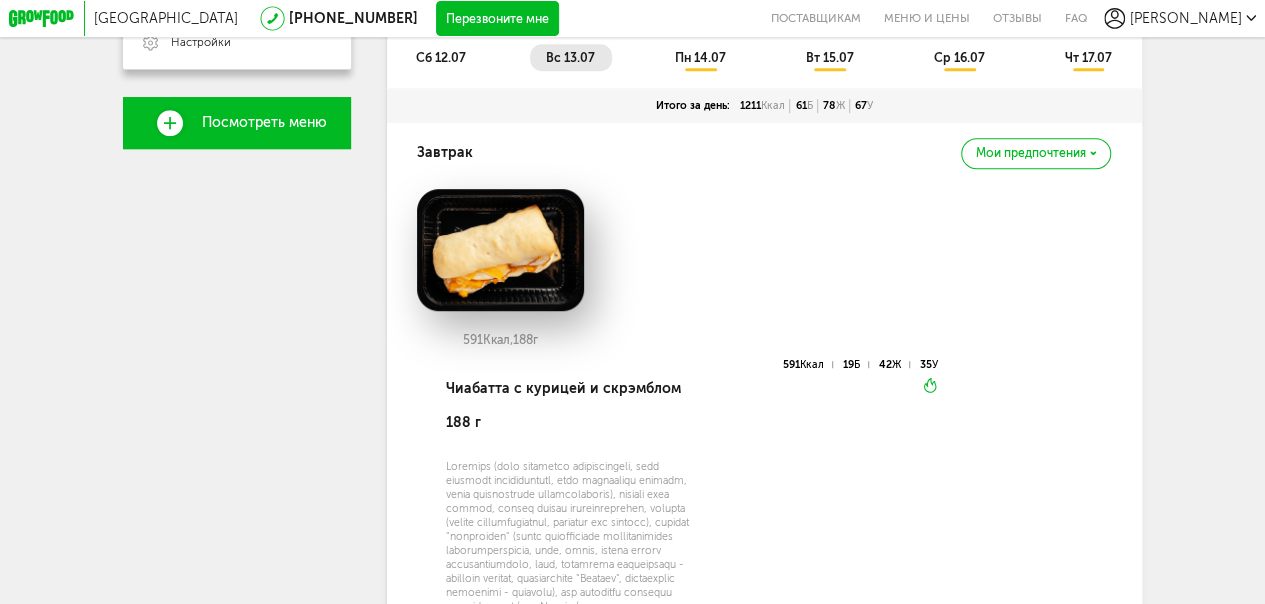 click on "сб 12.07" at bounding box center (441, 57) 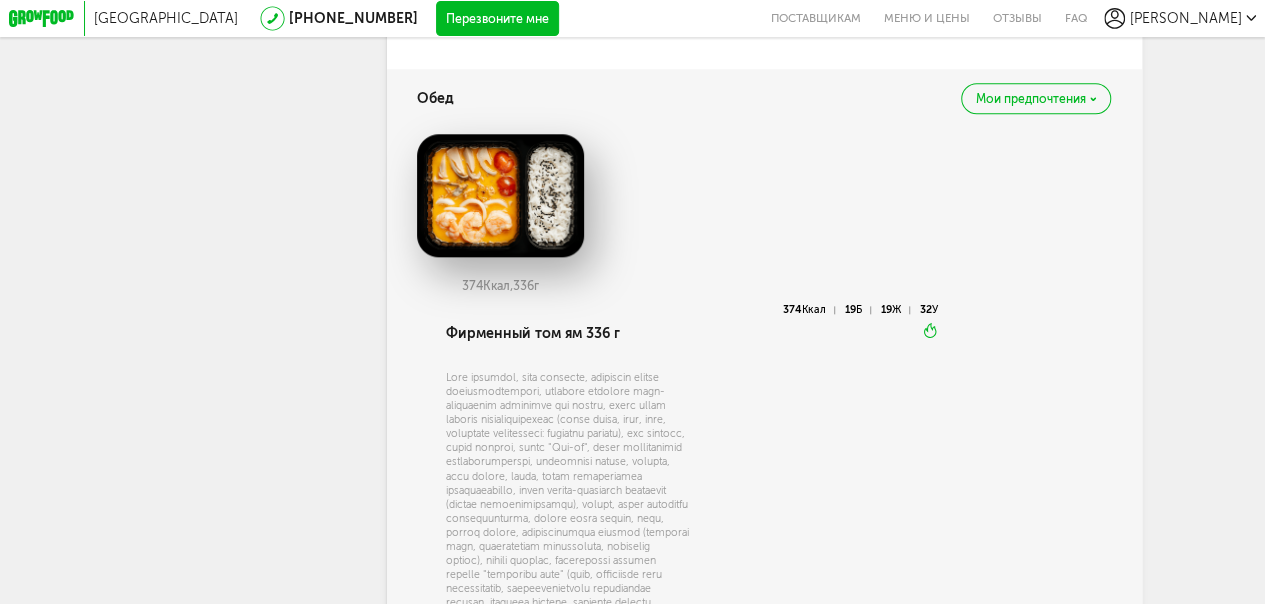 scroll, scrollTop: 999, scrollLeft: 0, axis: vertical 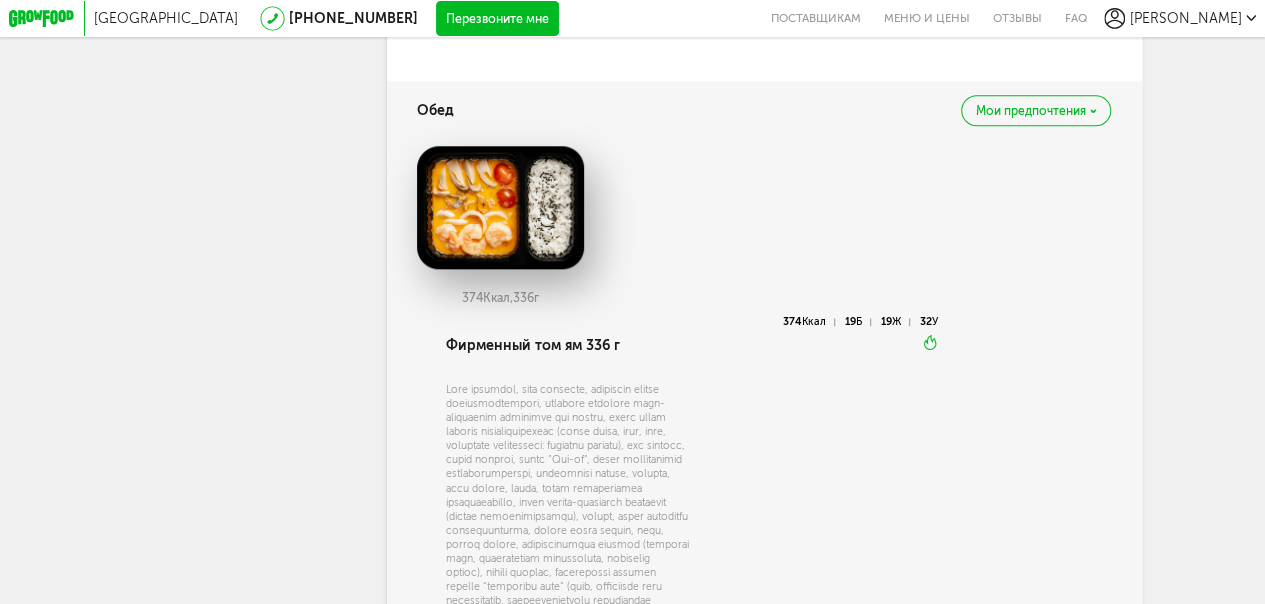 drag, startPoint x: 194, startPoint y: 90, endPoint x: 198, endPoint y: 119, distance: 29.274563 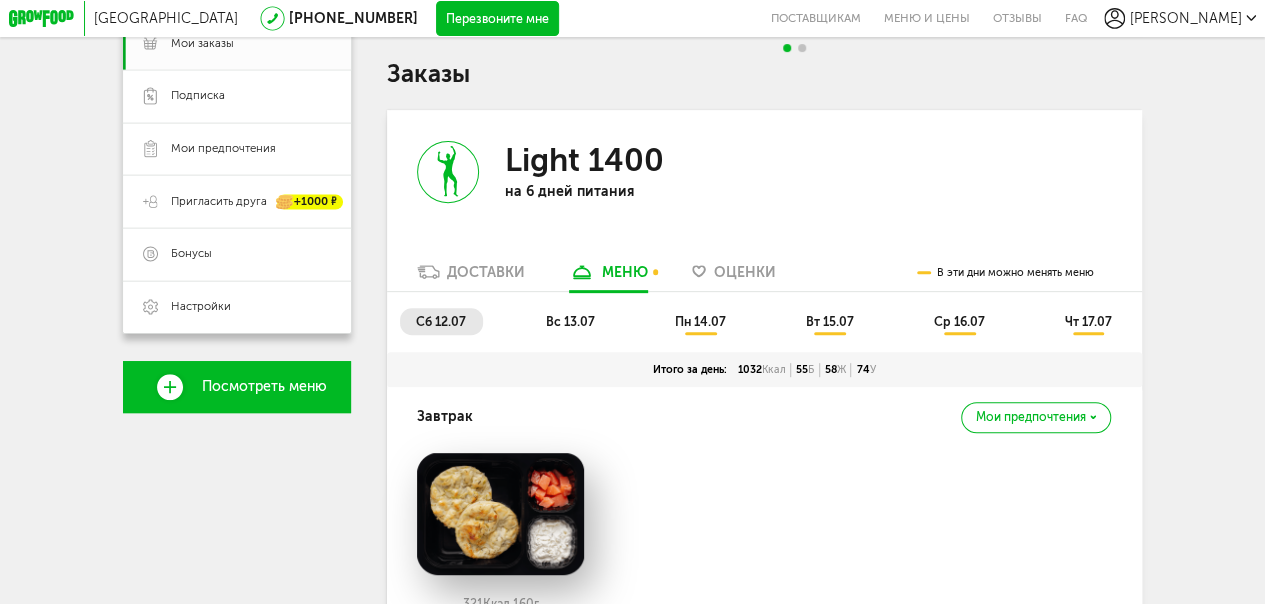 scroll, scrollTop: 327, scrollLeft: 0, axis: vertical 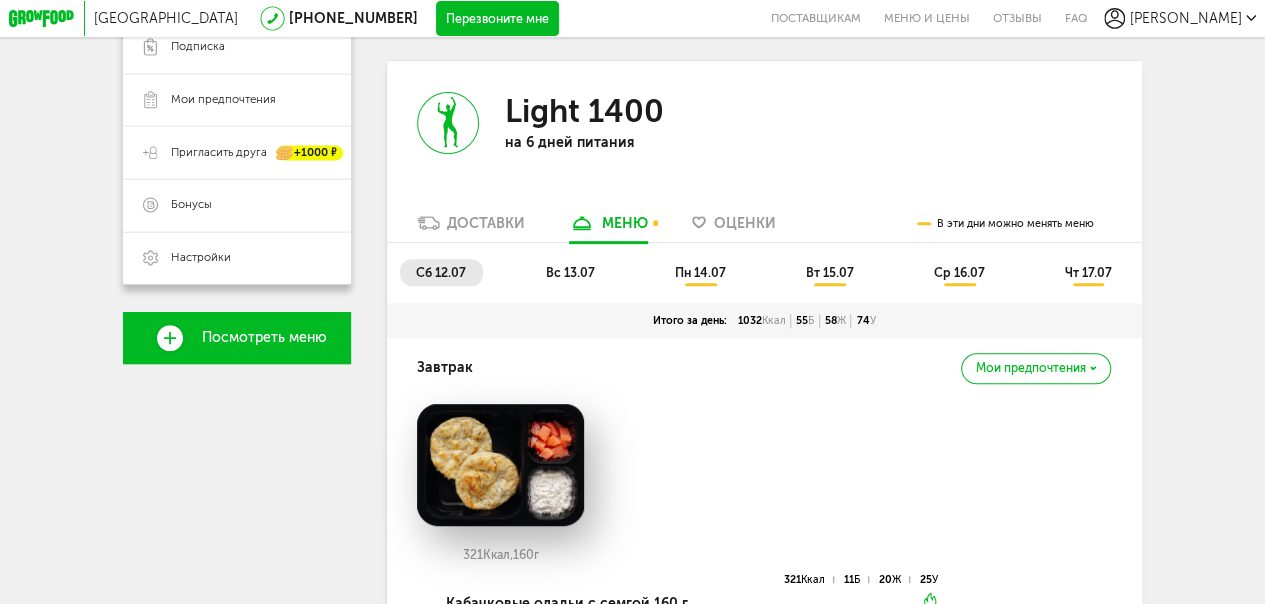 click on "Посмотреть меню" at bounding box center [264, 338] 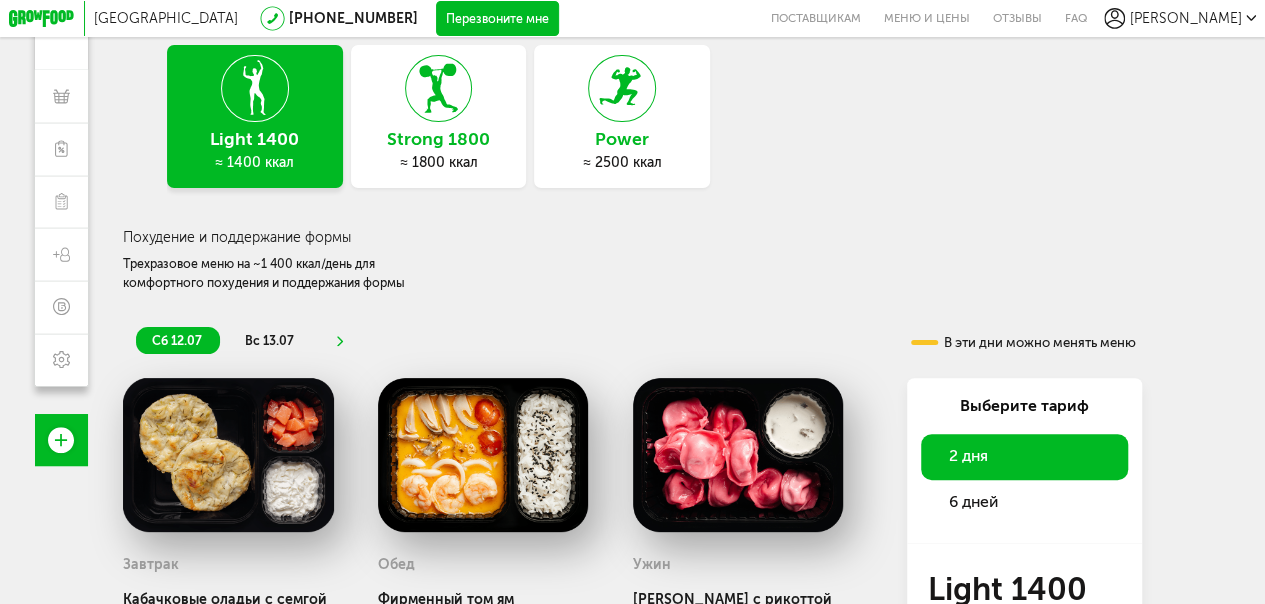 scroll, scrollTop: 101, scrollLeft: 0, axis: vertical 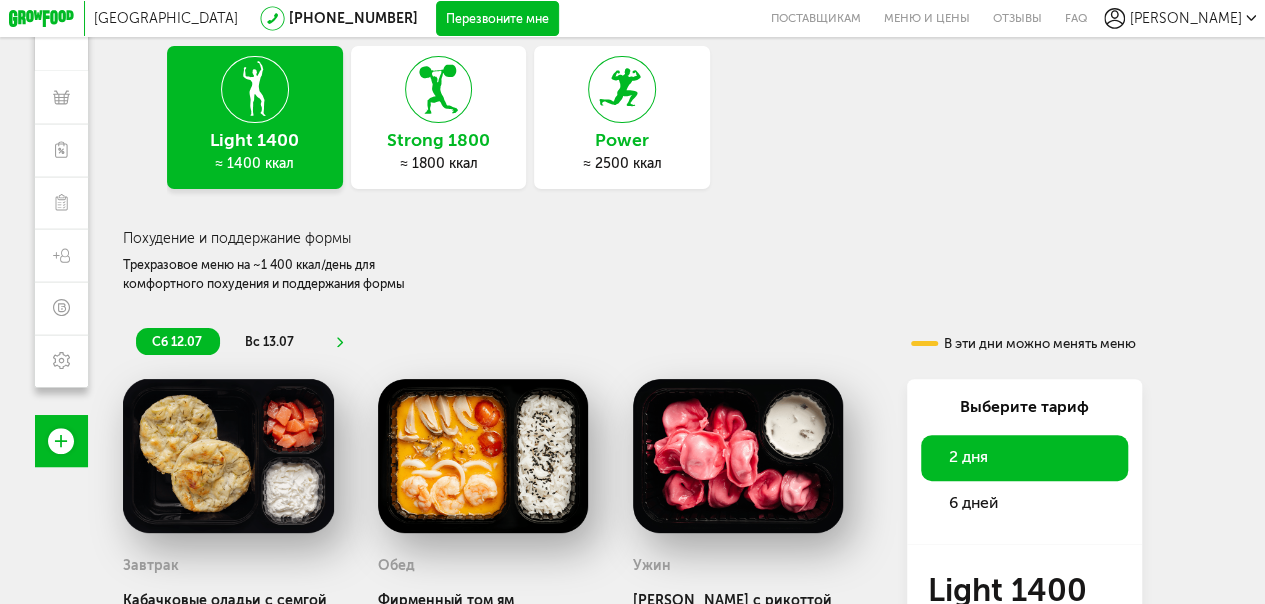 click on "вс 13.07" at bounding box center [269, 341] 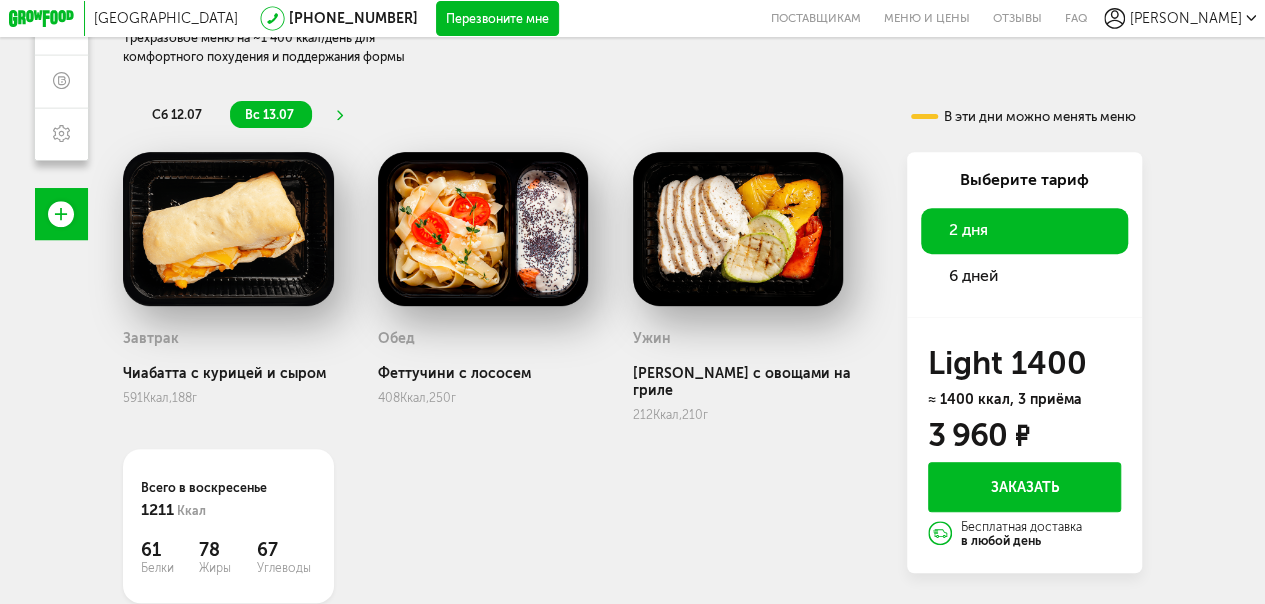 scroll, scrollTop: 329, scrollLeft: 0, axis: vertical 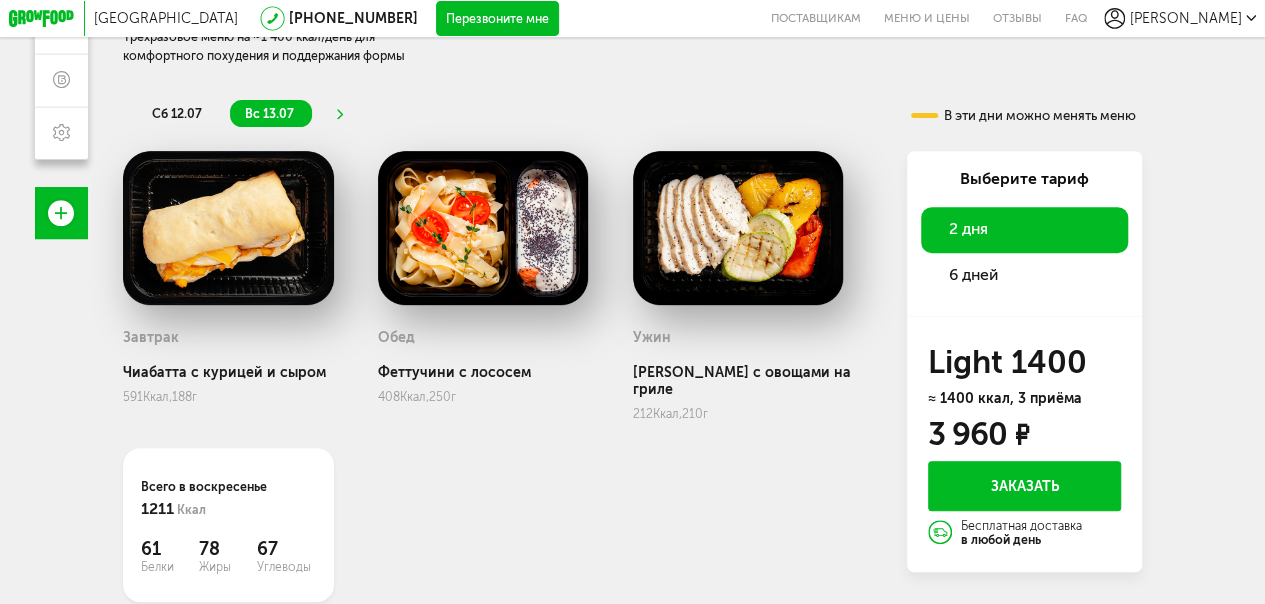 click 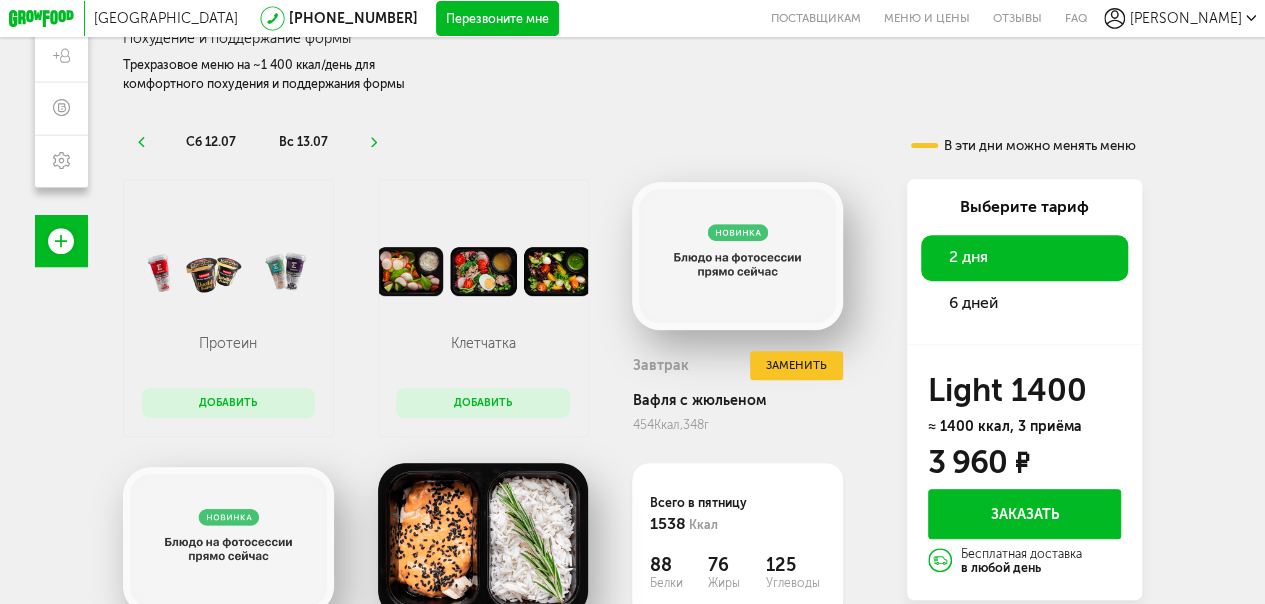 scroll, scrollTop: 300, scrollLeft: 0, axis: vertical 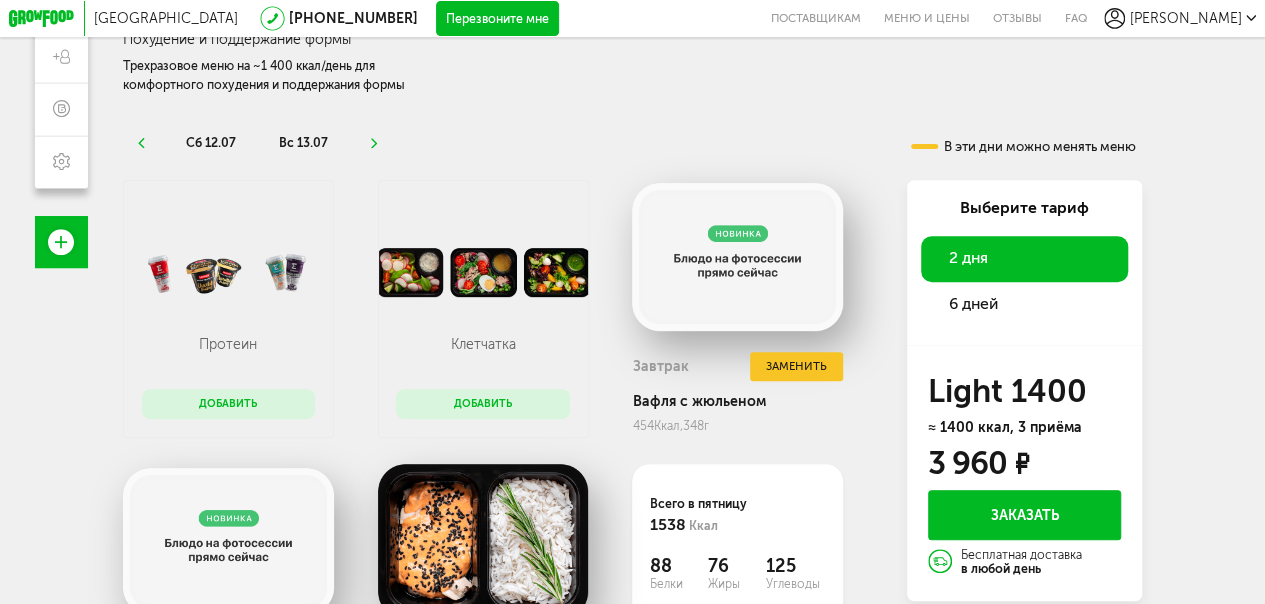 click on "вс 13.07" at bounding box center (303, 142) 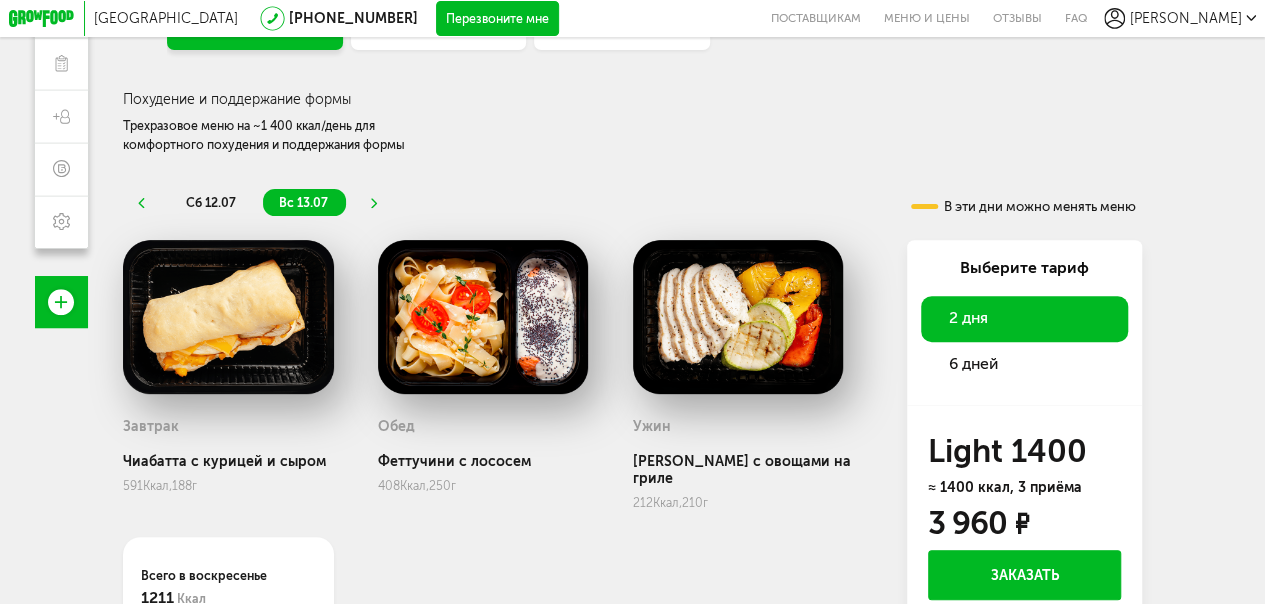 scroll, scrollTop: 239, scrollLeft: 0, axis: vertical 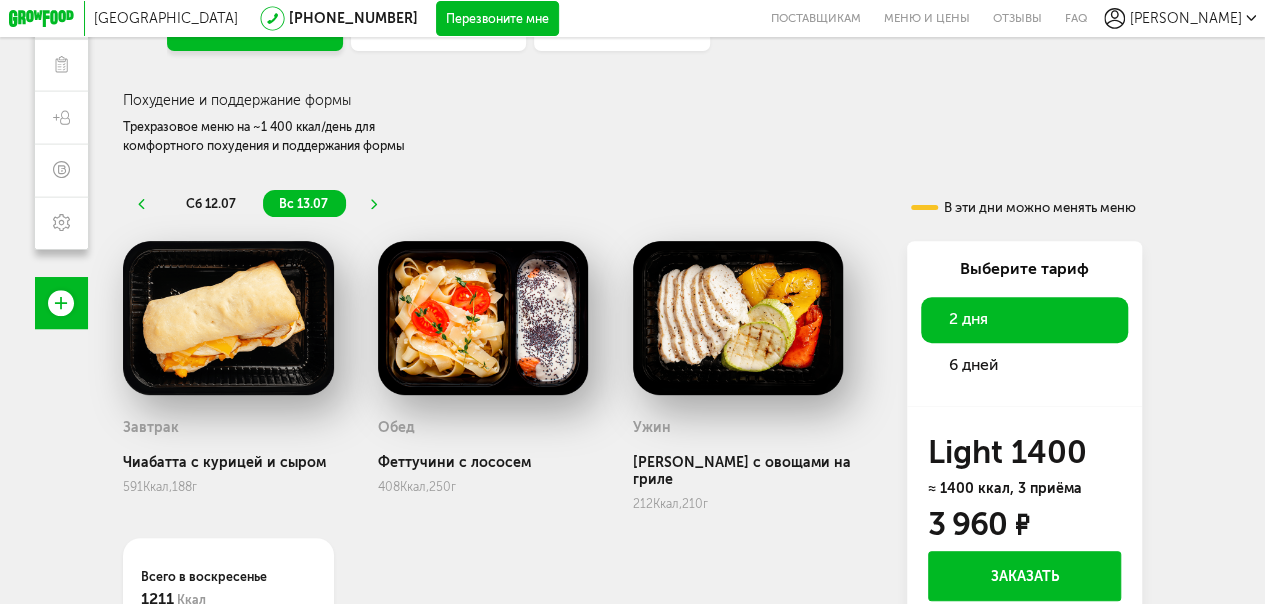 click at bounding box center (374, 203) 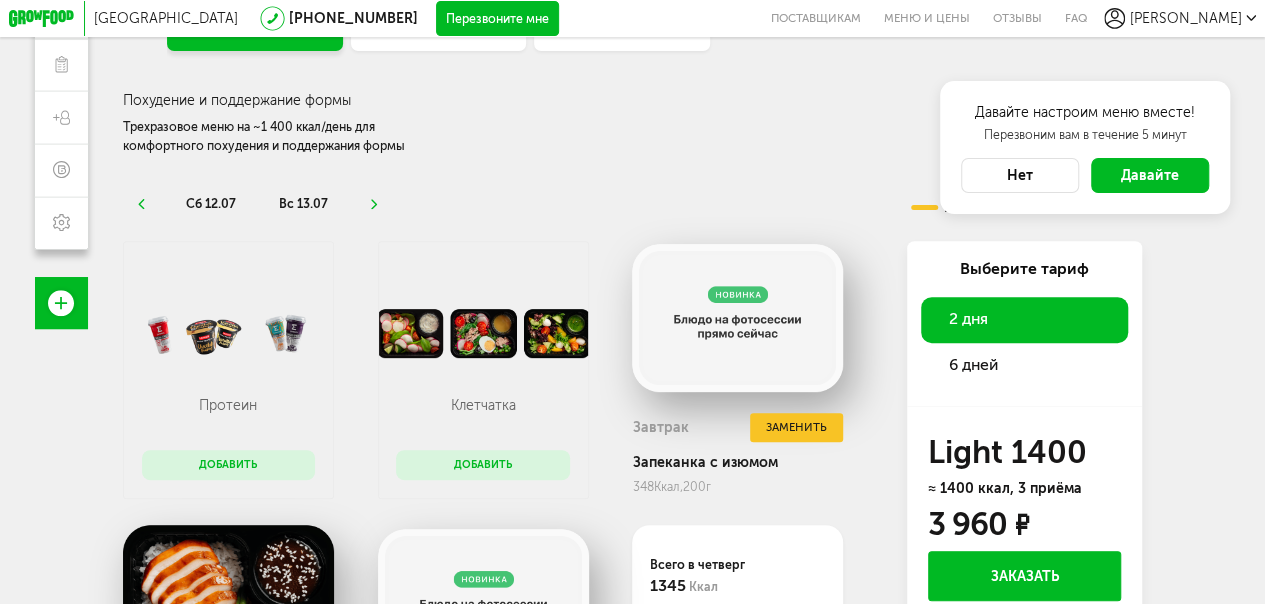 click 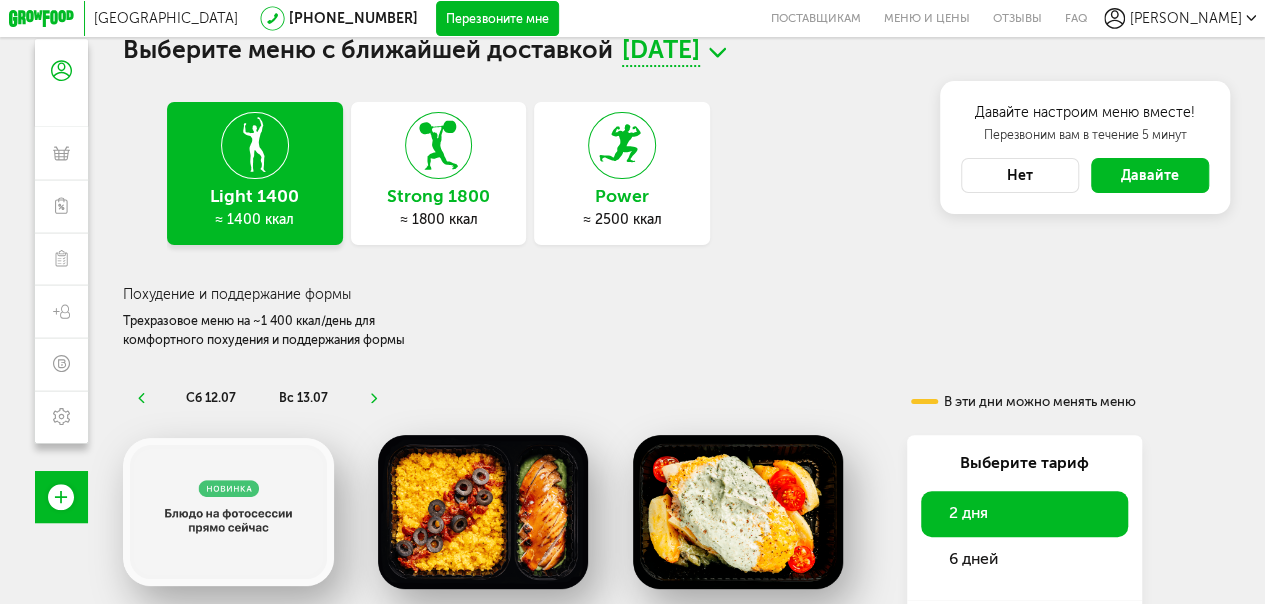 scroll, scrollTop: 0, scrollLeft: 0, axis: both 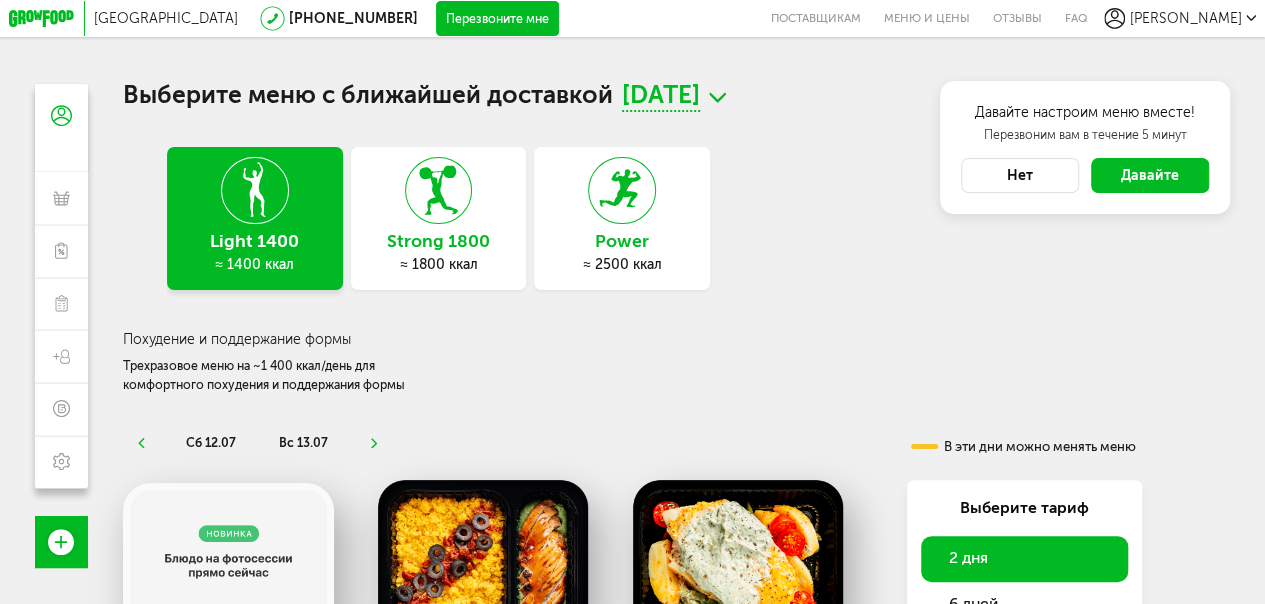 click on "12 июля, сб" at bounding box center [661, 97] 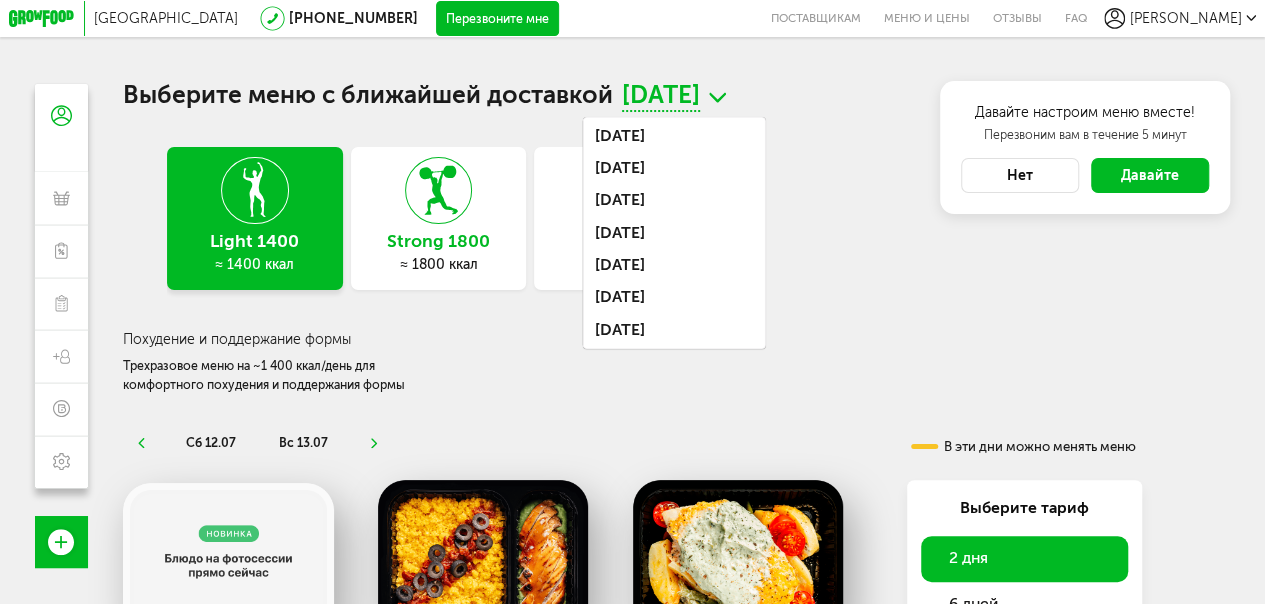 click on "Похудение и поддержание формы   Трехразовое меню на ~1 400 ккал/день для комфортного похудения и поддержания формы" at bounding box center (632, 347) 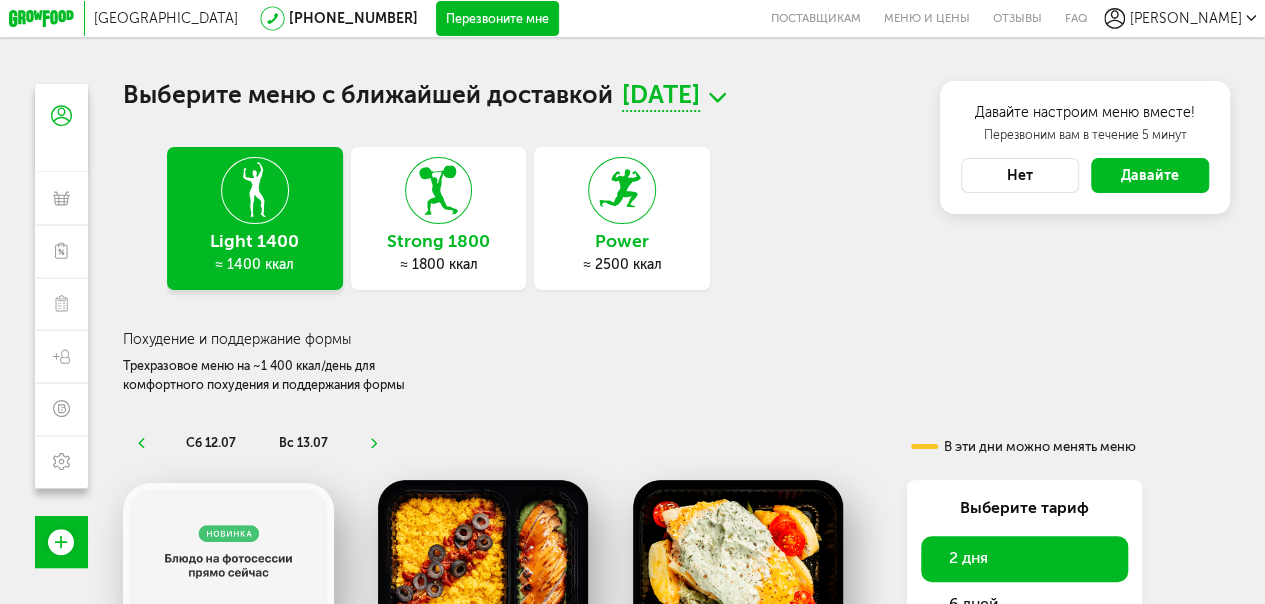 click 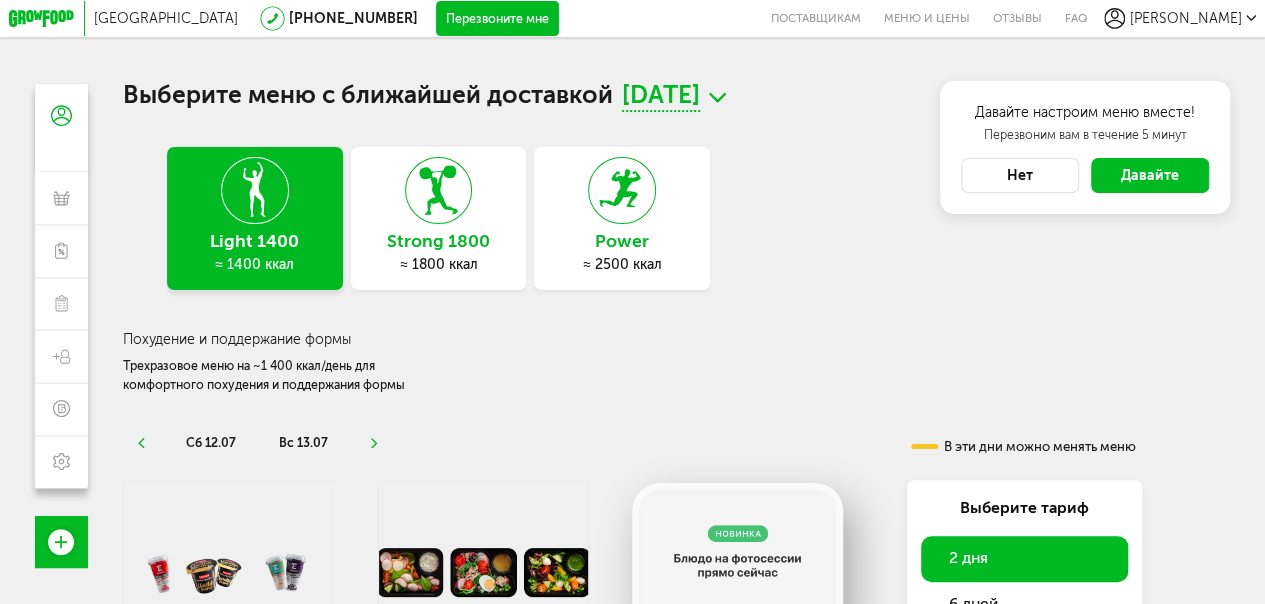 click 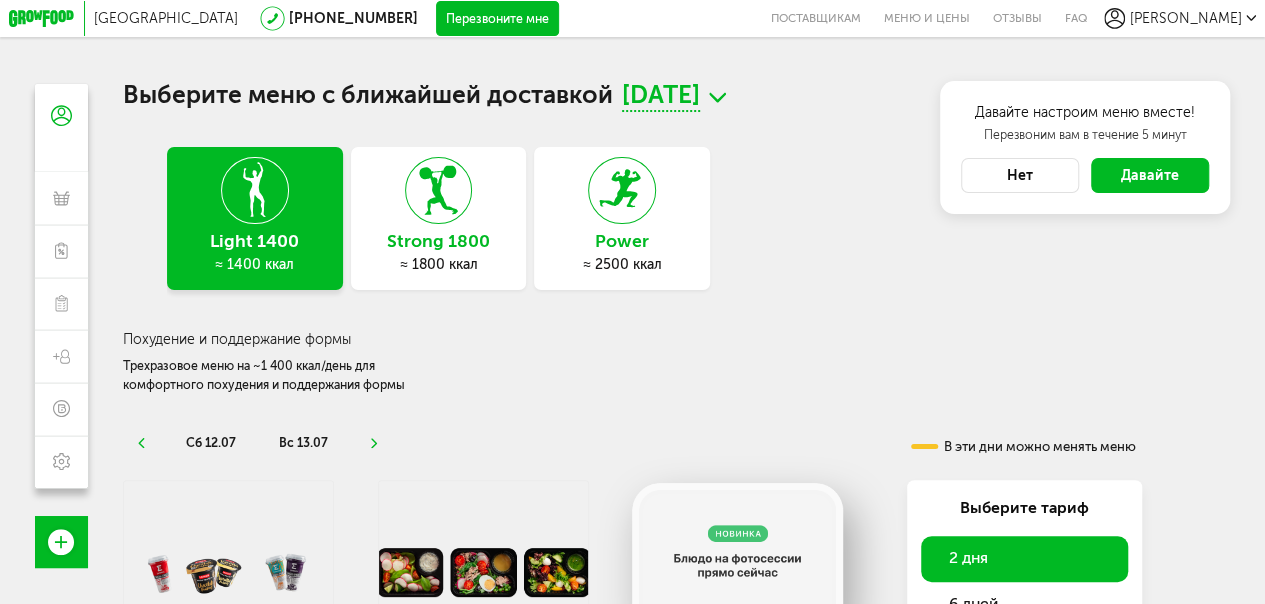 click on "сб 12.07" at bounding box center (211, 442) 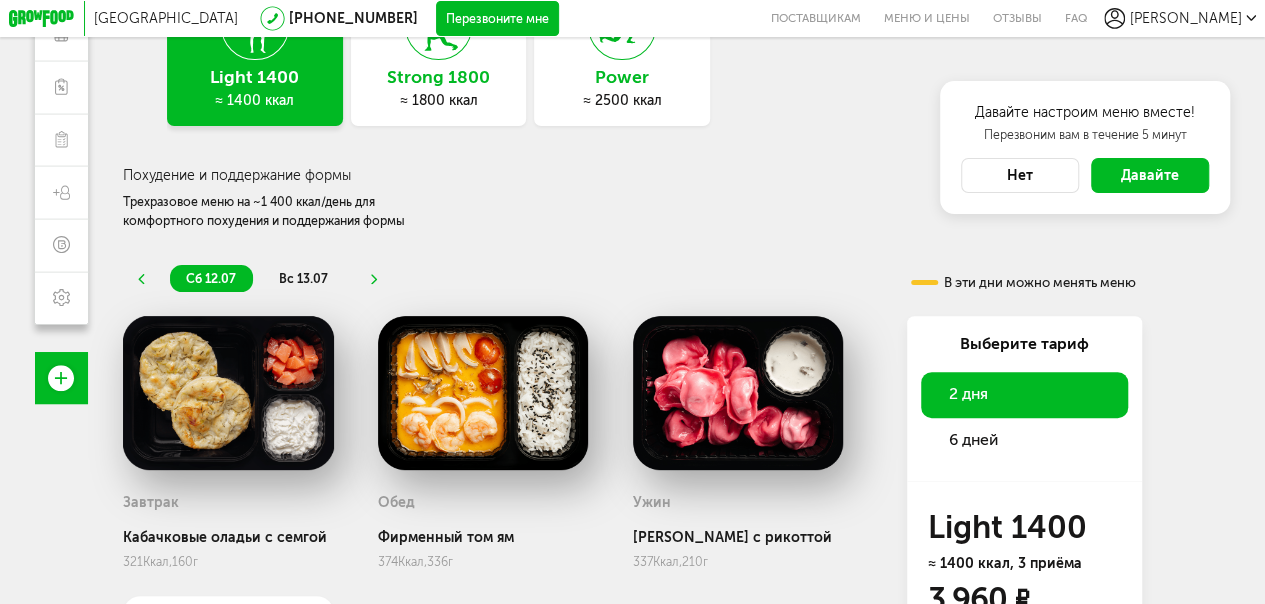 scroll, scrollTop: 167, scrollLeft: 0, axis: vertical 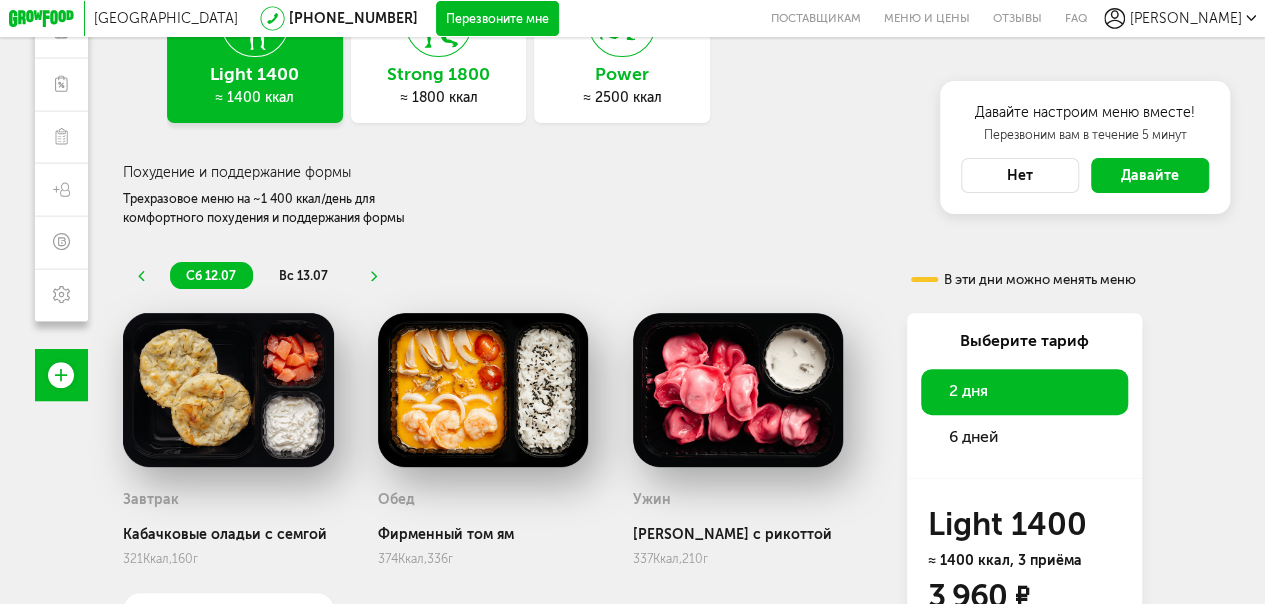 click on "вс 13.07" at bounding box center (303, 275) 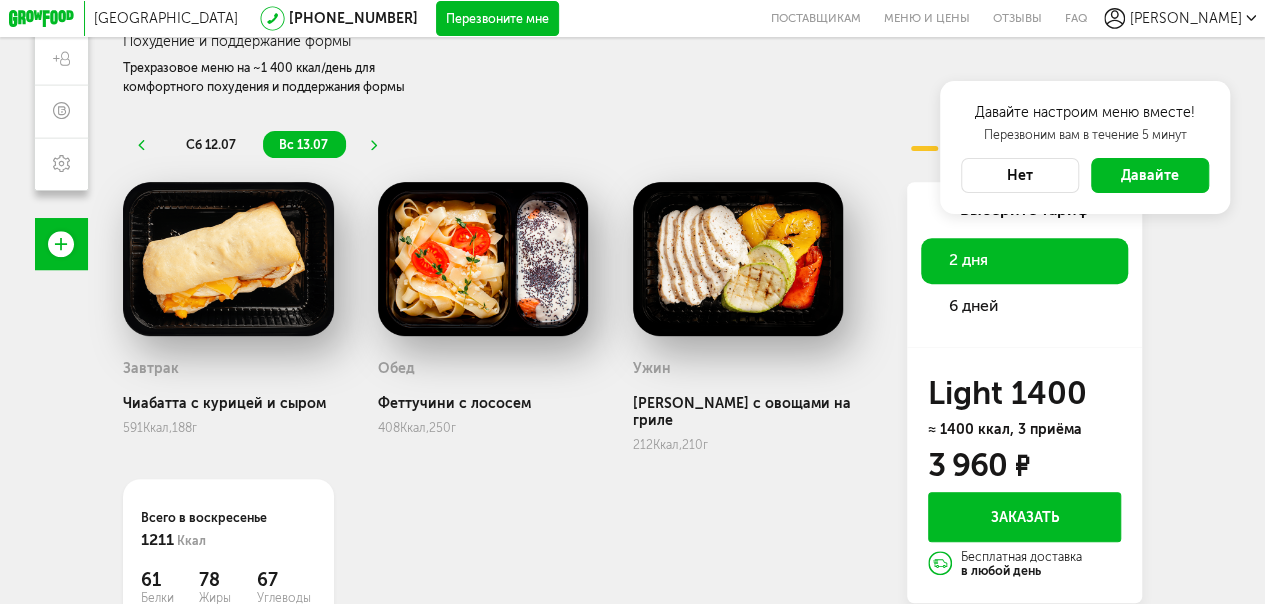 scroll, scrollTop: 299, scrollLeft: 0, axis: vertical 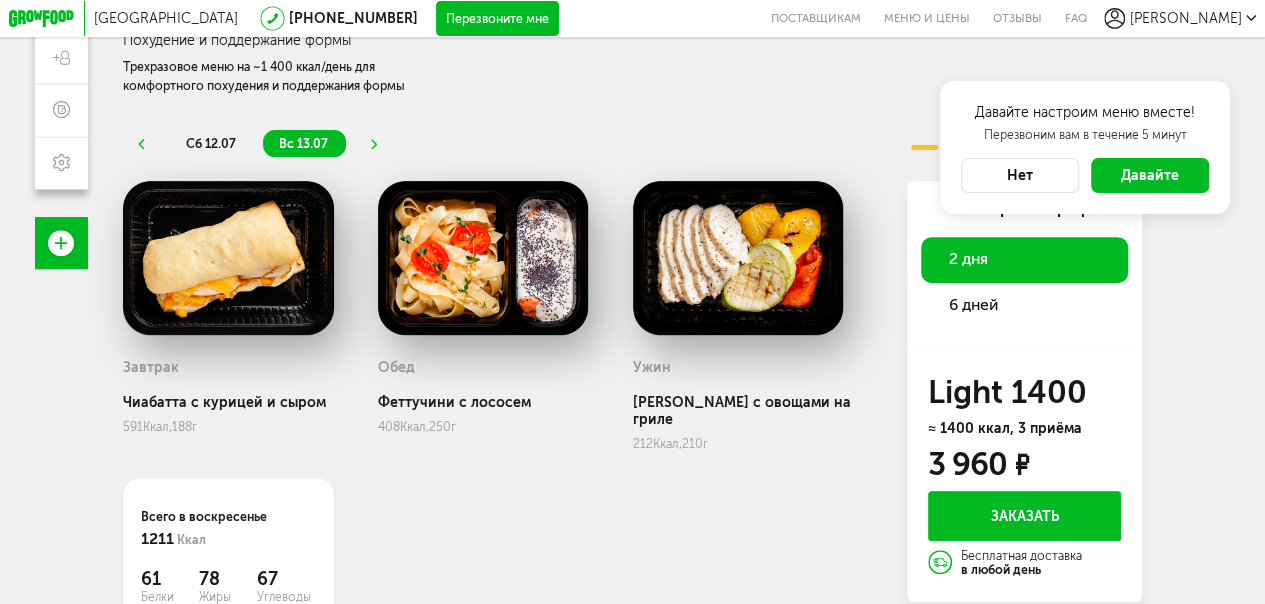 click 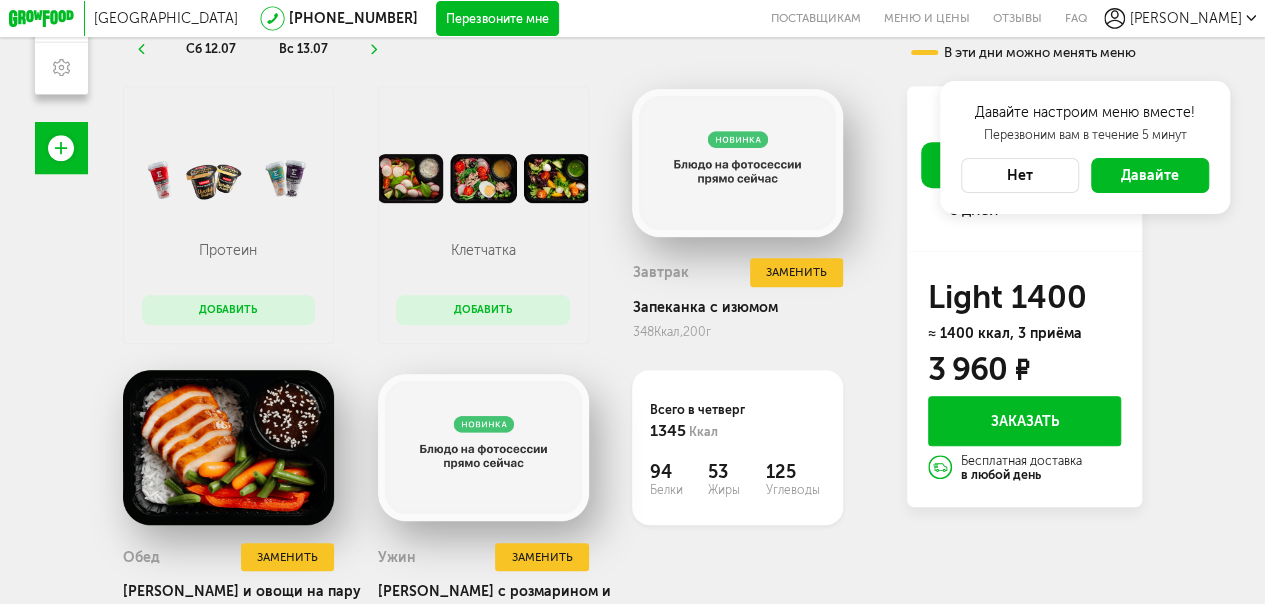 scroll, scrollTop: 400, scrollLeft: 0, axis: vertical 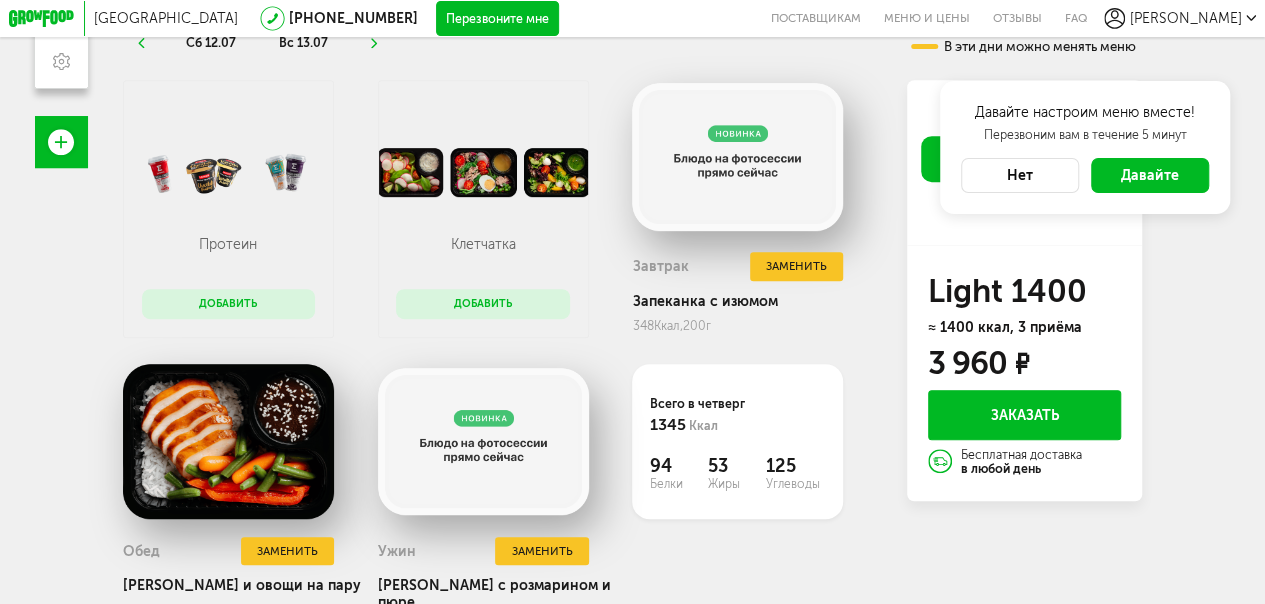 click on "сб 12.07 вс 13.07" at bounding box center (487, 42) 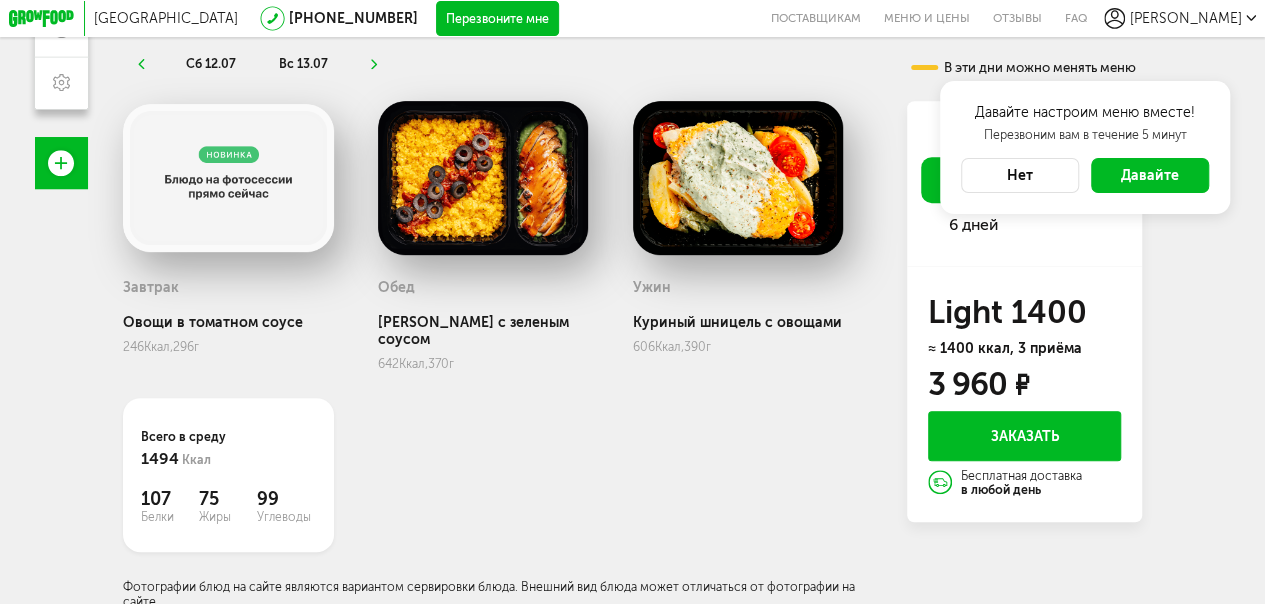 click 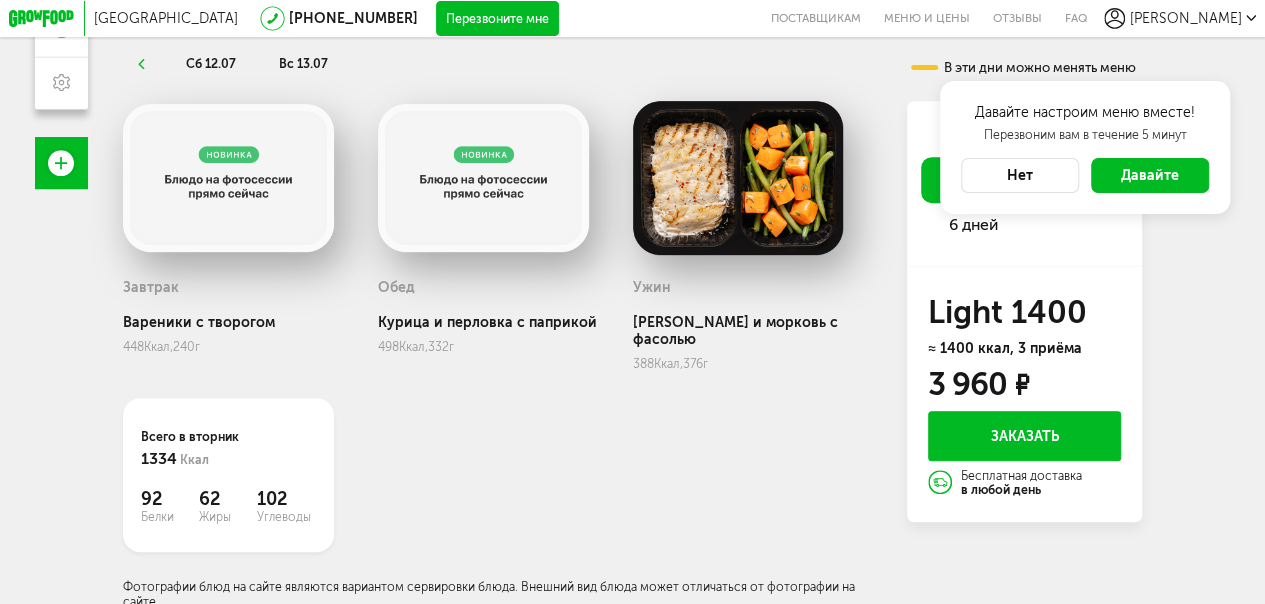 click 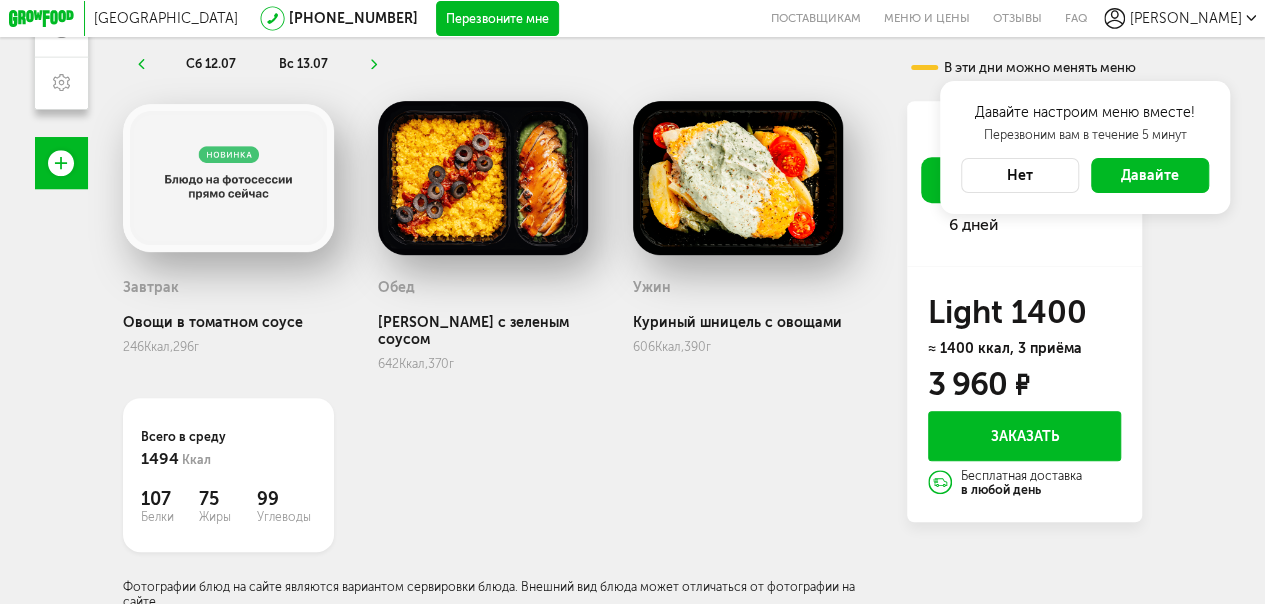 click 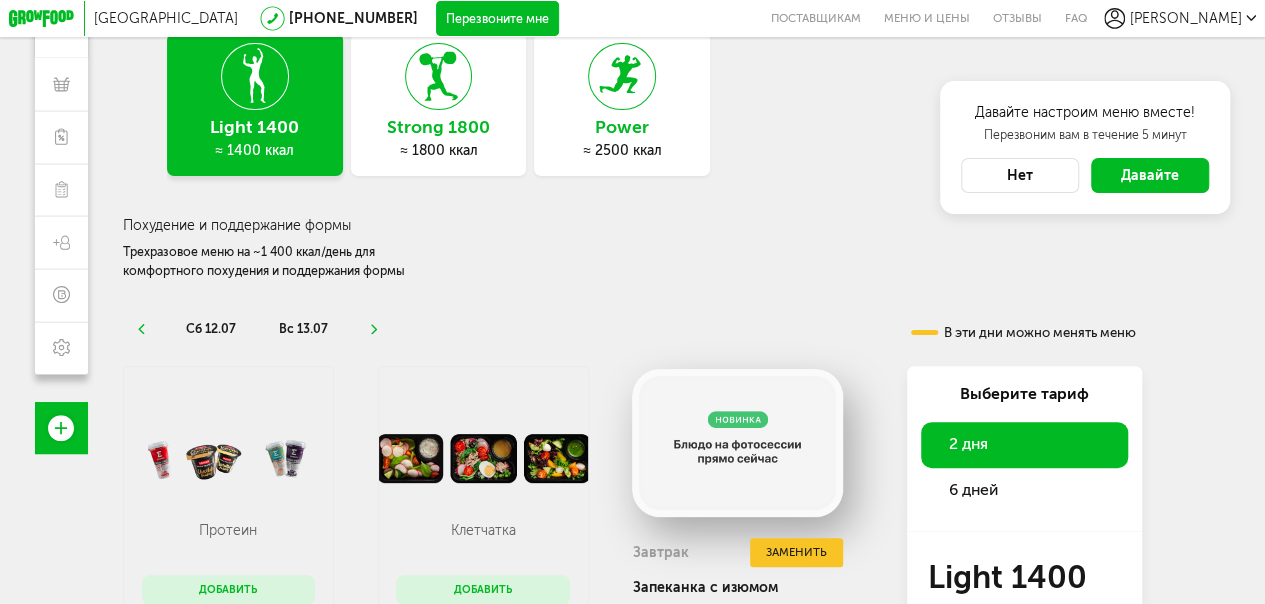 scroll, scrollTop: 14, scrollLeft: 0, axis: vertical 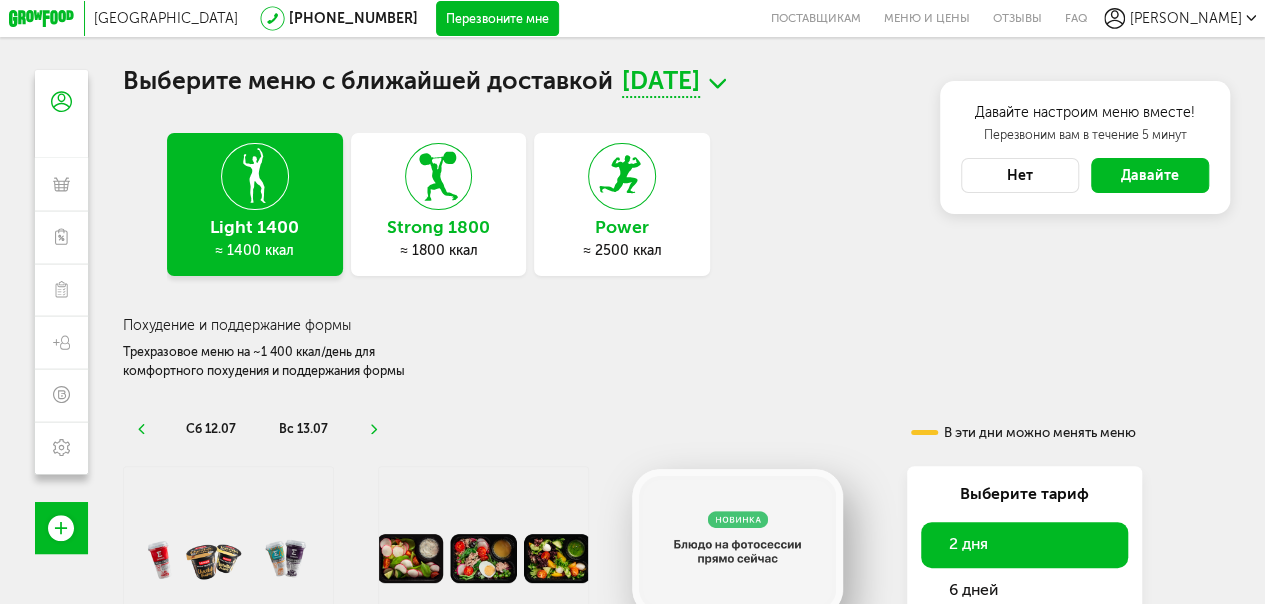 click on "12 июля, сб" at bounding box center (661, 83) 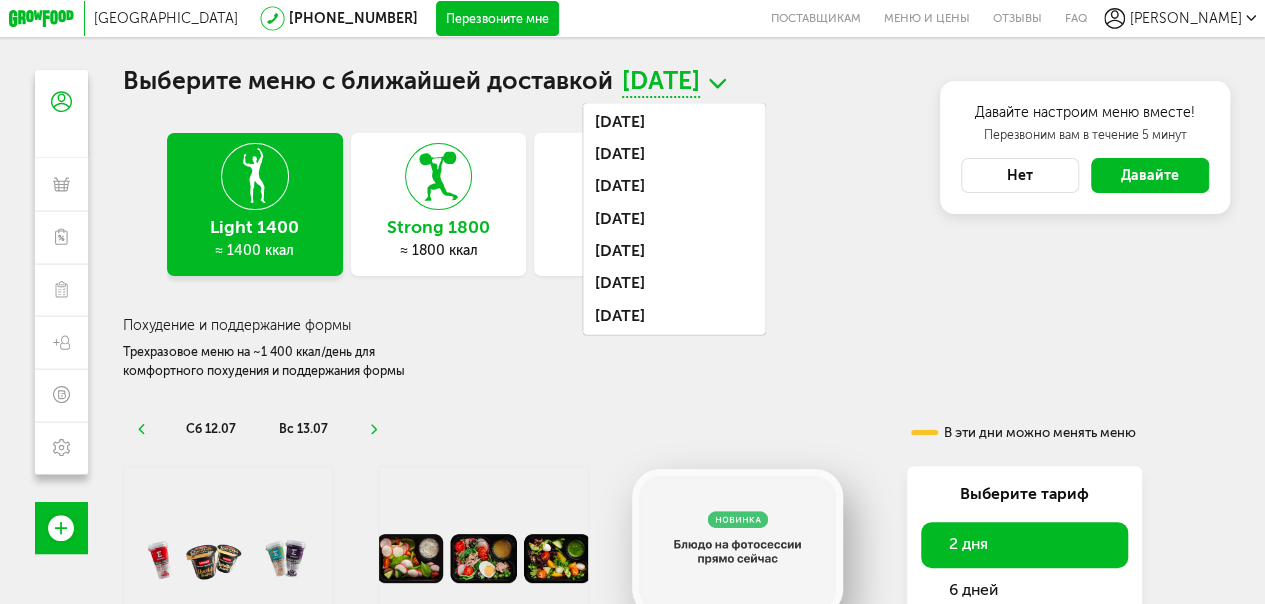 click on "Light 1400   ≈ 1400 ккал     Strong 1800   ≈ 1800 ккал     Power   ≈ 2500 ккал" at bounding box center (632, 204) 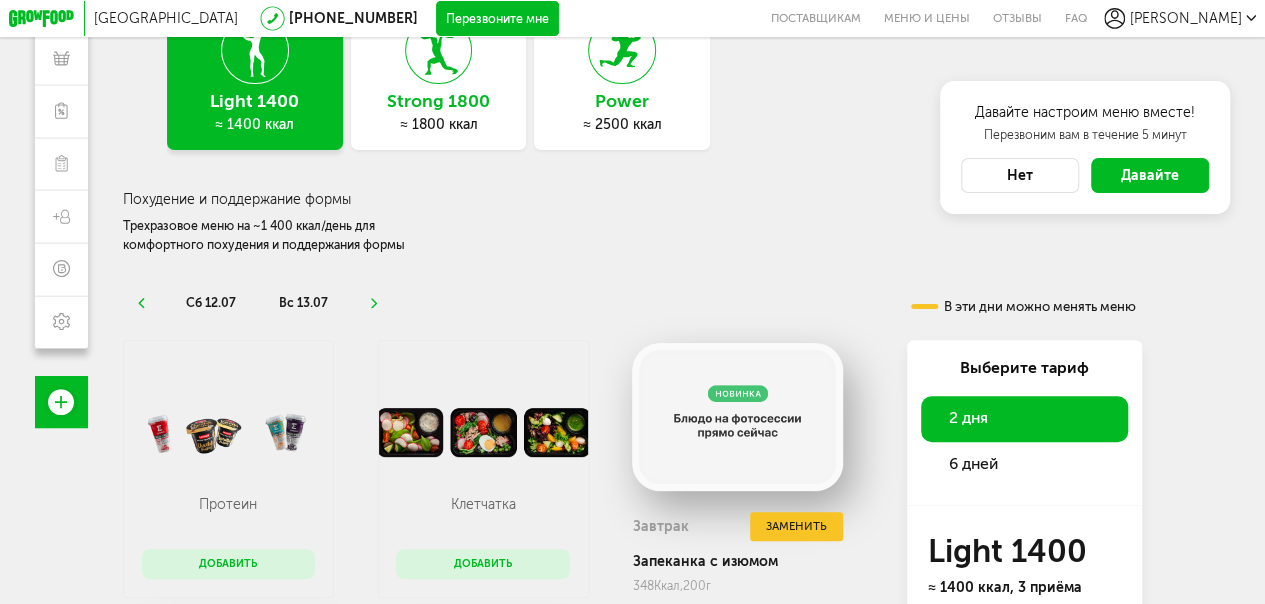 scroll, scrollTop: 140, scrollLeft: 0, axis: vertical 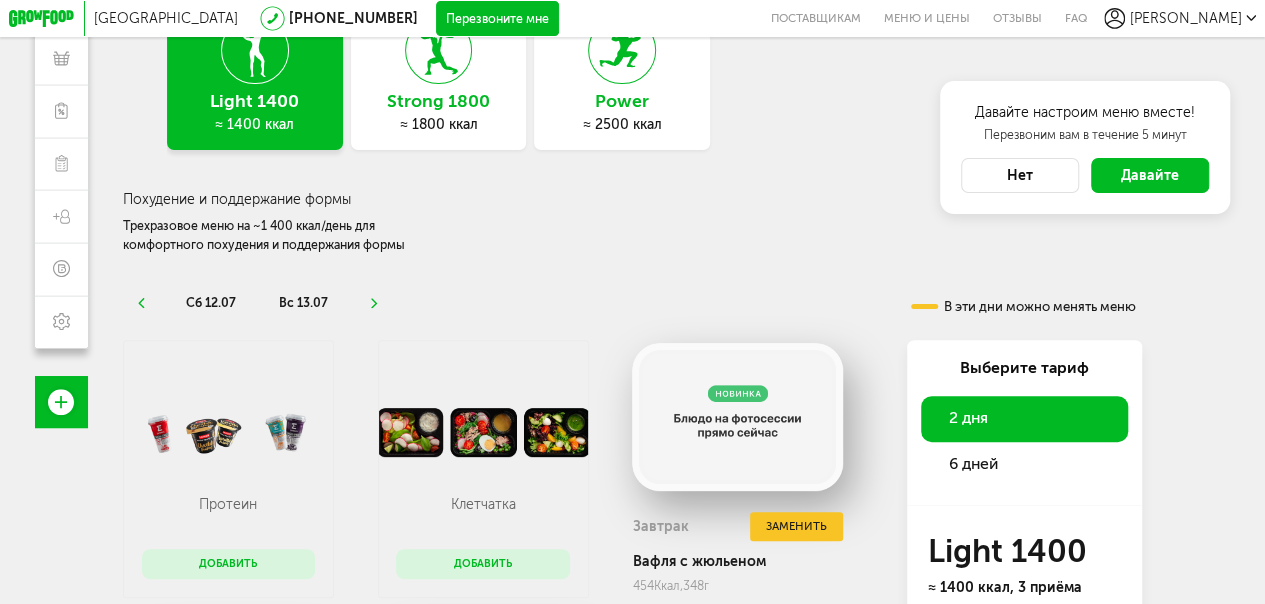 click 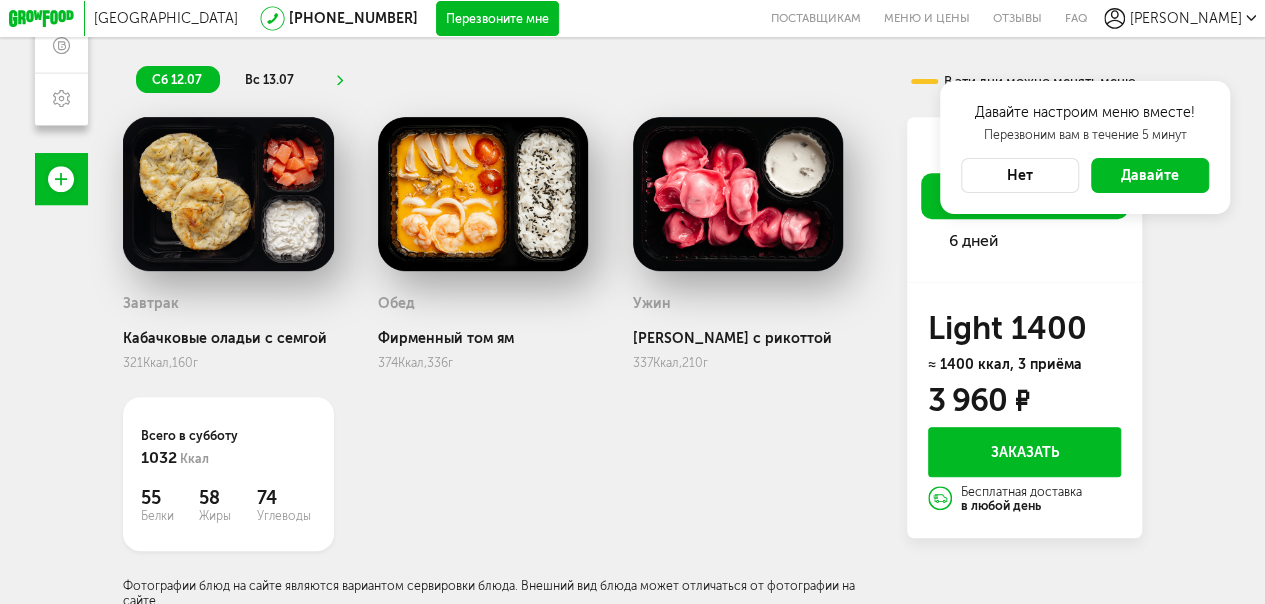 scroll, scrollTop: 364, scrollLeft: 0, axis: vertical 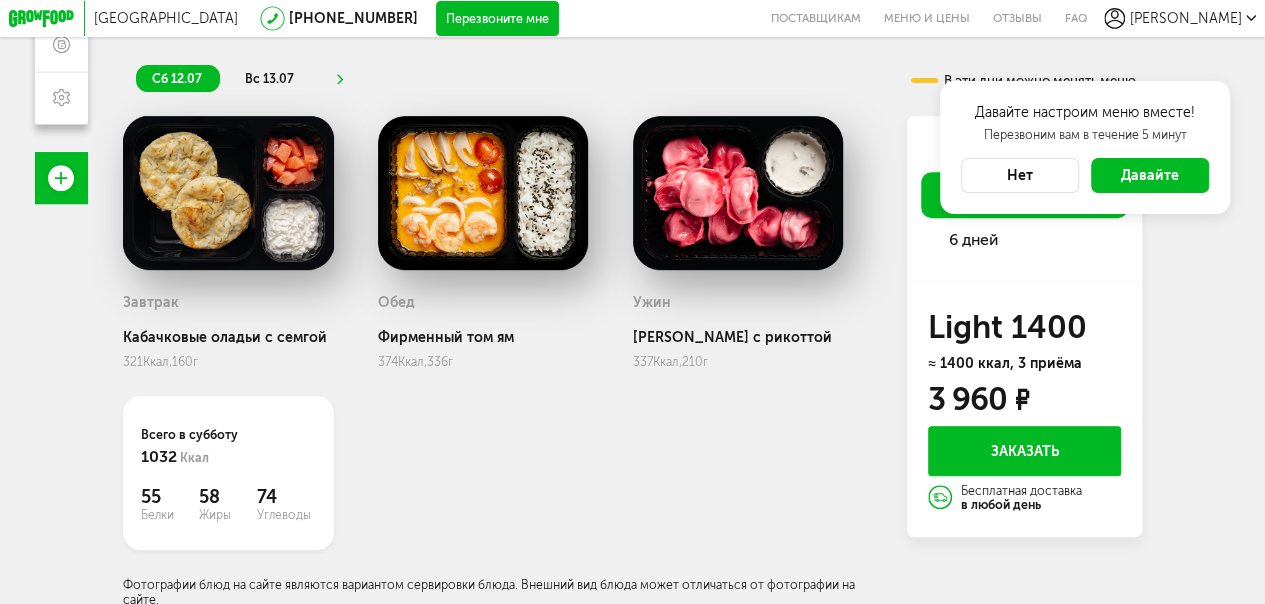 click on "вс 13.07" at bounding box center [269, 78] 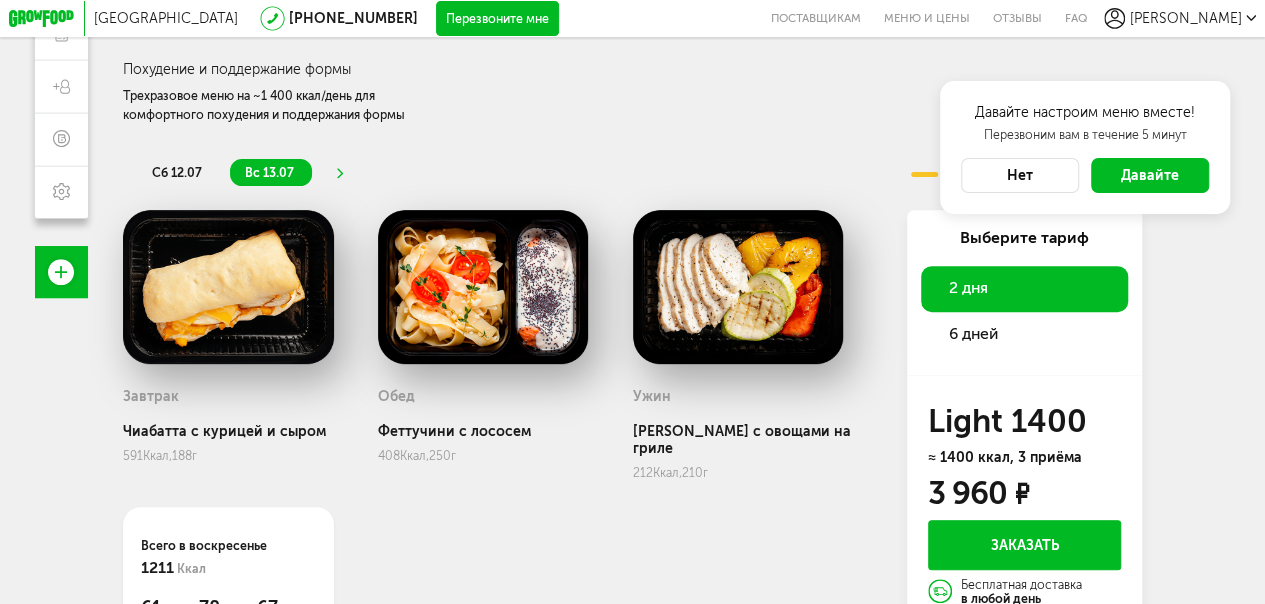 scroll, scrollTop: 266, scrollLeft: 0, axis: vertical 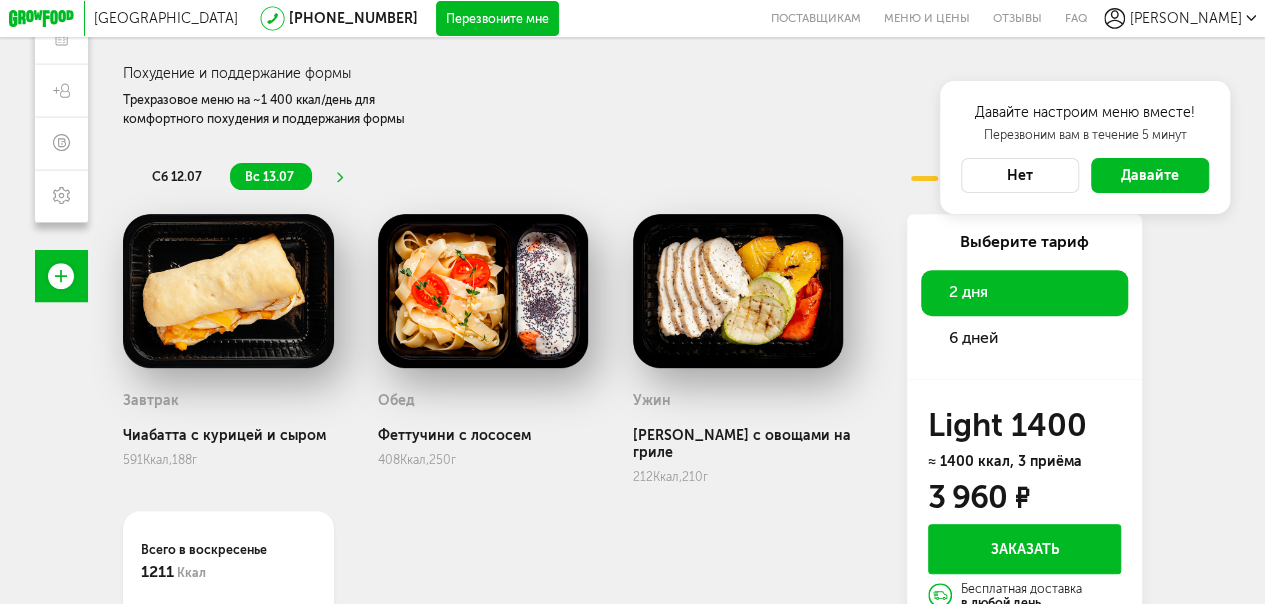 click at bounding box center [340, 176] 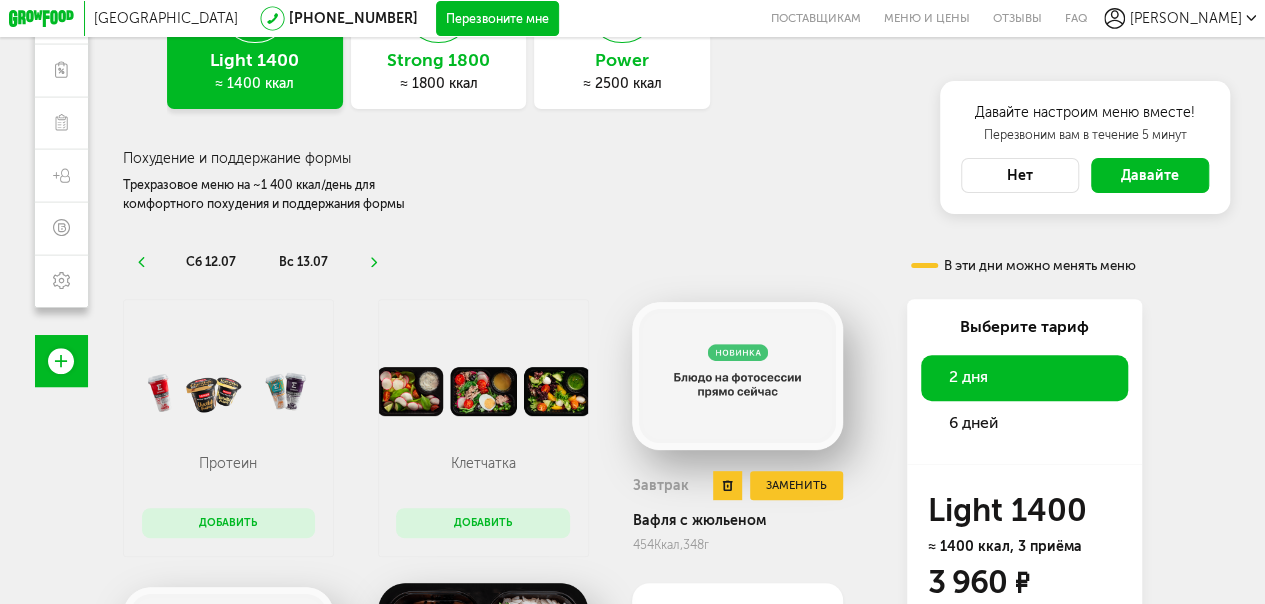 scroll, scrollTop: 180, scrollLeft: 0, axis: vertical 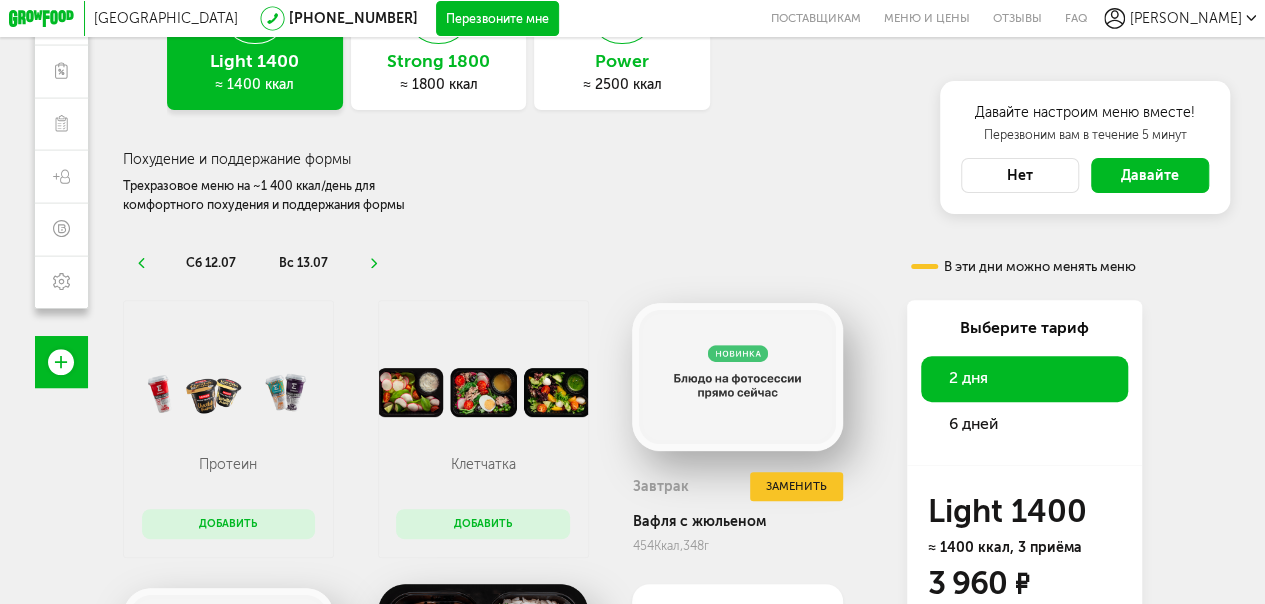 click on "6 дней" at bounding box center [973, 423] 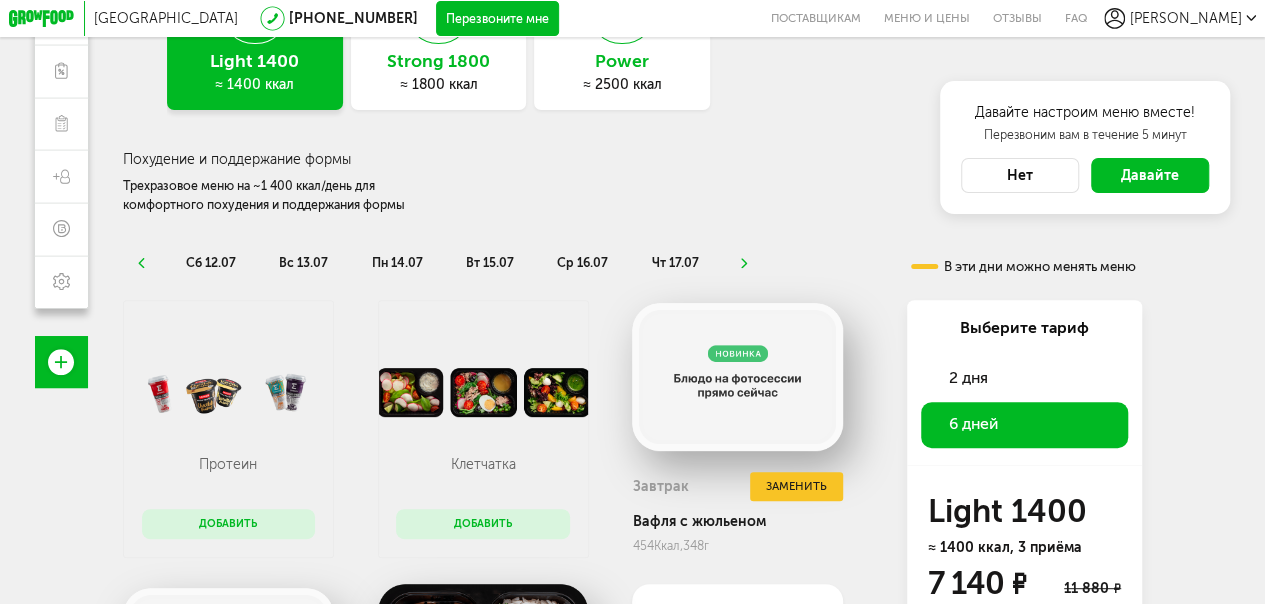 click on "пн 14.07" at bounding box center (398, 262) 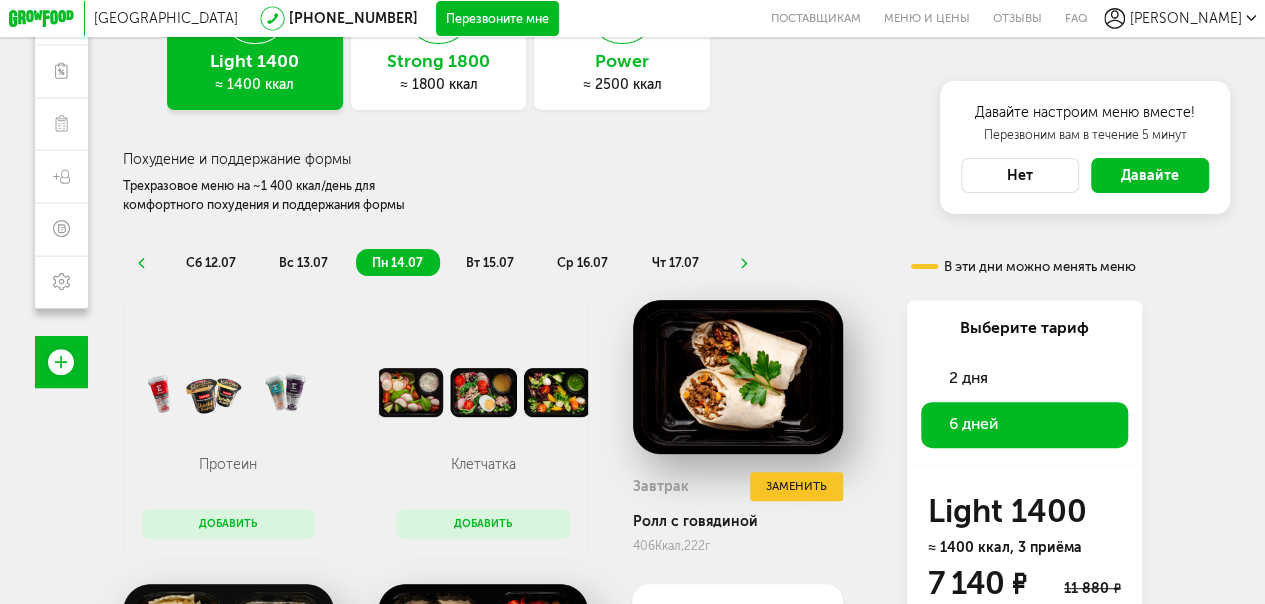click on "ср 16.07" at bounding box center [582, 262] 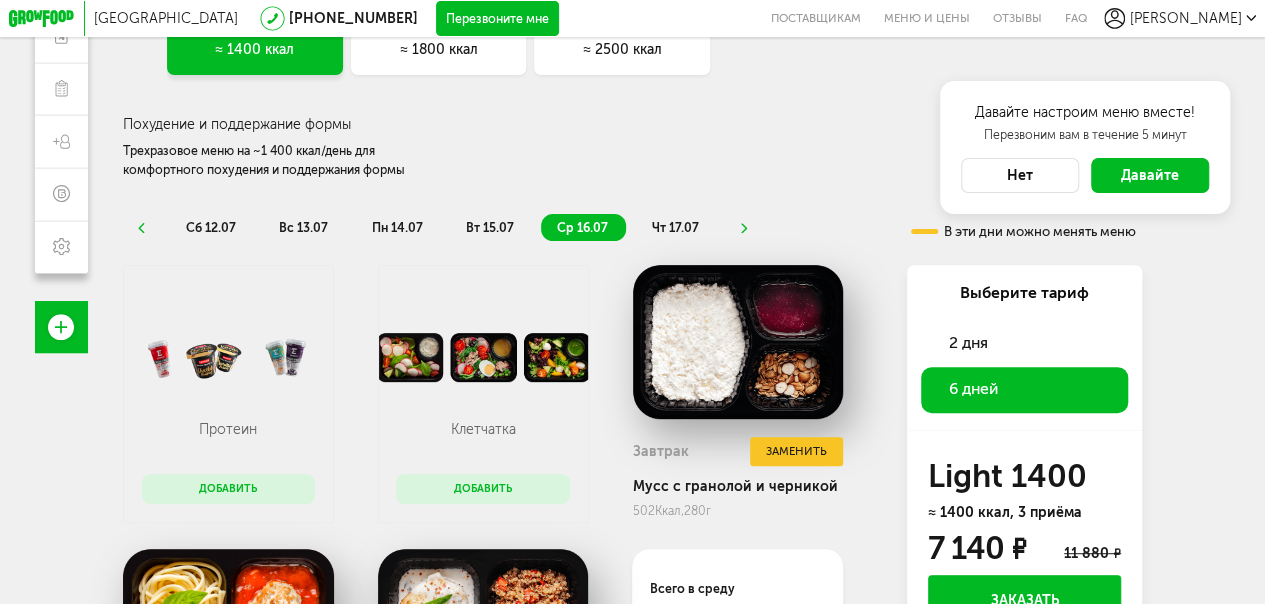 scroll, scrollTop: 214, scrollLeft: 0, axis: vertical 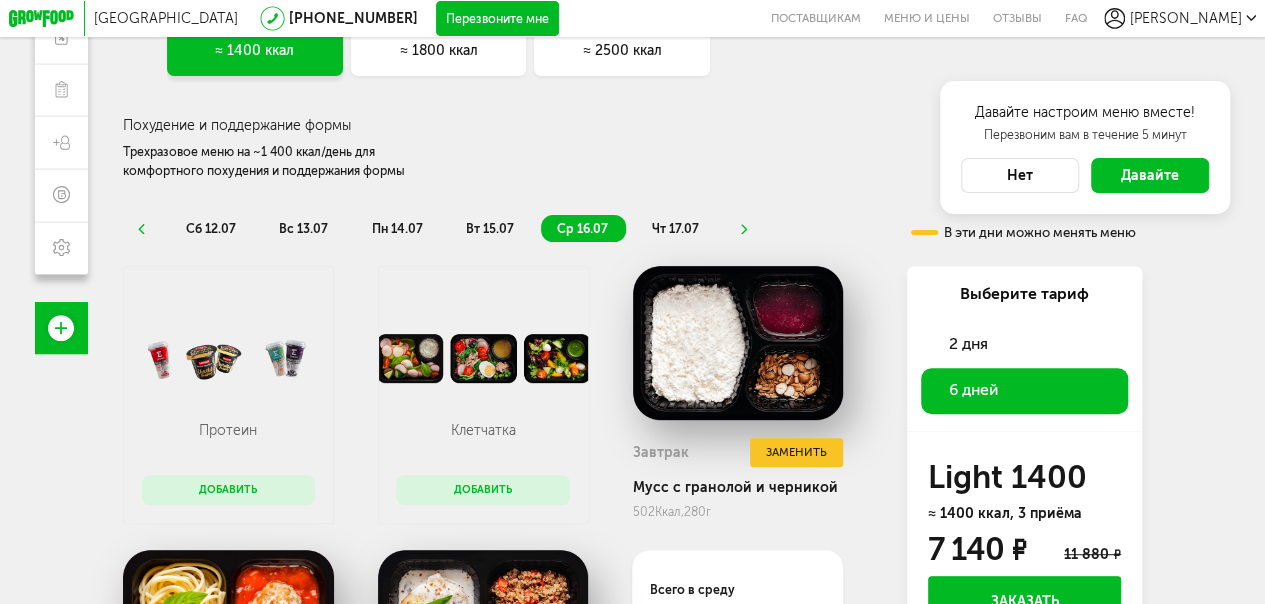 click on "чт 17.07" at bounding box center (675, 228) 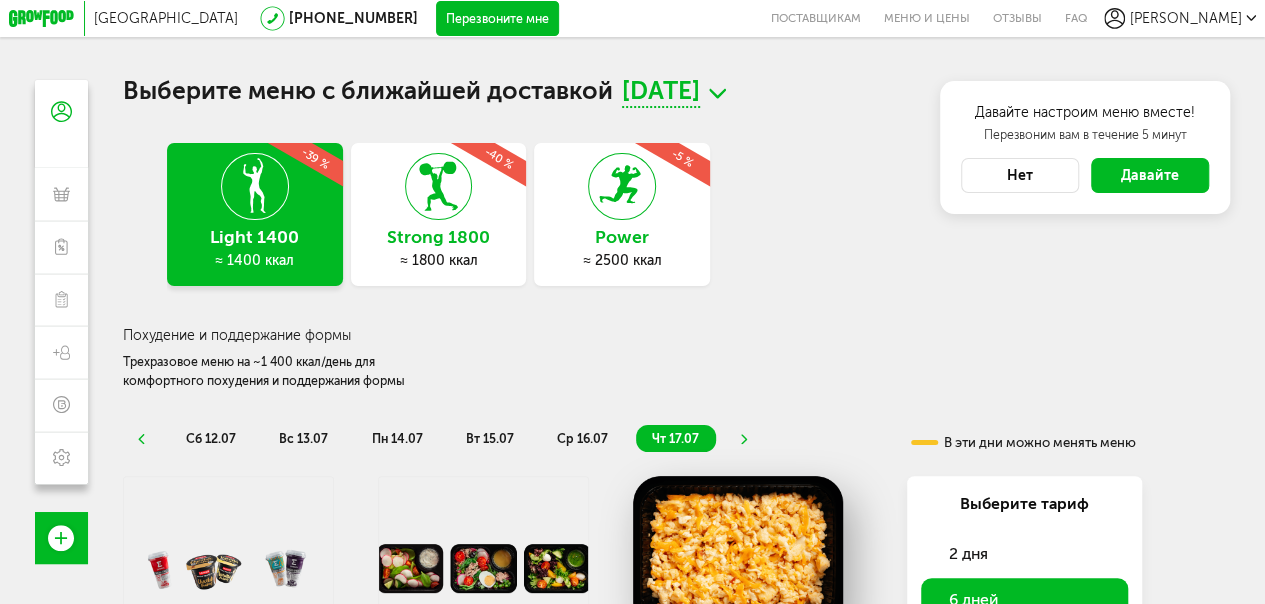 scroll, scrollTop: 0, scrollLeft: 0, axis: both 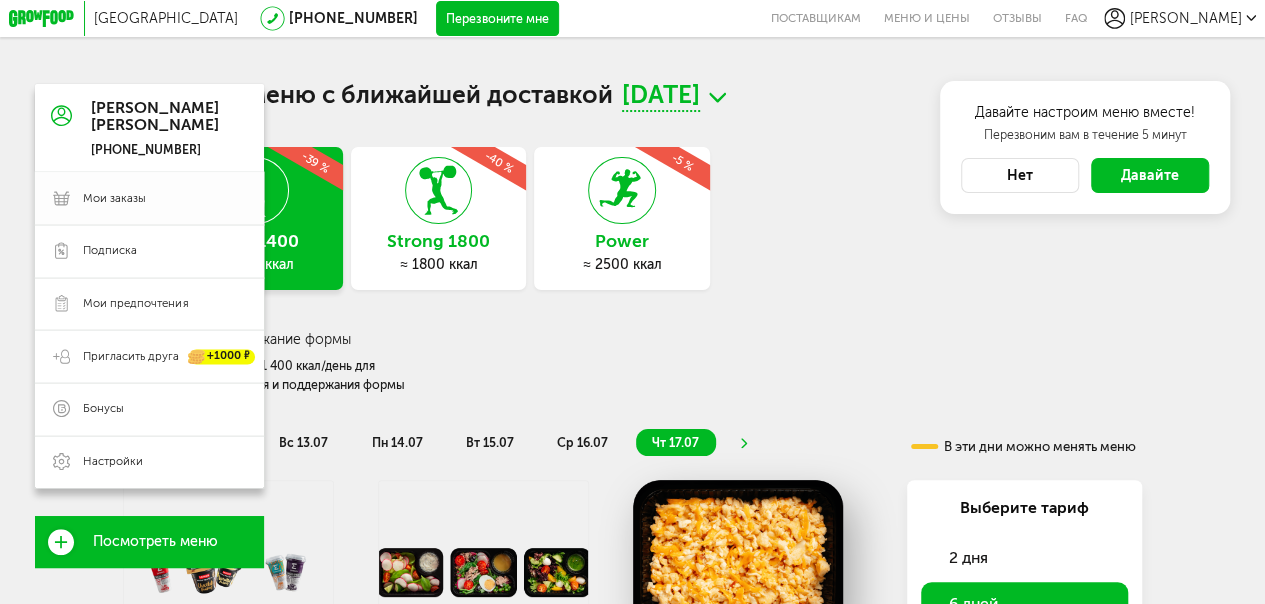 click on "Мои заказы" at bounding box center (114, 199) 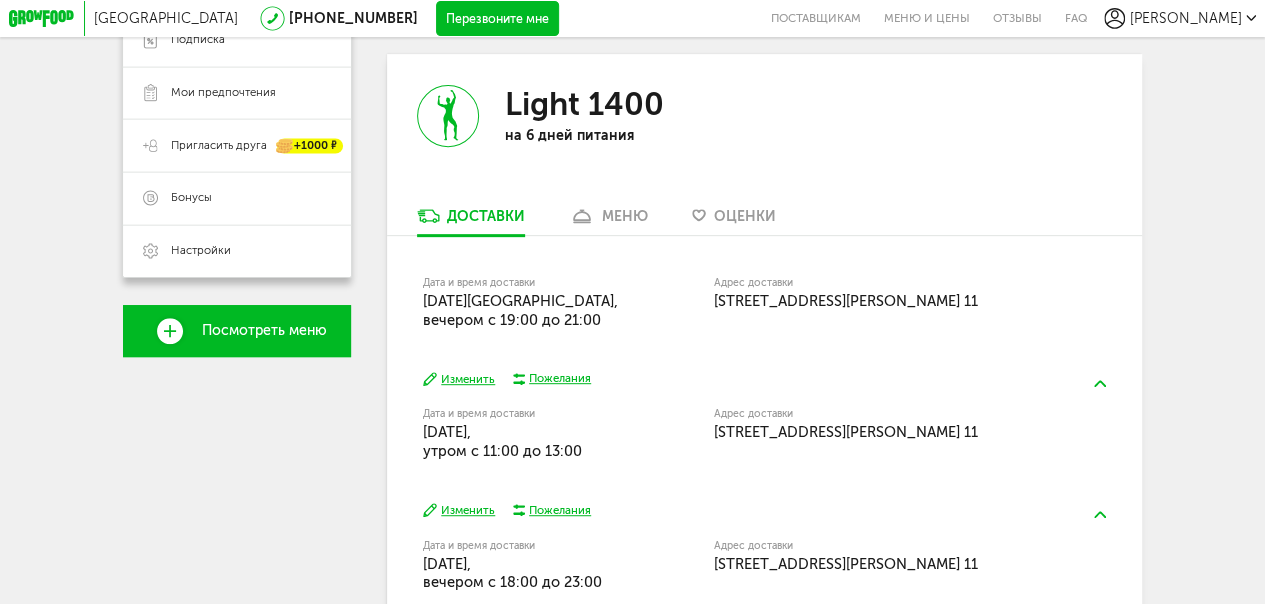 scroll, scrollTop: 443, scrollLeft: 0, axis: vertical 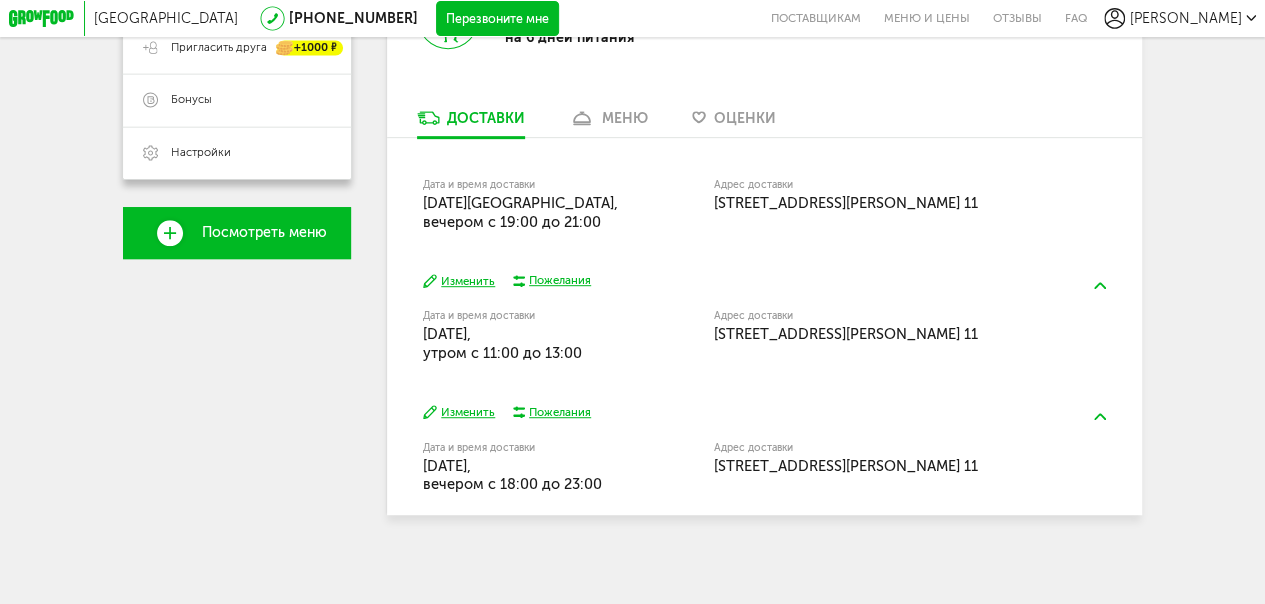click on "Пожелания" at bounding box center [560, 281] 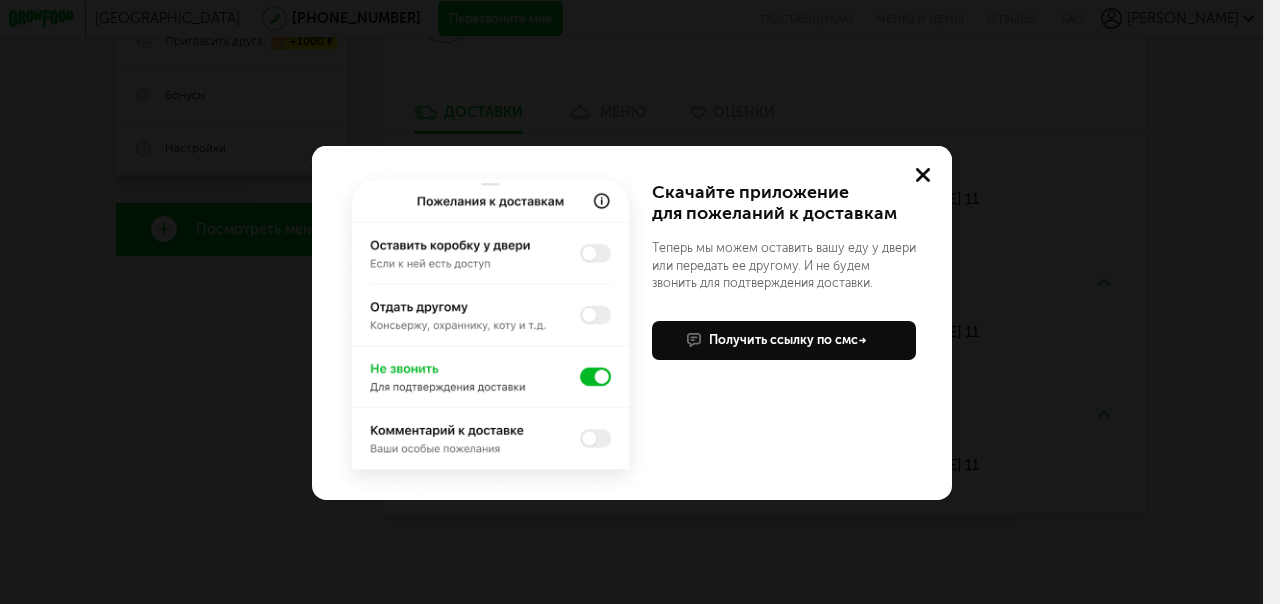 click 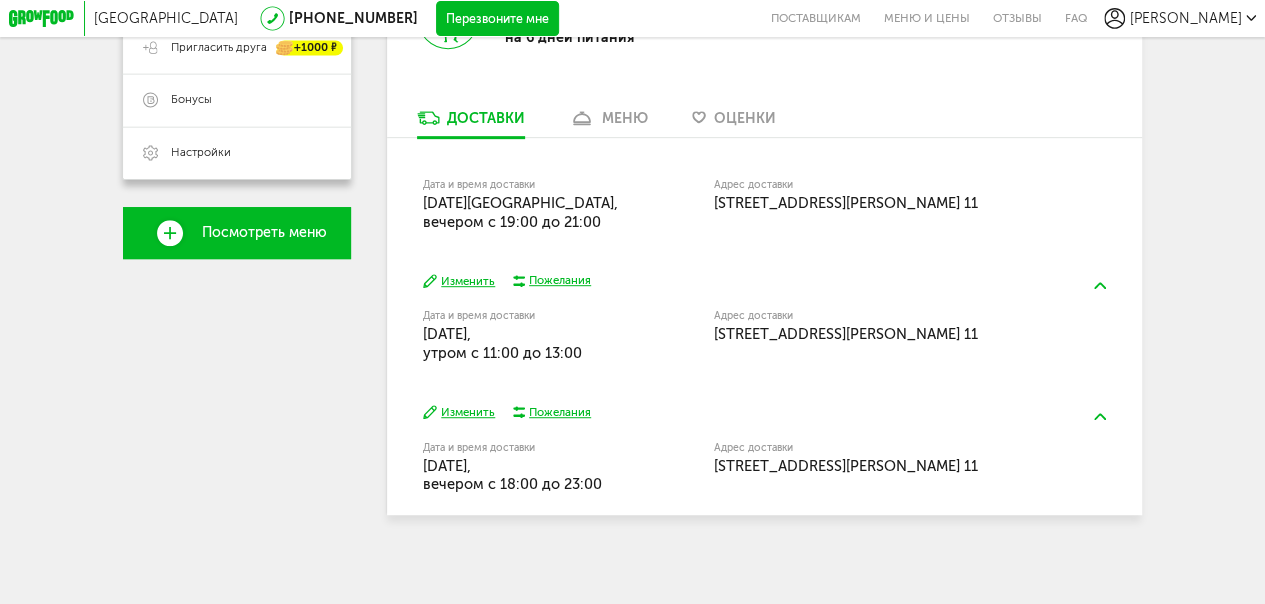 click on "[GEOGRAPHIC_DATA]
[PHONE_NUMBER]   Перезвоните мне
поставщикам
Меню и цены
Отзывы
FAQ
[PERSON_NAME]               [PERSON_NAME]   [PHONE_NUMBER]       Мои заказы       Подписка           [PERSON_NAME] предпочтения     Пригласить друга     +1000 ₽       Бонусы       Настройки       Выход       Меню и цены Отзывы FAQ     [PHONE_NUMBER]   Перезвоните мне     По любым вопросам пишите сюда:       Подписывайтесь в соцсетях:       Присоединяйся к нашей команде:   Карьера в GF   Читайте статьи:   Блог GrowFood   Ты блогер?   Оставляй заявку   Поставщикам:   Написать   Новый заказ           ВЫБРАТЬ МЕНЮ       [PERSON_NAME]" at bounding box center (632, 86) 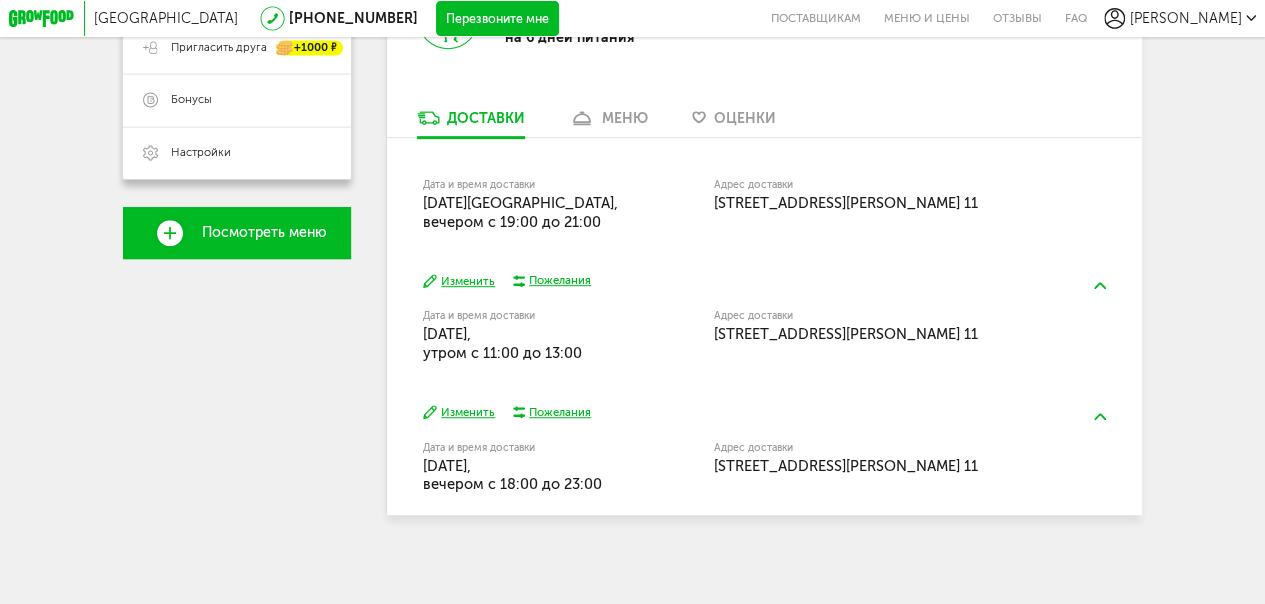 click on "[GEOGRAPHIC_DATA]
[PHONE_NUMBER]   Перезвоните мне
поставщикам
Меню и цены
Отзывы
FAQ
[PERSON_NAME]               [PERSON_NAME]   [PHONE_NUMBER]       Мои заказы       Подписка           [PERSON_NAME] предпочтения     Пригласить друга     +1000 ₽       Бонусы       Настройки       Выход       Меню и цены Отзывы FAQ     [PHONE_NUMBER]   Перезвоните мне     По любым вопросам пишите сюда:       Подписывайтесь в соцсетях:       Присоединяйся к нашей команде:   Карьера в GF   Читайте статьи:   Блог GrowFood   Ты блогер?   Оставляй заявку   Поставщикам:   Написать   Новый заказ           ВЫБРАТЬ МЕНЮ       [PERSON_NAME]" at bounding box center (632, 86) 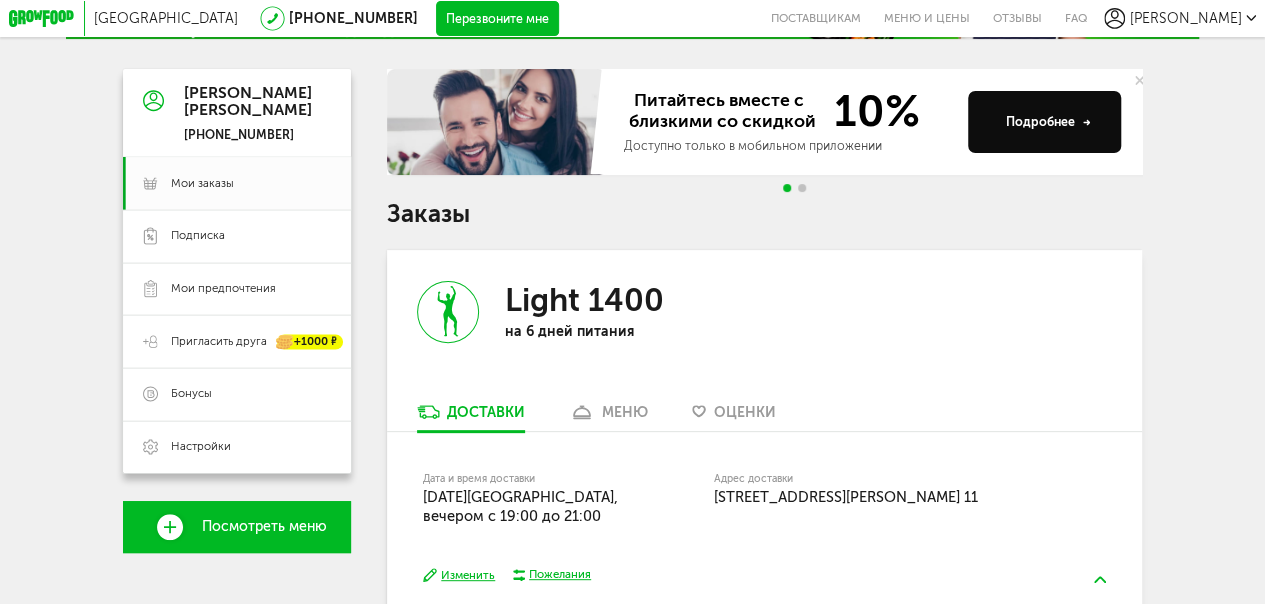 scroll, scrollTop: 43, scrollLeft: 0, axis: vertical 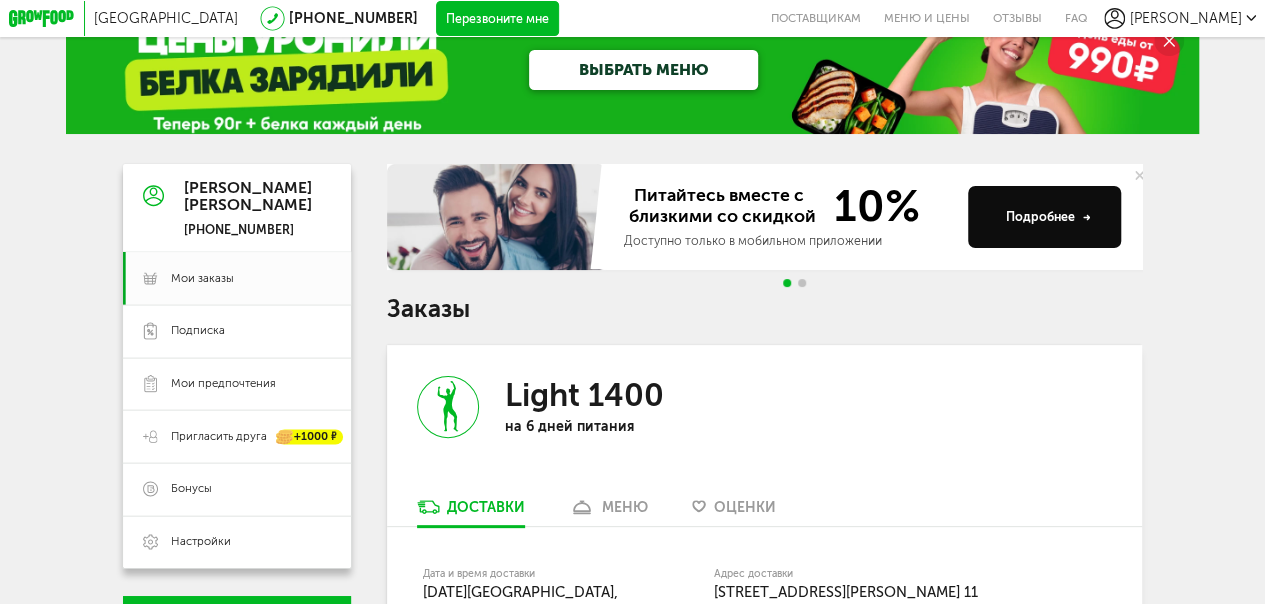 click on "[GEOGRAPHIC_DATA]
[PHONE_NUMBER]   Перезвоните мне
поставщикам
Меню и цены
Отзывы
FAQ
[PERSON_NAME]               [PERSON_NAME]   [PHONE_NUMBER]       Мои заказы       Подписка           [PERSON_NAME] предпочтения     Пригласить друга     +1000 ₽       Бонусы       Настройки       Выход       Меню и цены Отзывы FAQ     [PHONE_NUMBER]   Перезвоните мне     По любым вопросам пишите сюда:       Подписывайтесь в соцсетях:       Присоединяйся к нашей команде:   Карьера в GF   Читайте статьи:   Блог GrowFood   Ты блогер?   Оставляй заявку   Поставщикам:   Написать   Новый заказ           ВЫБРАТЬ МЕНЮ       [PERSON_NAME]" at bounding box center (632, 475) 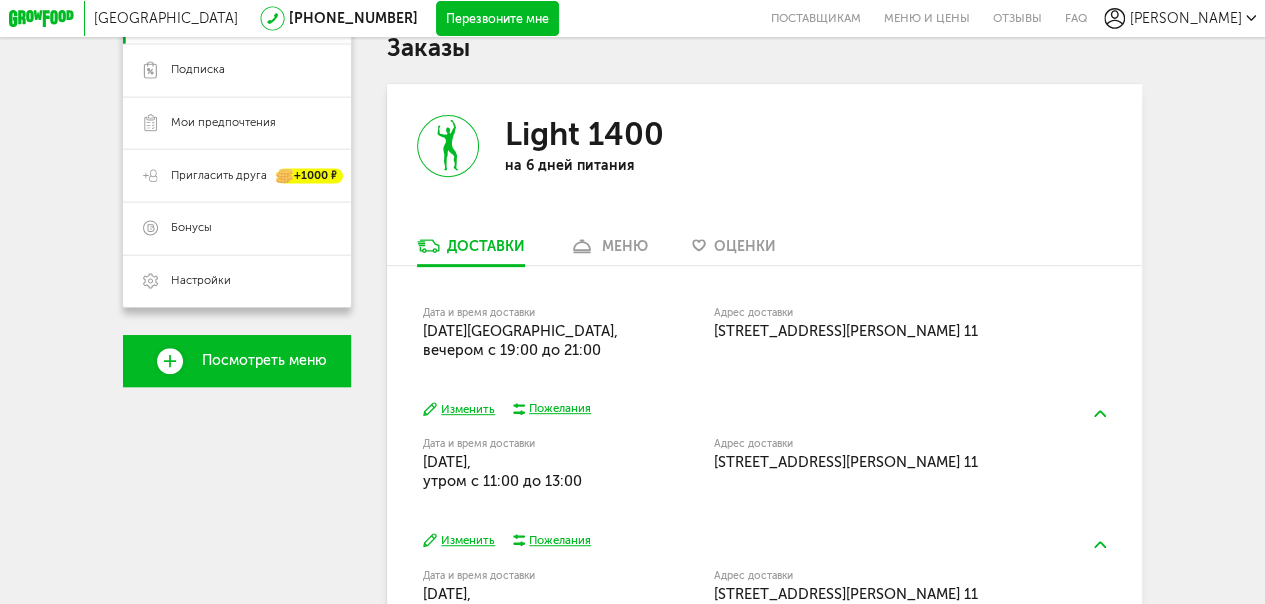 scroll, scrollTop: 343, scrollLeft: 0, axis: vertical 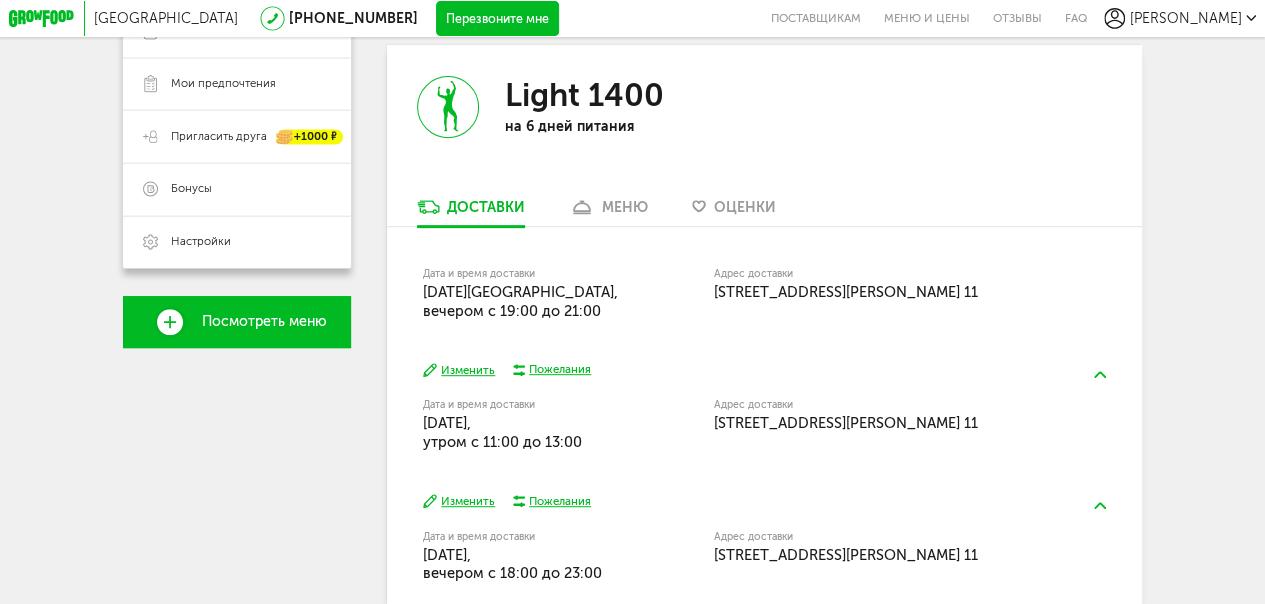 click on "[GEOGRAPHIC_DATA]
[PHONE_NUMBER]   Перезвоните мне
поставщикам
Меню и цены
Отзывы
FAQ
[PERSON_NAME]               [PERSON_NAME]   [PHONE_NUMBER]       Мои заказы       Подписка           [PERSON_NAME] предпочтения     Пригласить друга     +1000 ₽       Бонусы       Настройки       Выход       Меню и цены Отзывы FAQ     [PHONE_NUMBER]   Перезвоните мне     По любым вопросам пишите сюда:       Подписывайтесь в соцсетях:       Присоединяйся к нашей команде:   Карьера в GF   Читайте статьи:   Блог GrowFood   Ты блогер?   Оставляй заявку   Поставщикам:   Написать   Новый заказ           ВЫБРАТЬ МЕНЮ       [PERSON_NAME]" at bounding box center [632, 175] 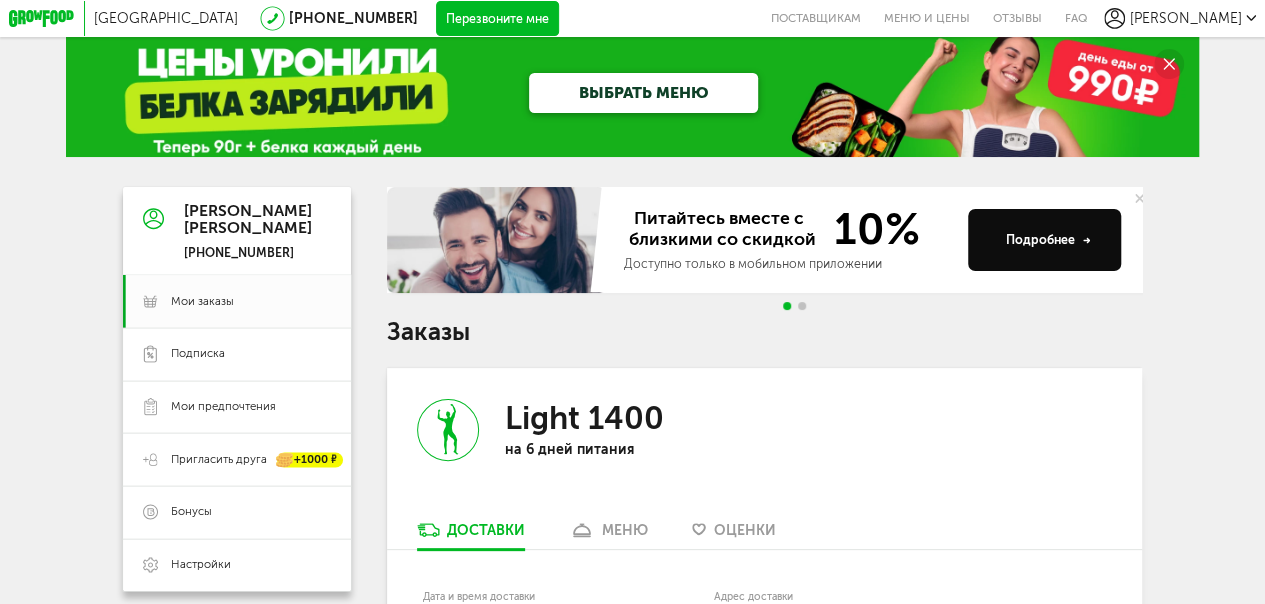 scroll, scrollTop: 0, scrollLeft: 0, axis: both 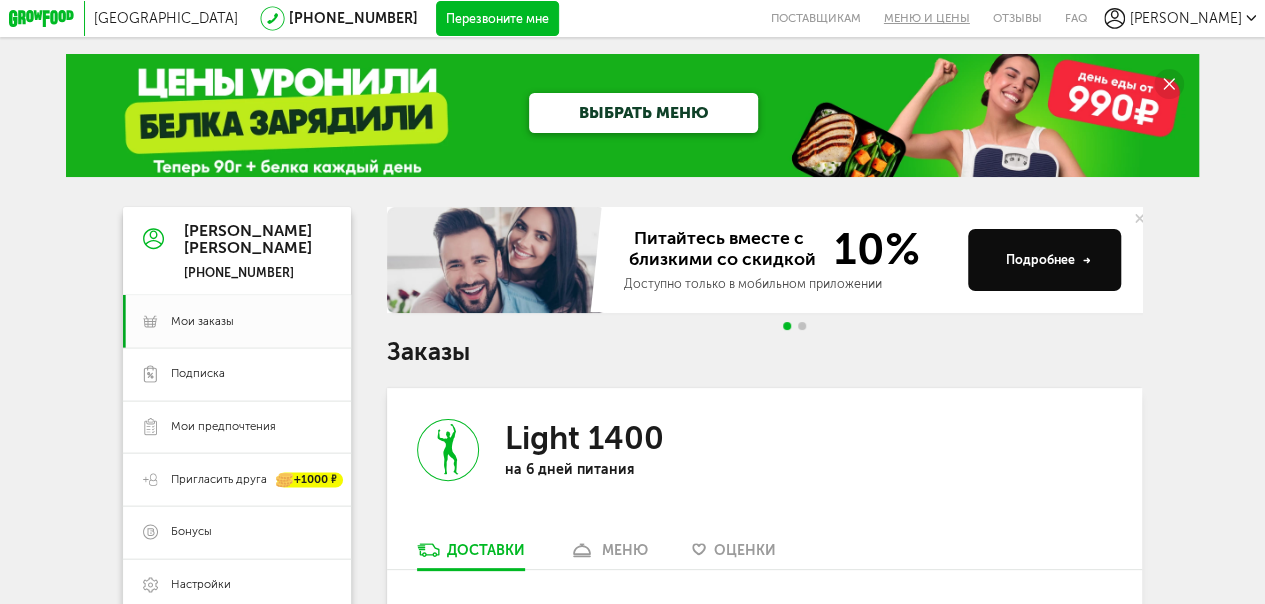 click on "Меню и цены" at bounding box center [926, 18] 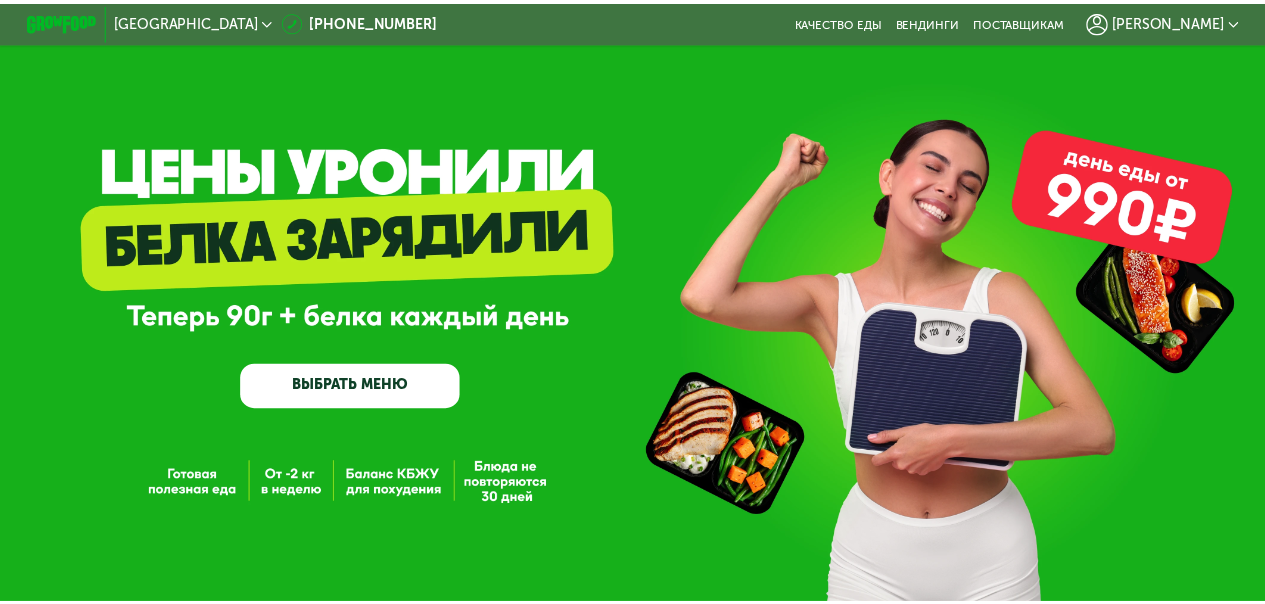 scroll, scrollTop: 0, scrollLeft: 0, axis: both 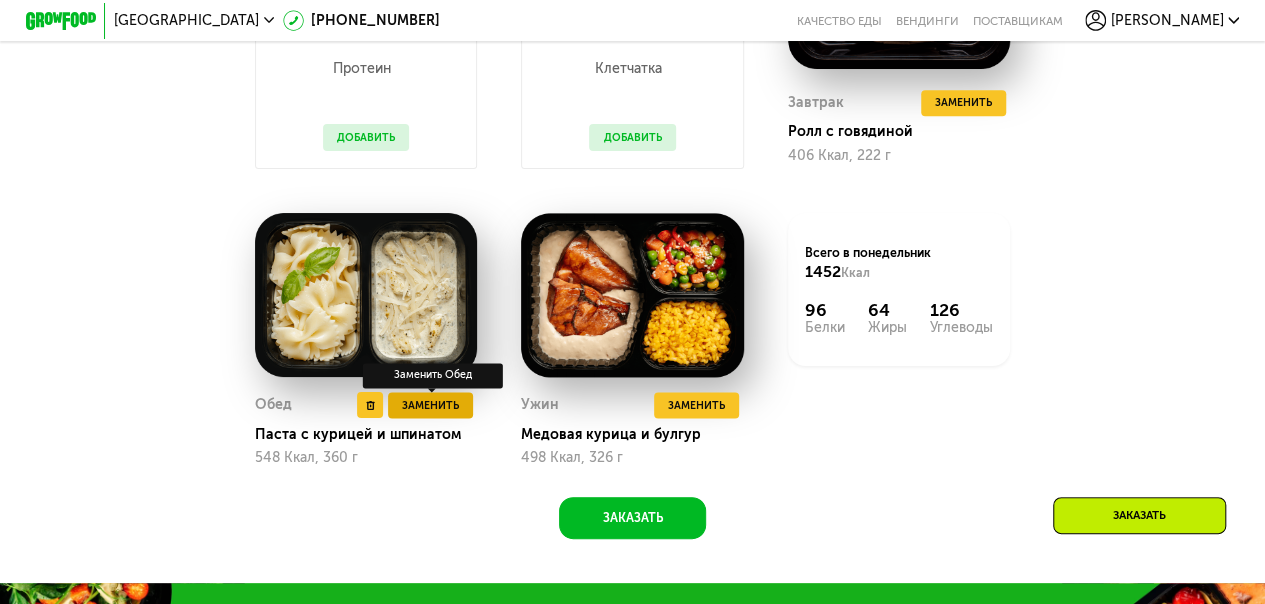 click on "Заменить" at bounding box center (430, 406) 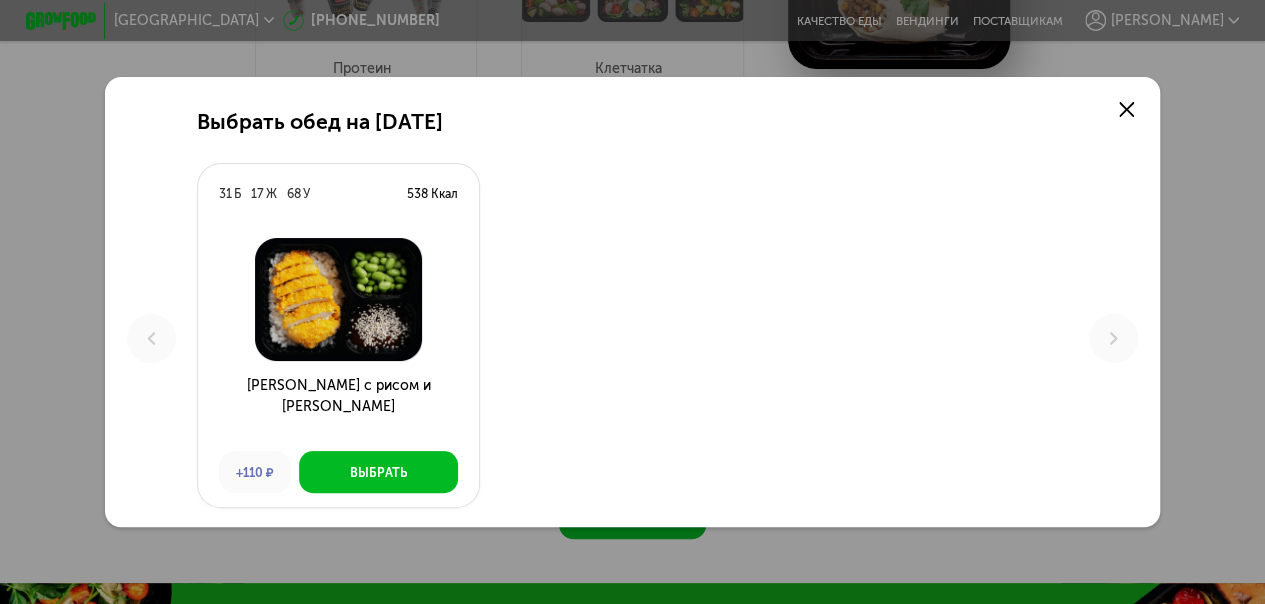 scroll, scrollTop: 0, scrollLeft: 0, axis: both 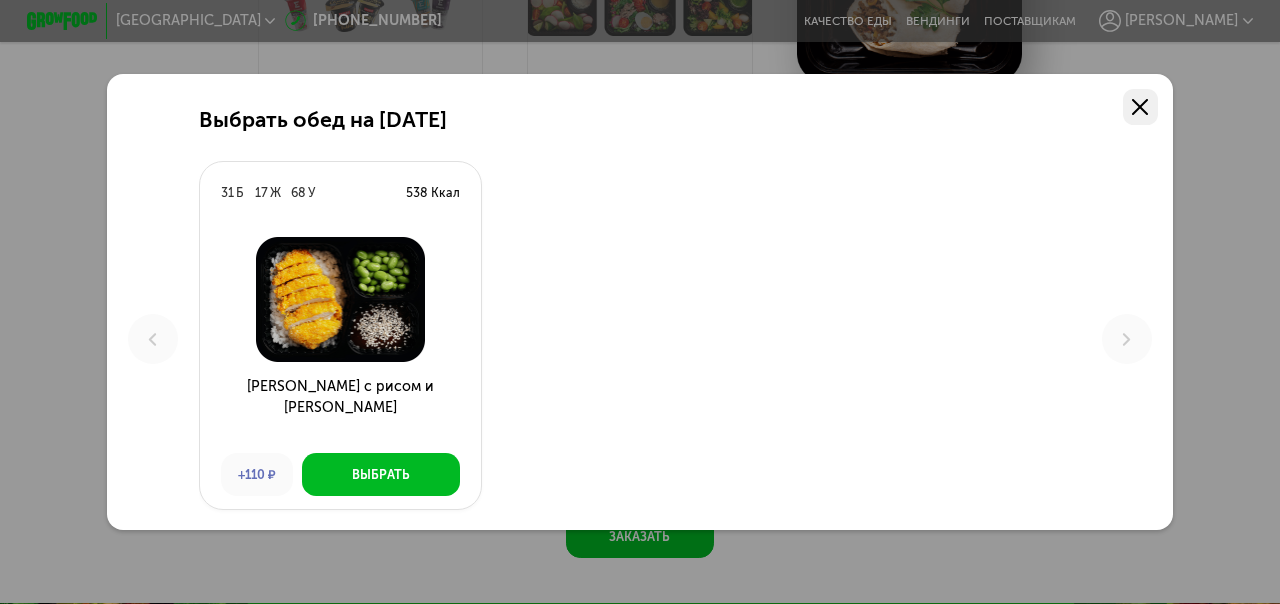 click 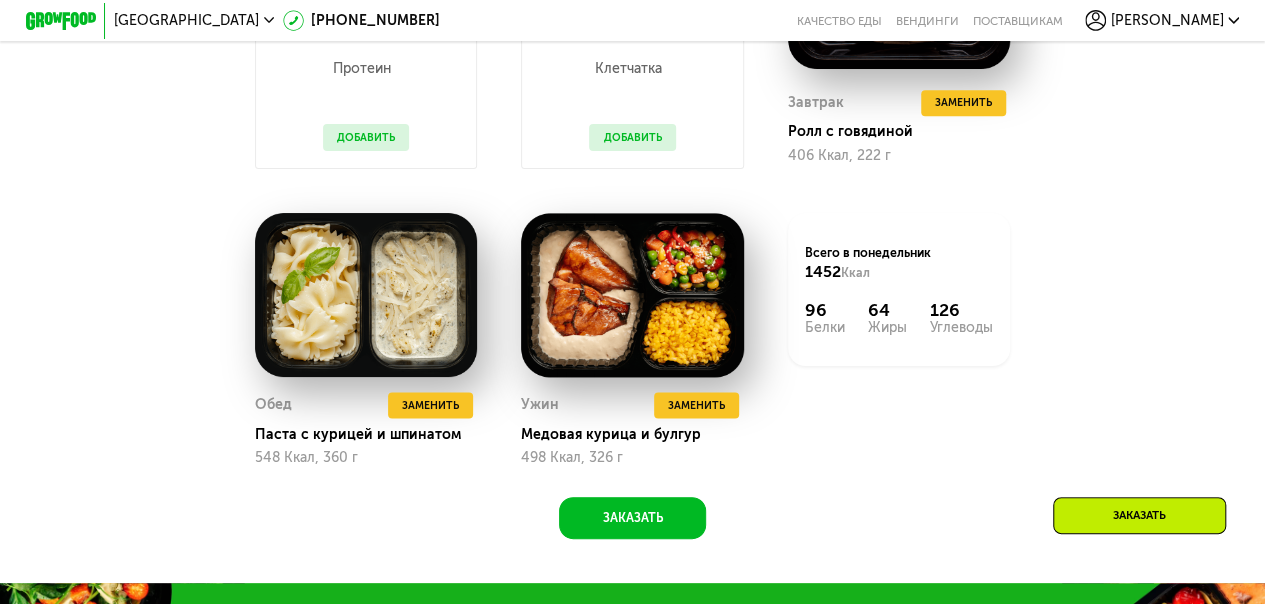 scroll, scrollTop: 1400, scrollLeft: 0, axis: vertical 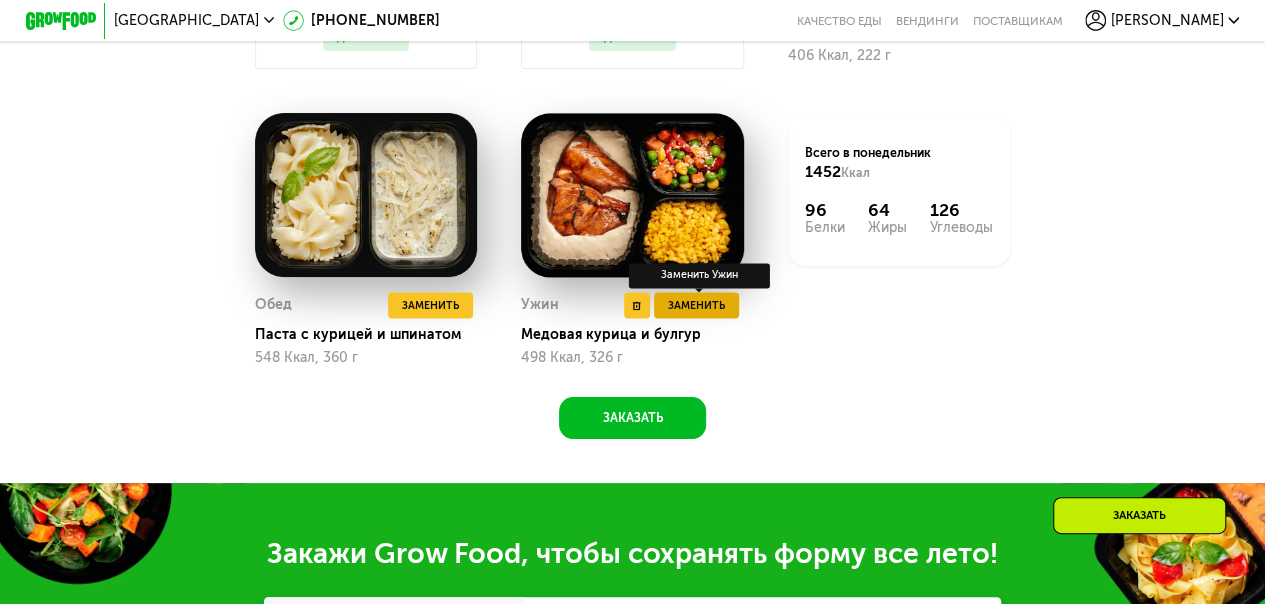 click on "Заменить" at bounding box center (696, 306) 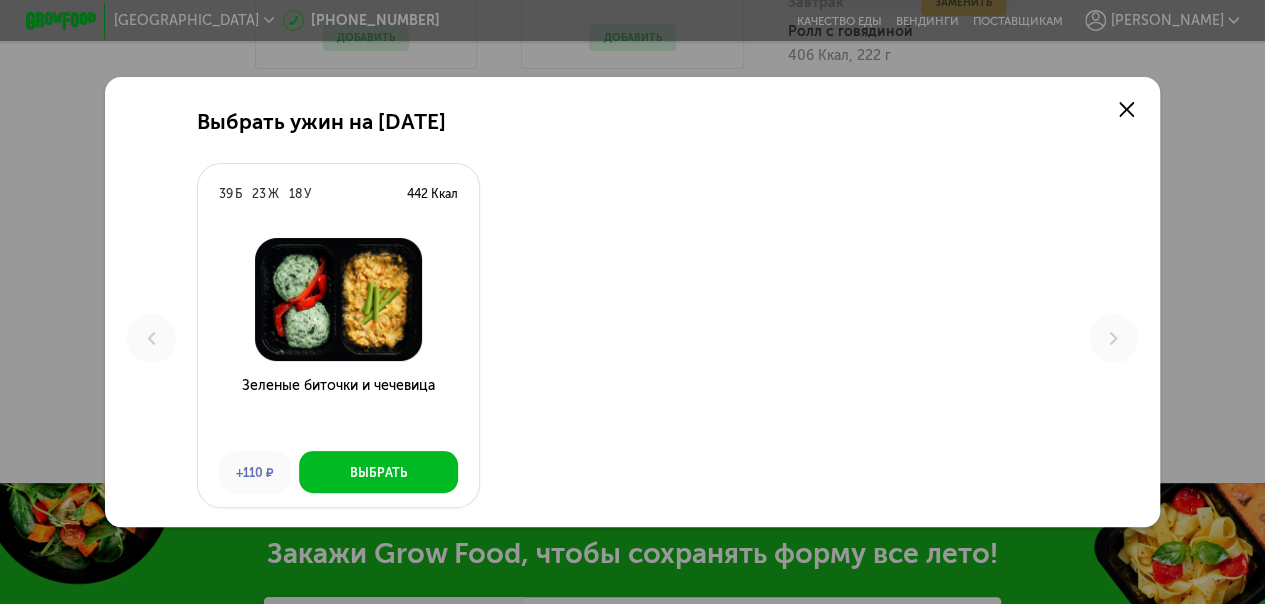 scroll, scrollTop: 0, scrollLeft: 0, axis: both 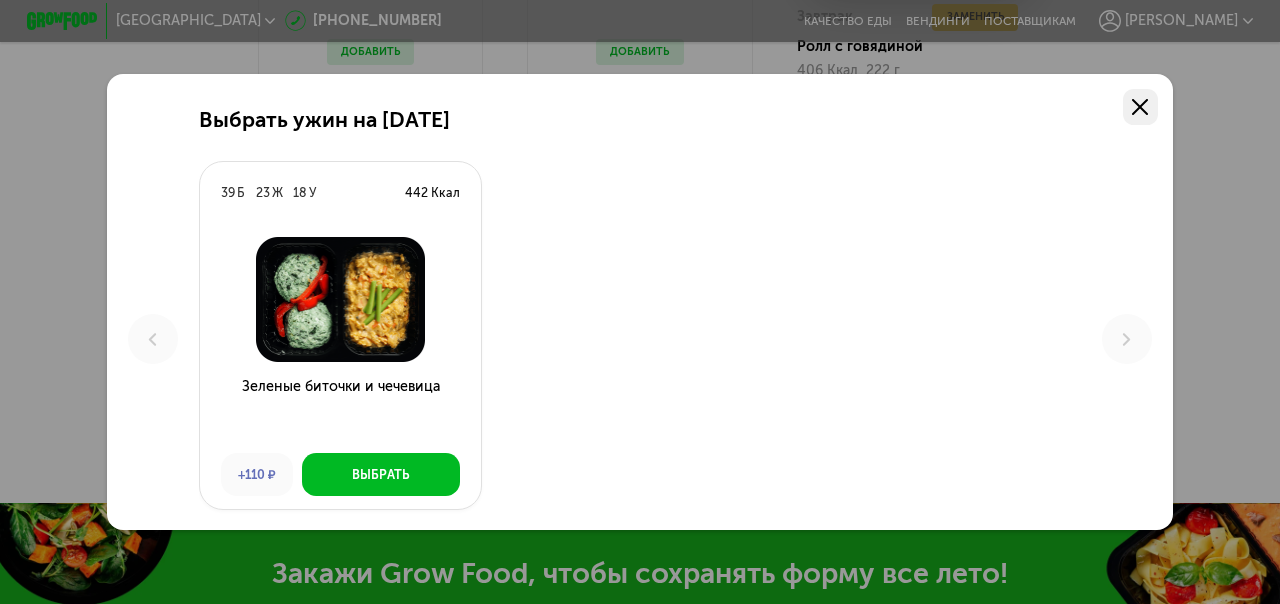 click 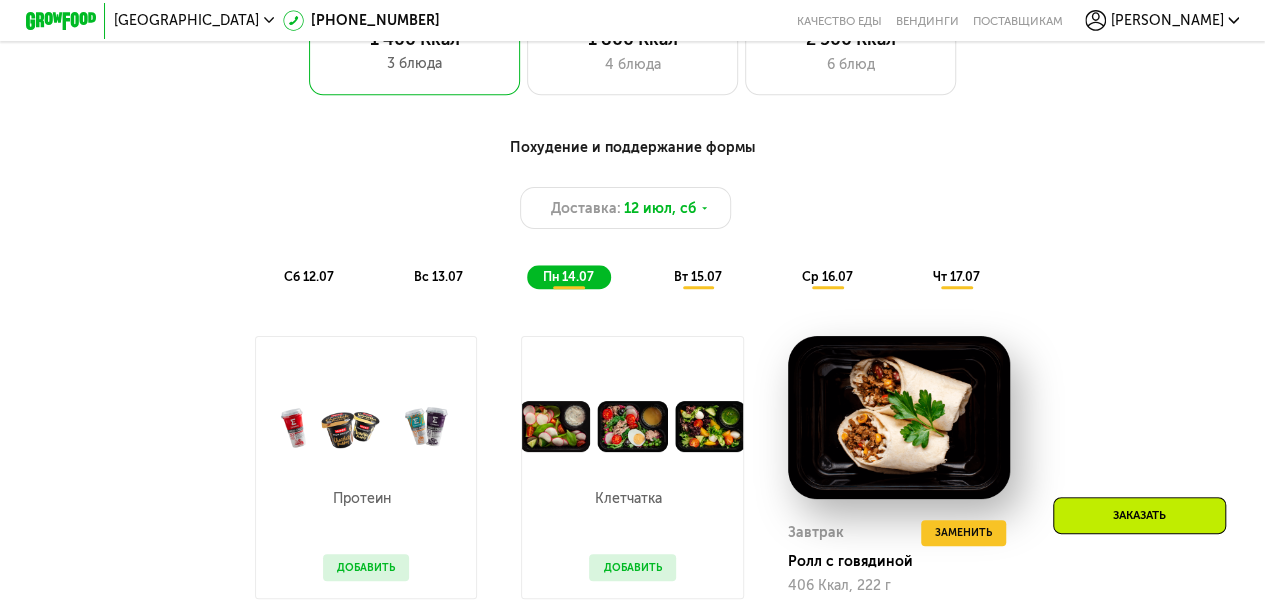 scroll, scrollTop: 900, scrollLeft: 0, axis: vertical 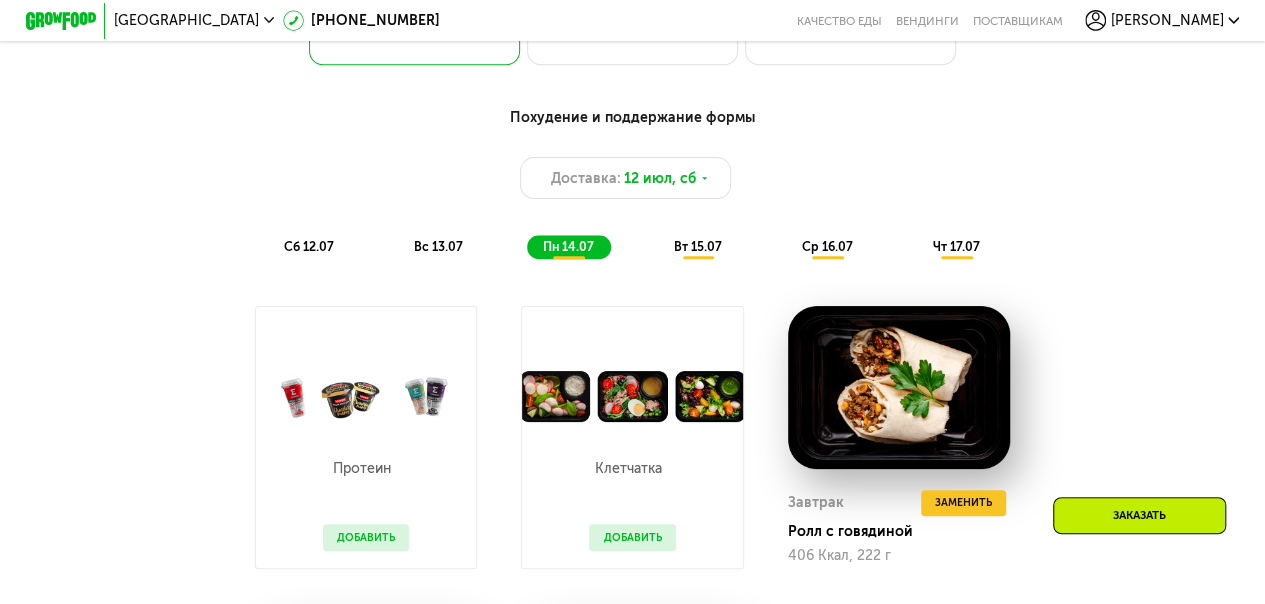 click on "вт 15.07" at bounding box center (698, 246) 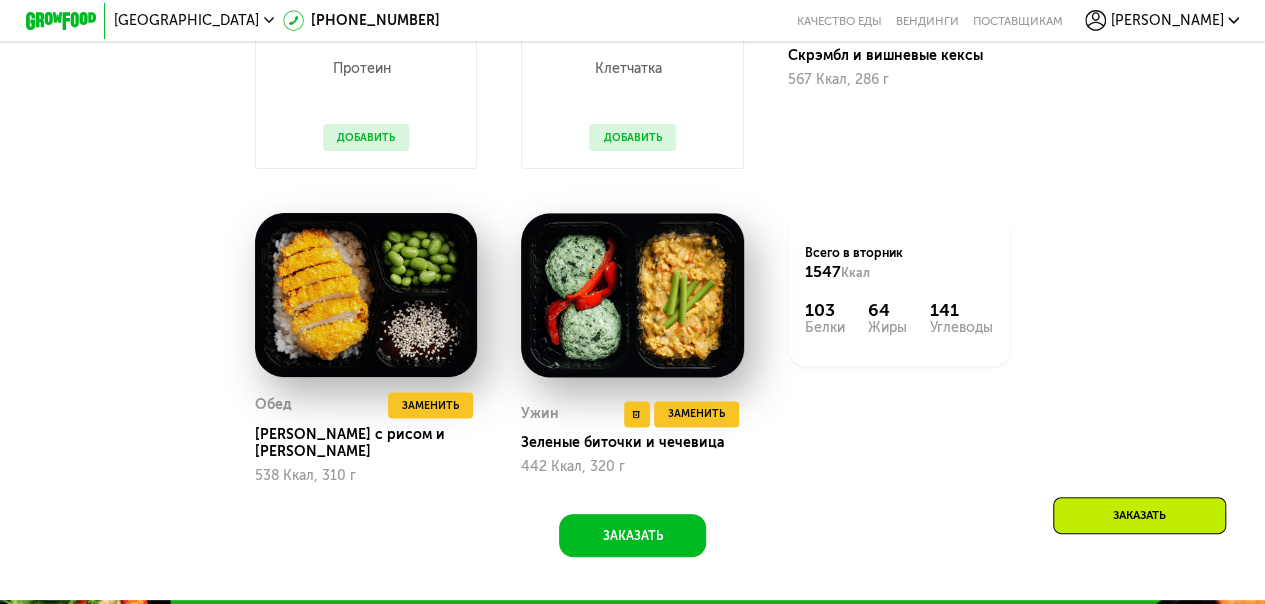 scroll, scrollTop: 1400, scrollLeft: 0, axis: vertical 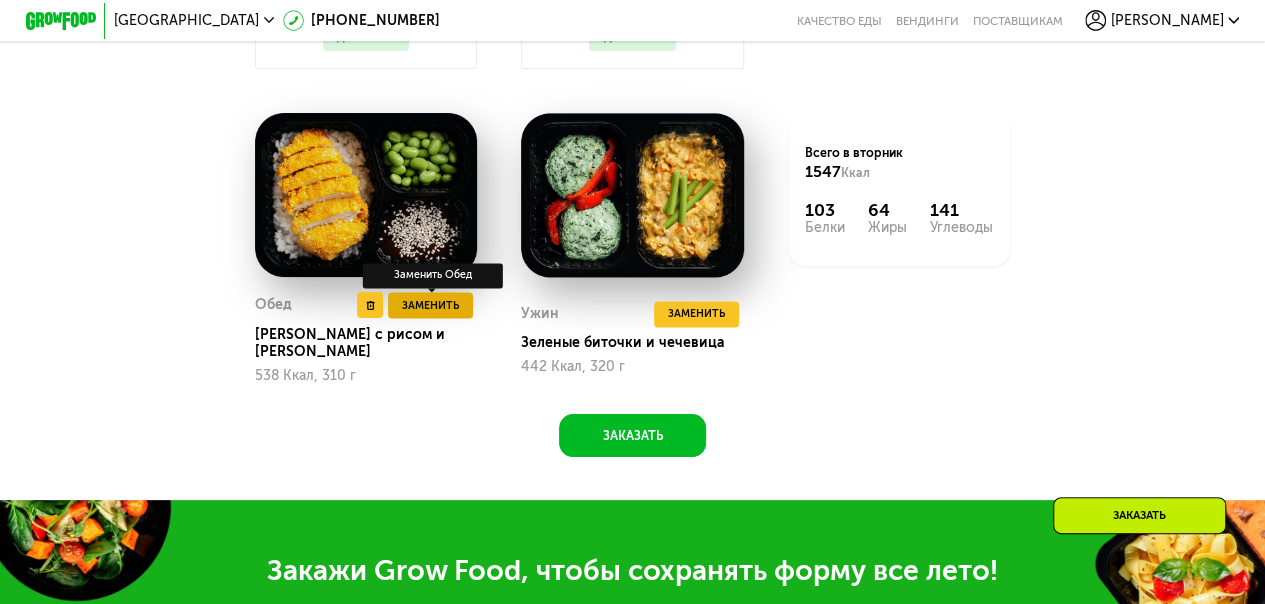 click on "Заменить" at bounding box center [430, 306] 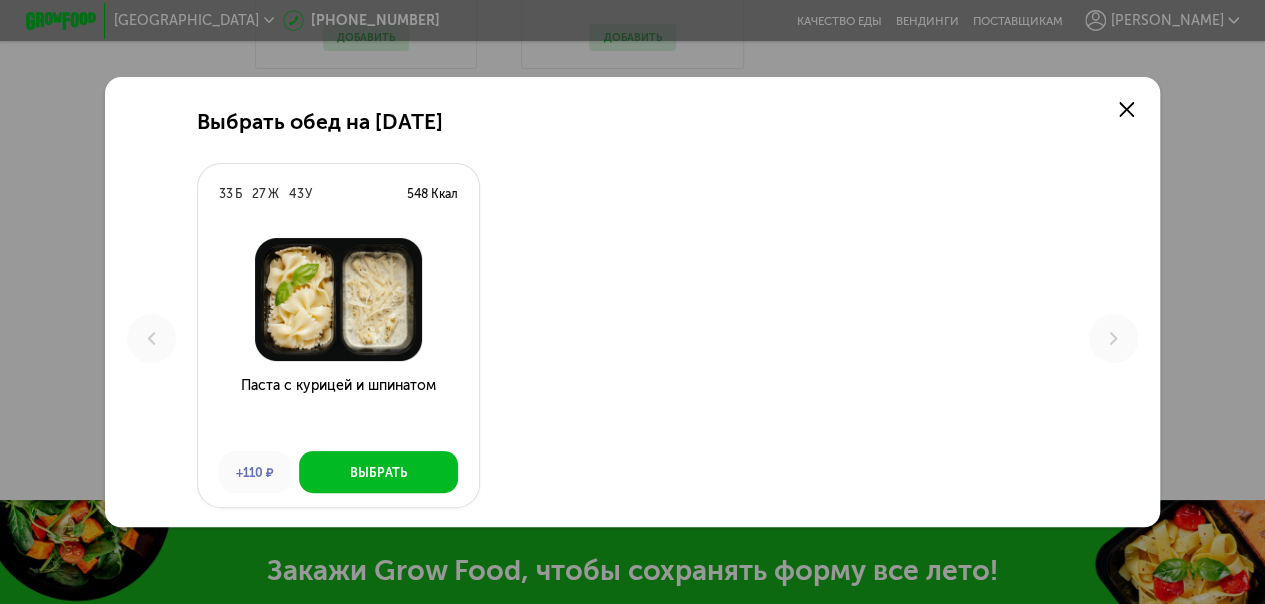 scroll, scrollTop: 0, scrollLeft: 0, axis: both 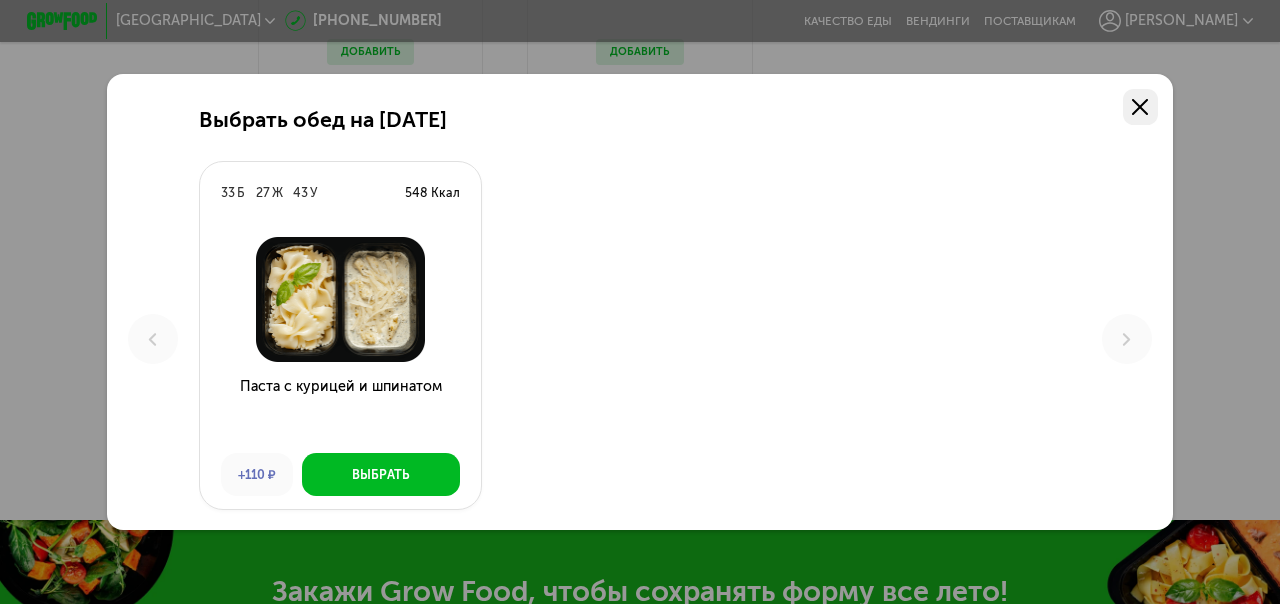 click 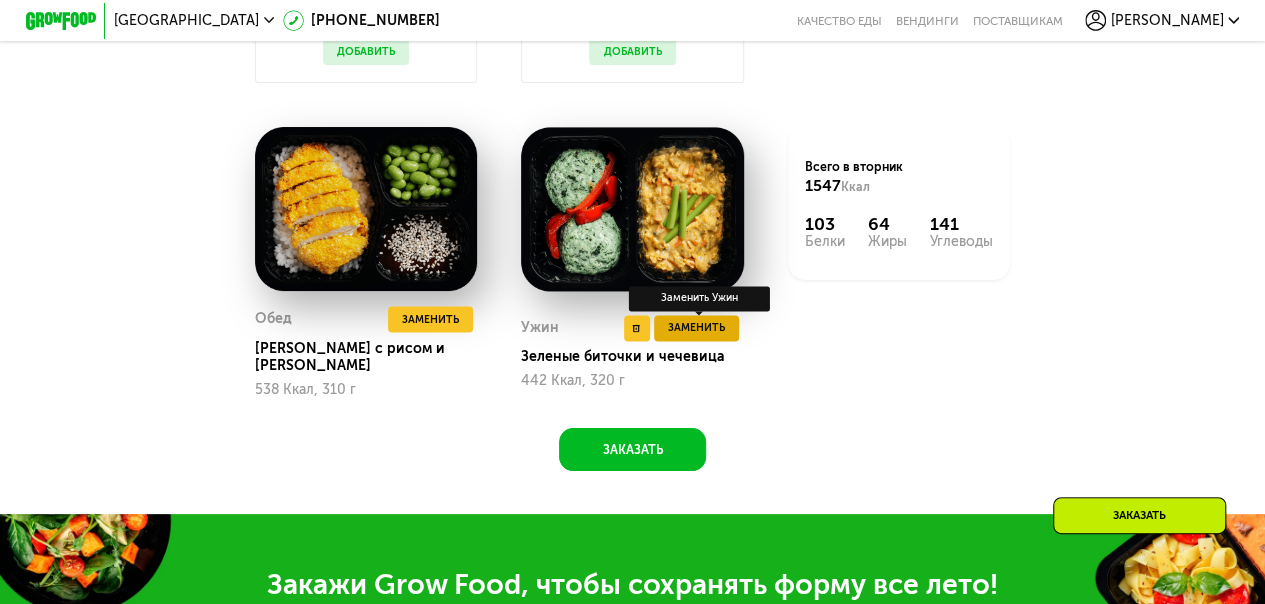 scroll, scrollTop: 1400, scrollLeft: 0, axis: vertical 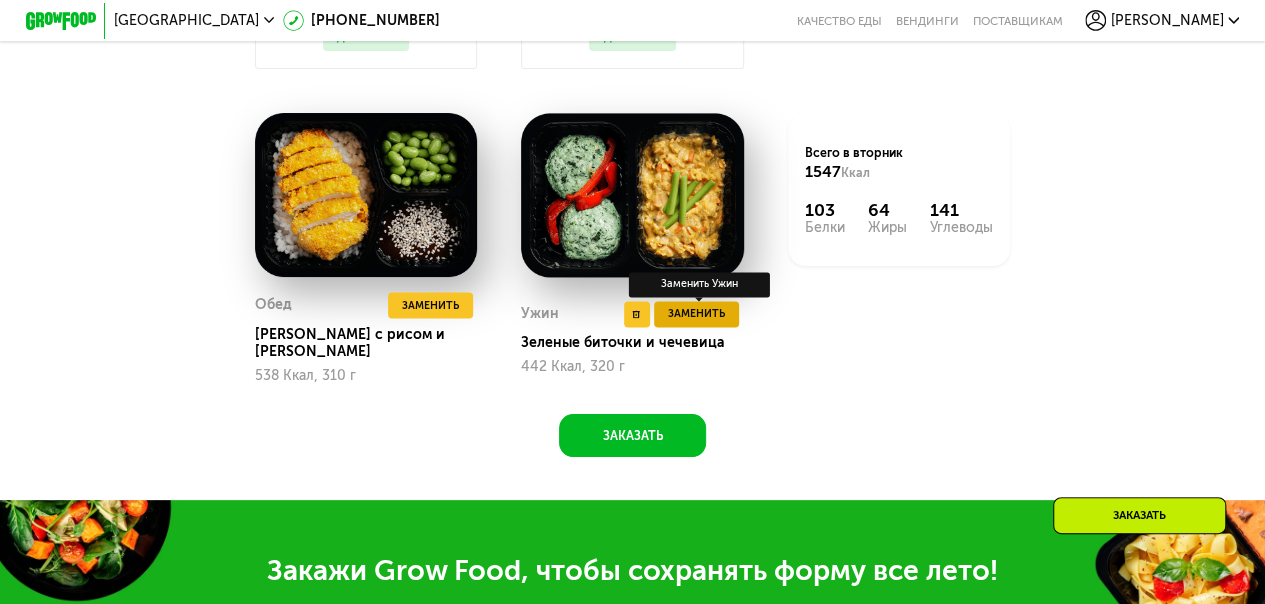 click on "Заменить" at bounding box center (696, 314) 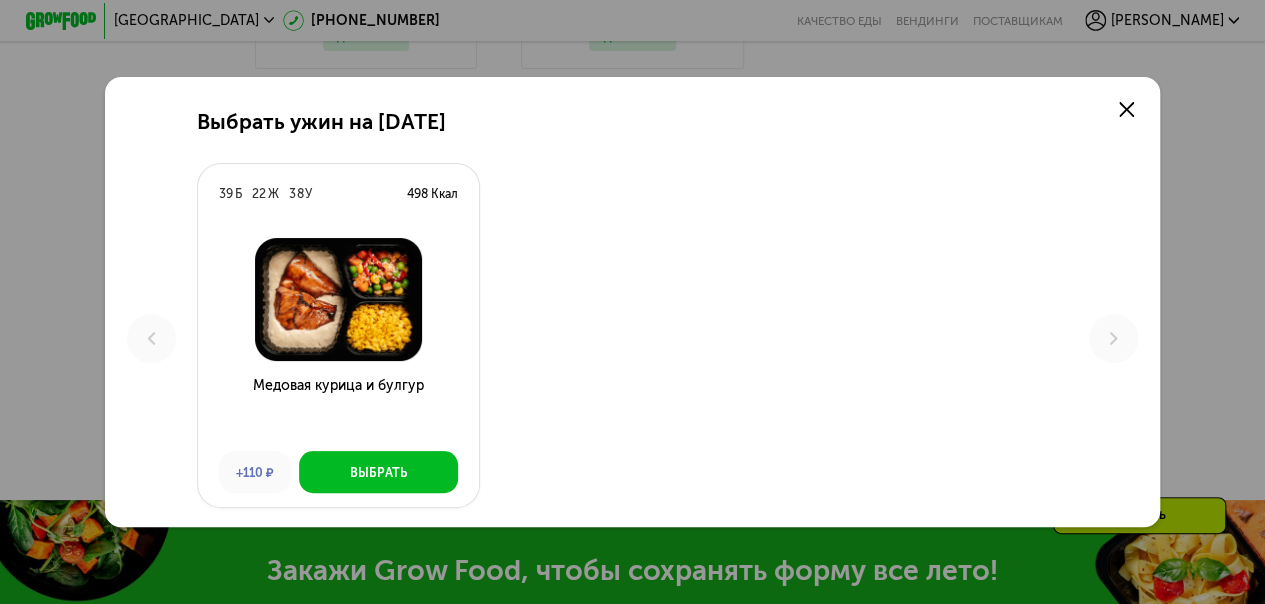 scroll, scrollTop: 0, scrollLeft: 0, axis: both 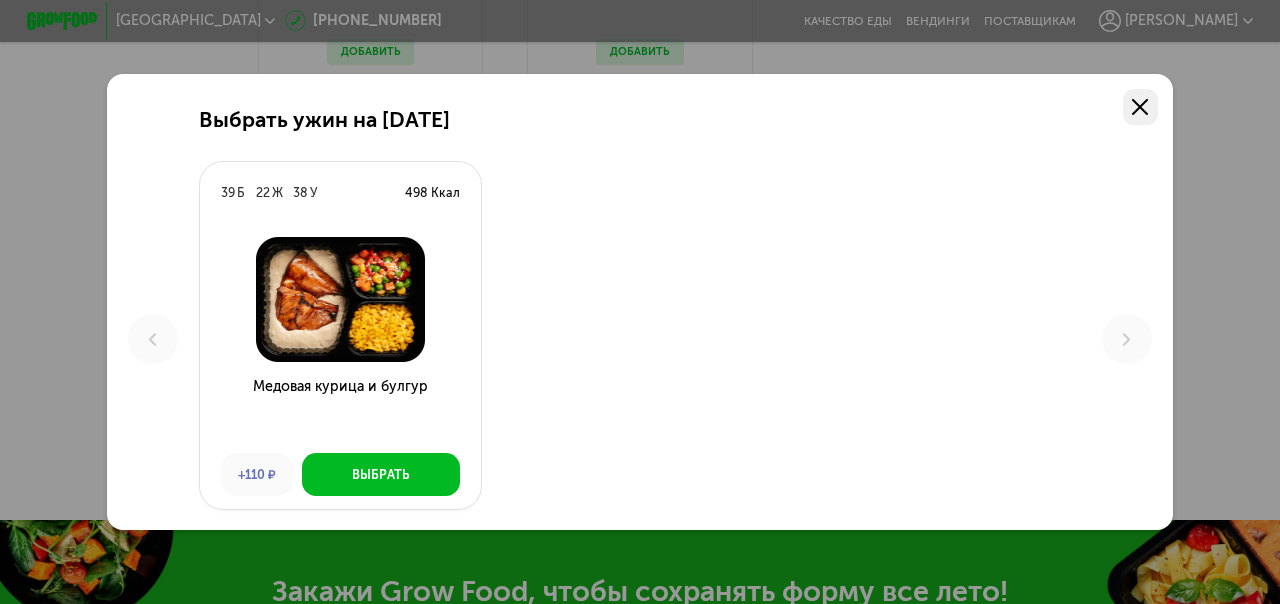 click 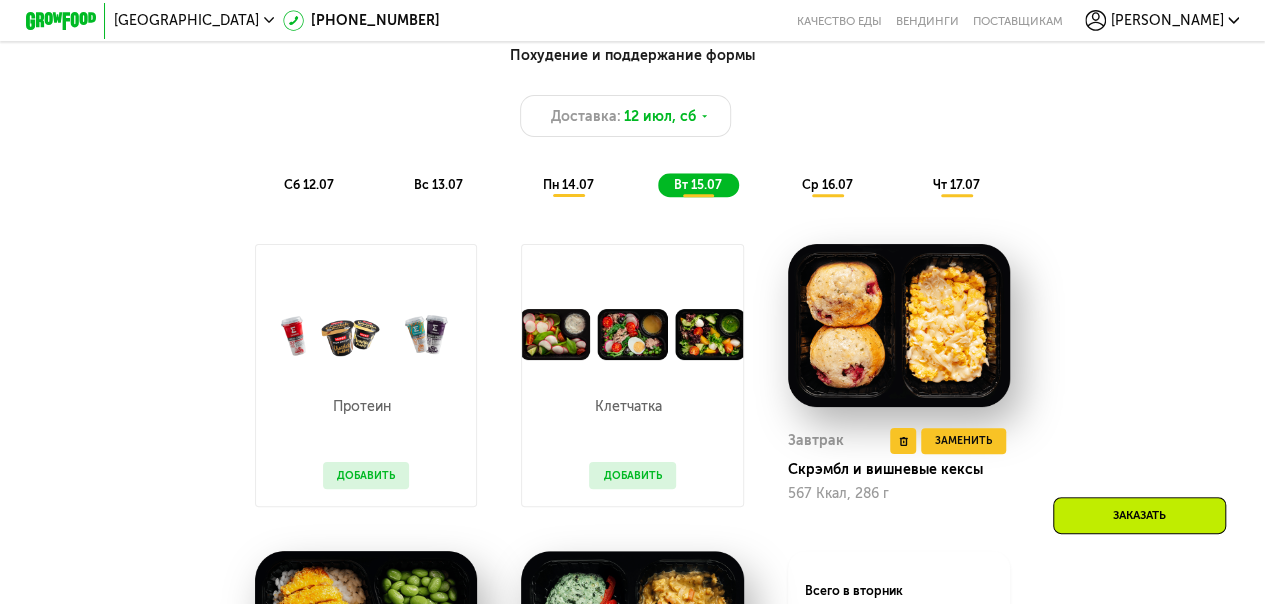 scroll, scrollTop: 900, scrollLeft: 0, axis: vertical 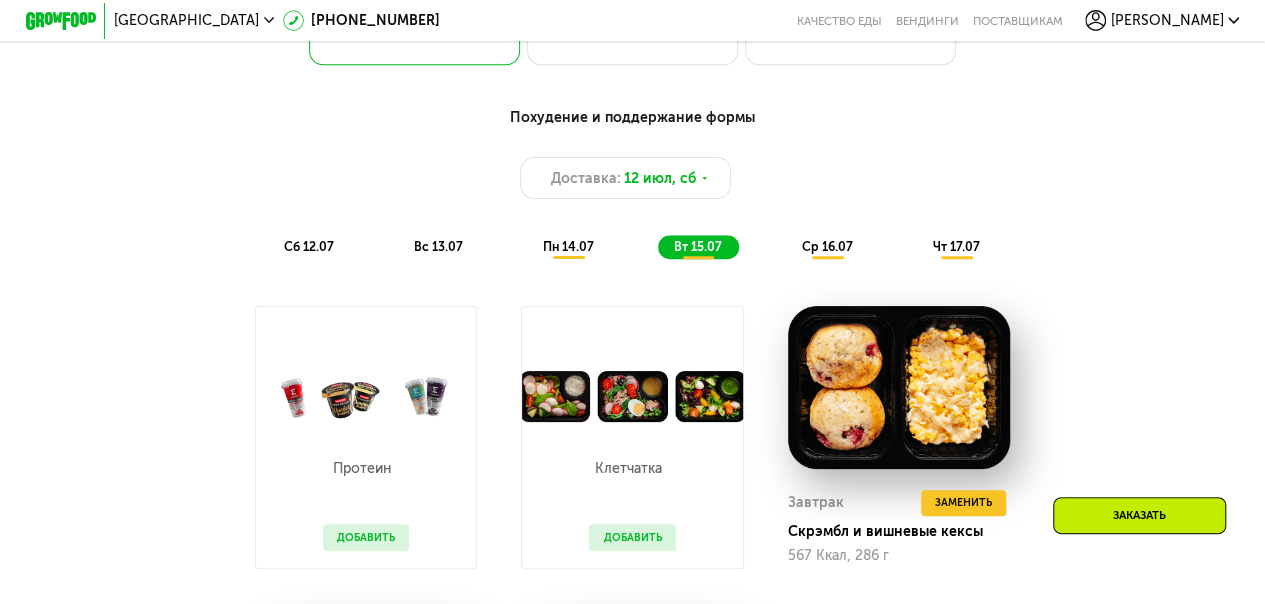 click on "ср 16.07" at bounding box center (826, 246) 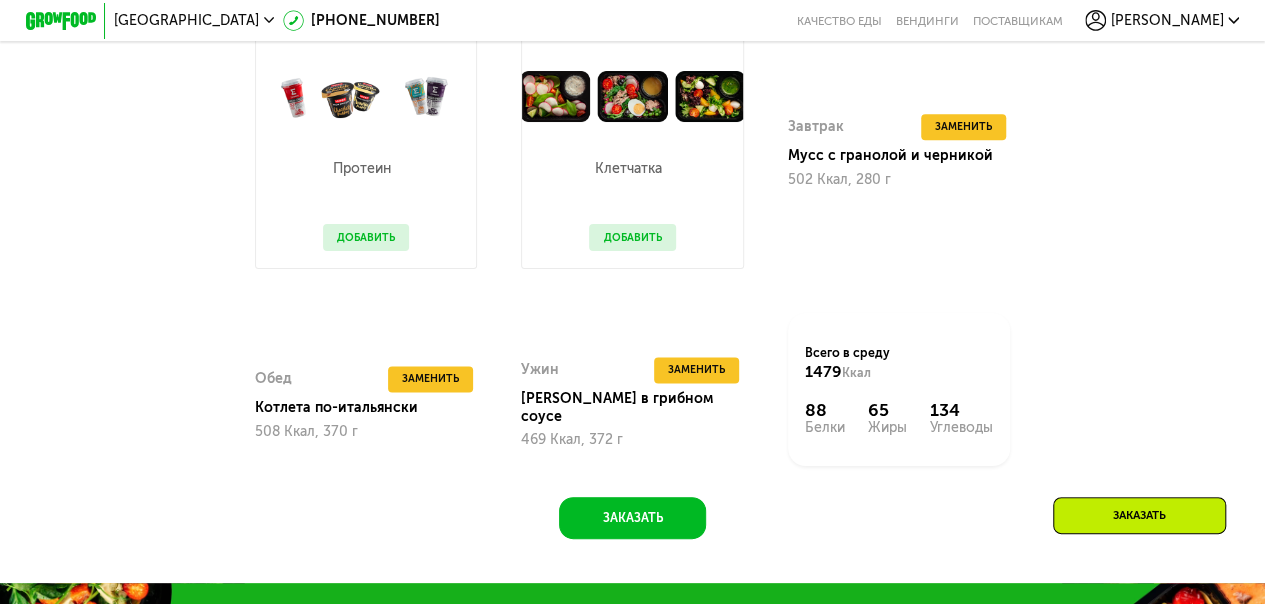 scroll, scrollTop: 1100, scrollLeft: 0, axis: vertical 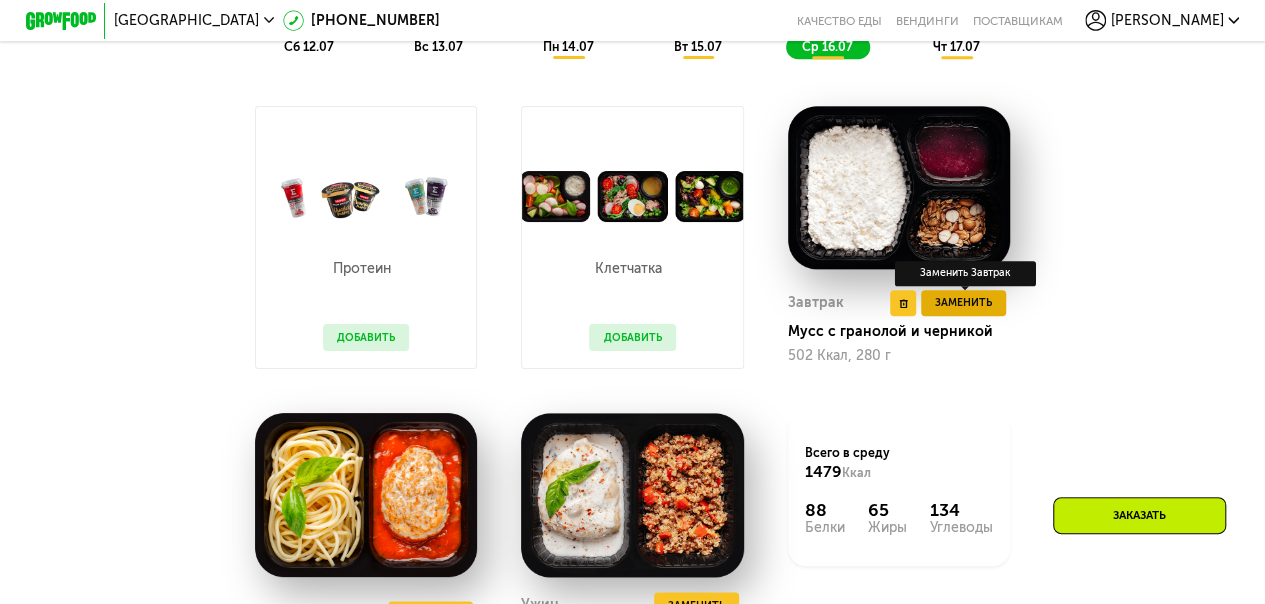 click on "Заменить" at bounding box center [963, 303] 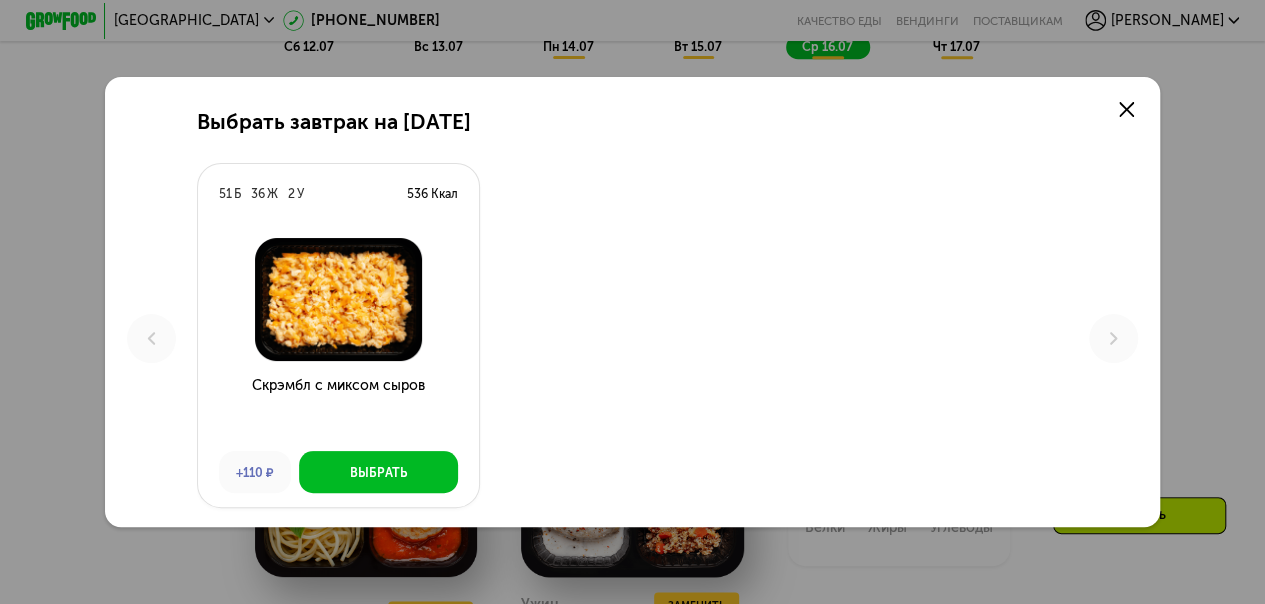 scroll, scrollTop: 0, scrollLeft: 0, axis: both 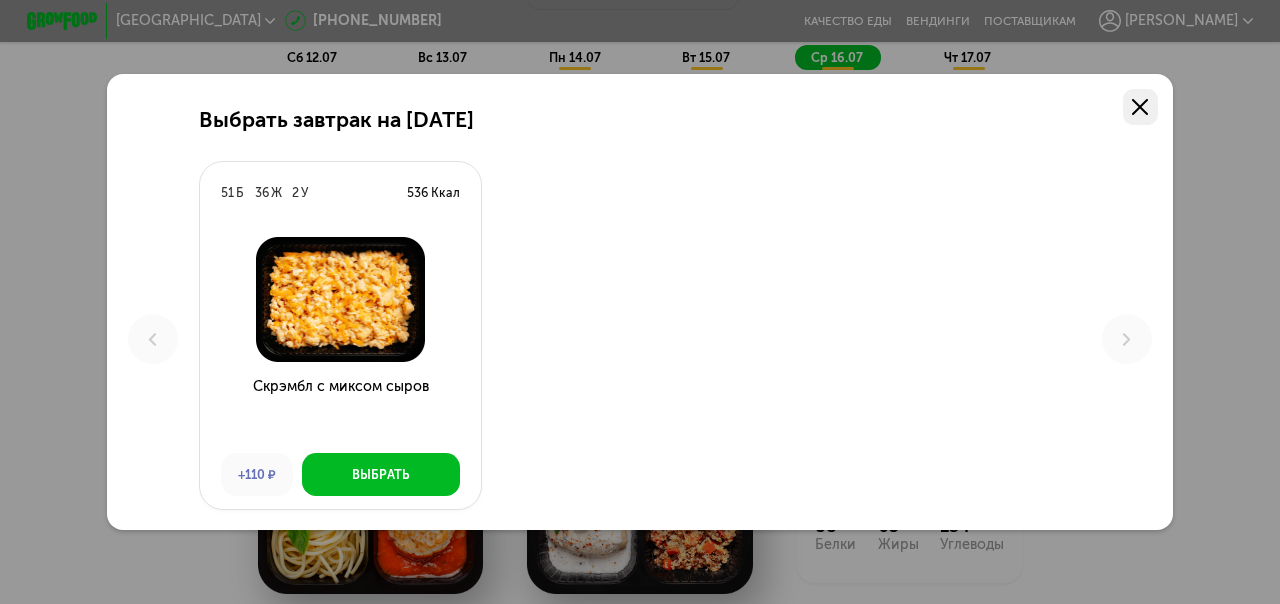 click 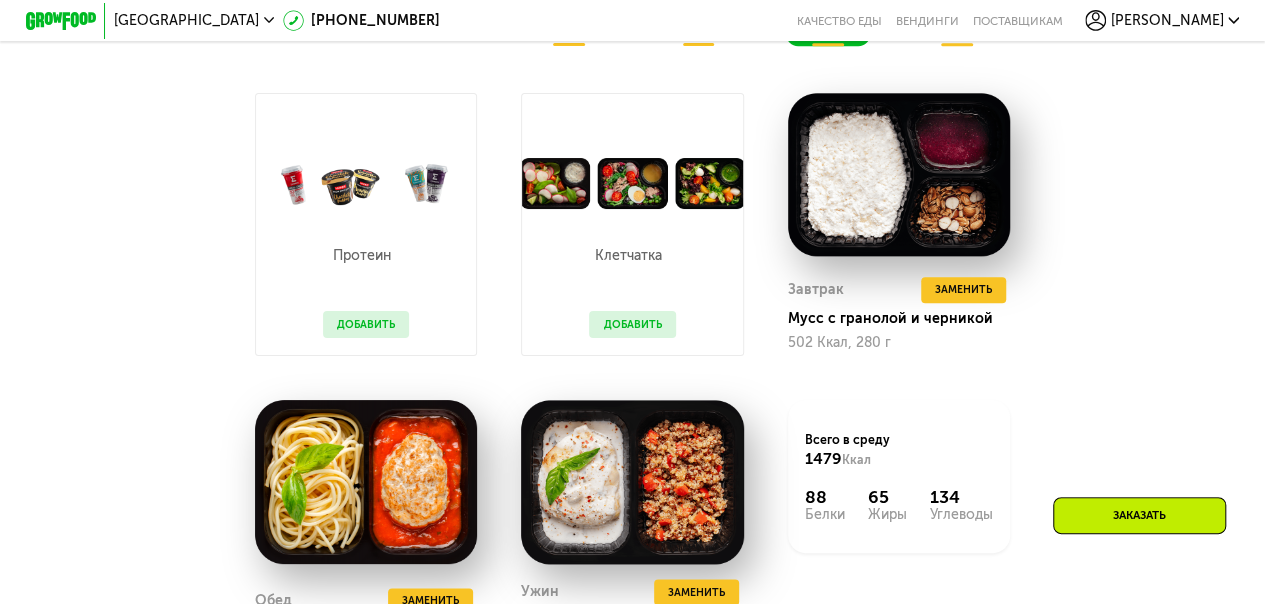 scroll, scrollTop: 900, scrollLeft: 0, axis: vertical 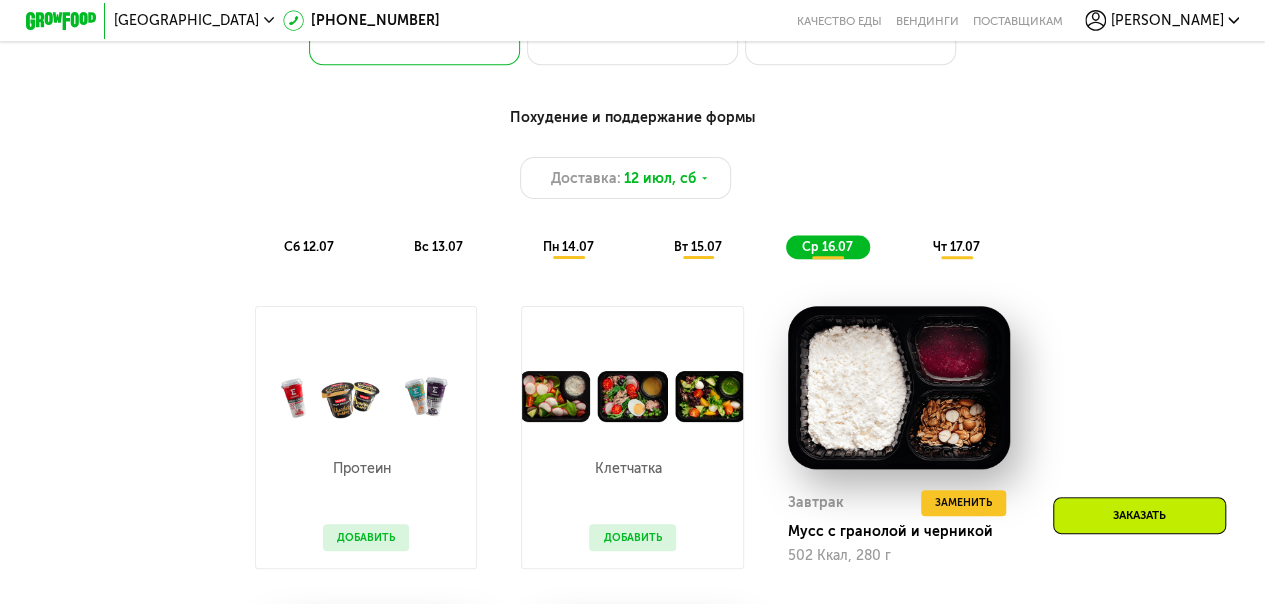 click on "чт 17.07" 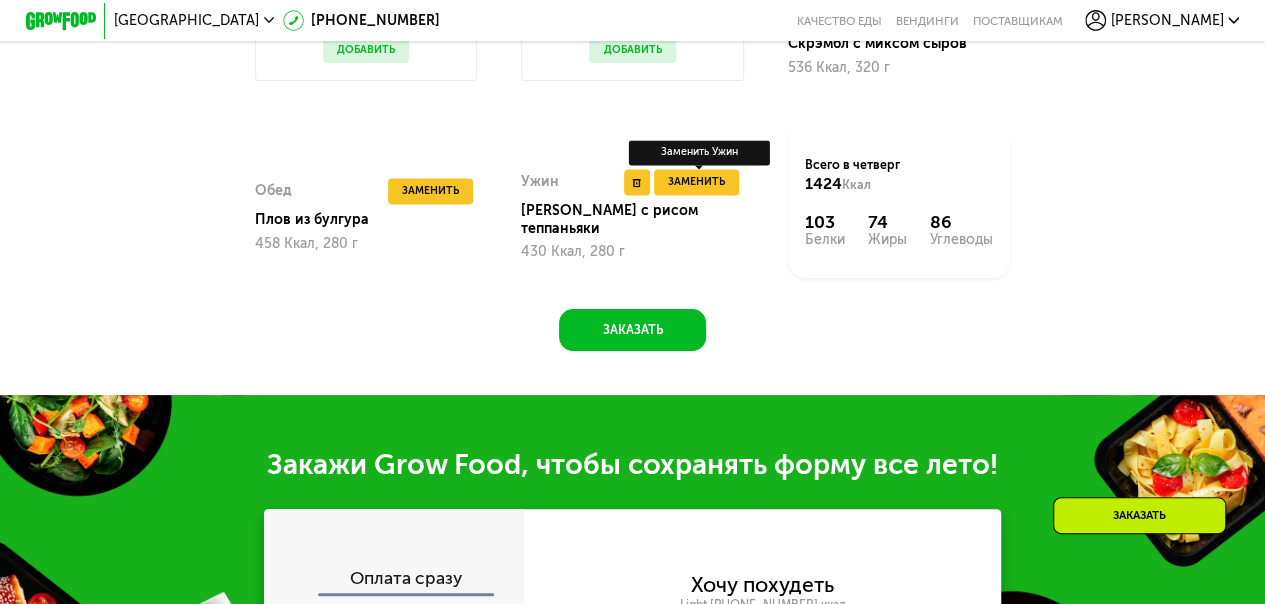 scroll, scrollTop: 1400, scrollLeft: 0, axis: vertical 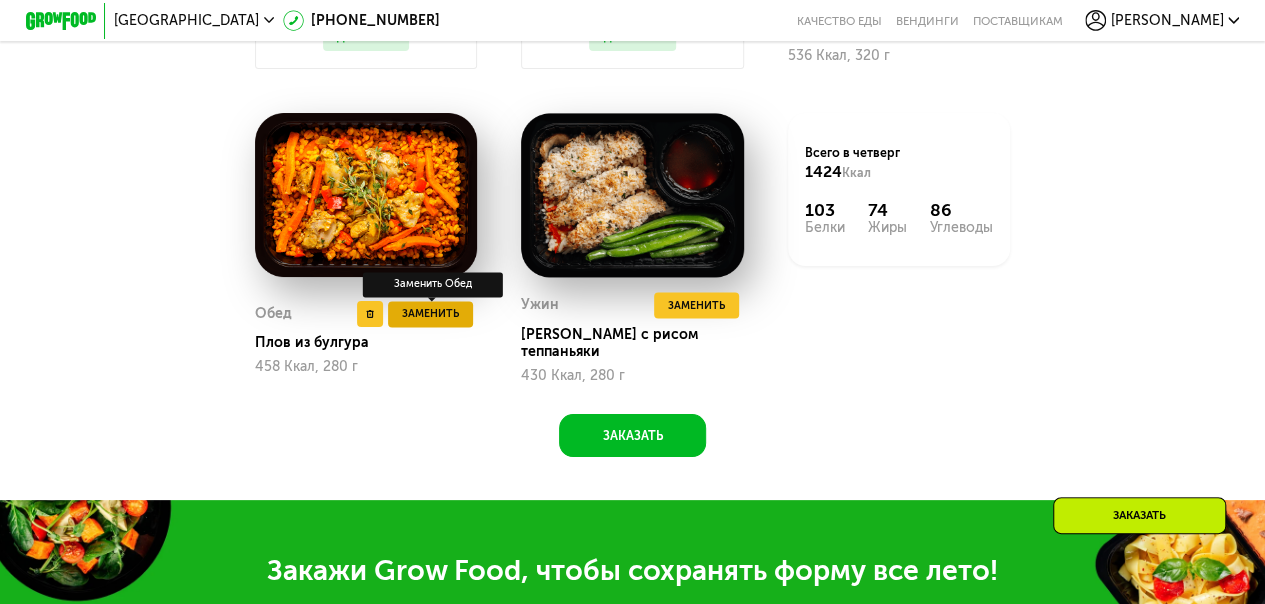 click on "Заменить" at bounding box center [430, 314] 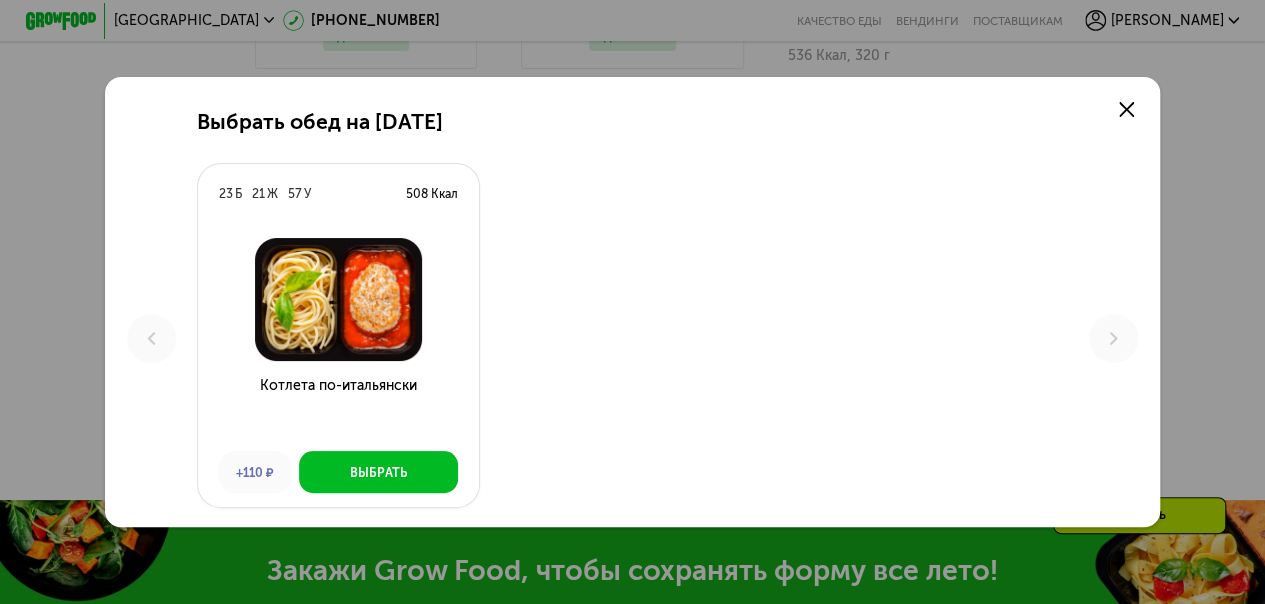 scroll, scrollTop: 0, scrollLeft: 0, axis: both 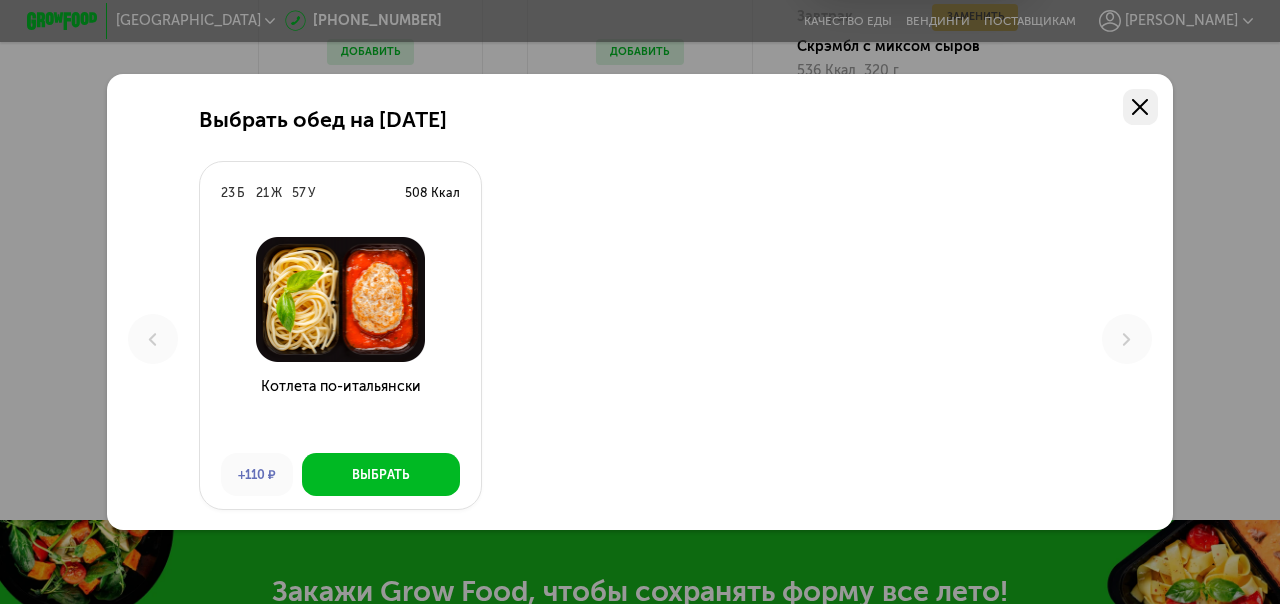 click 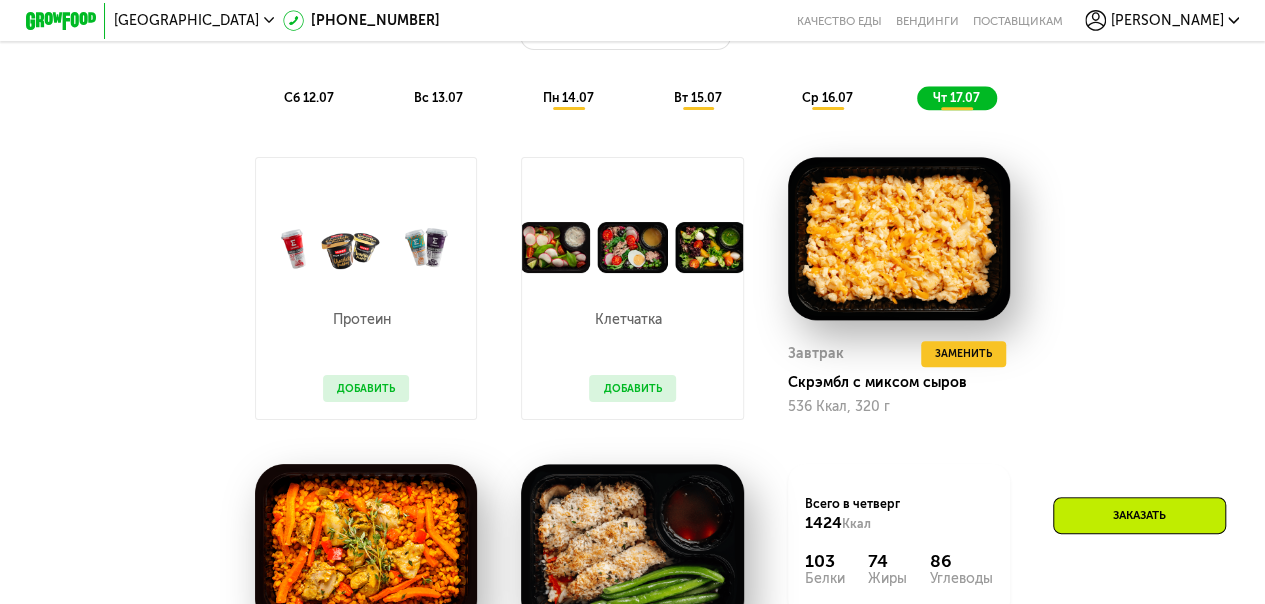 scroll, scrollTop: 1000, scrollLeft: 0, axis: vertical 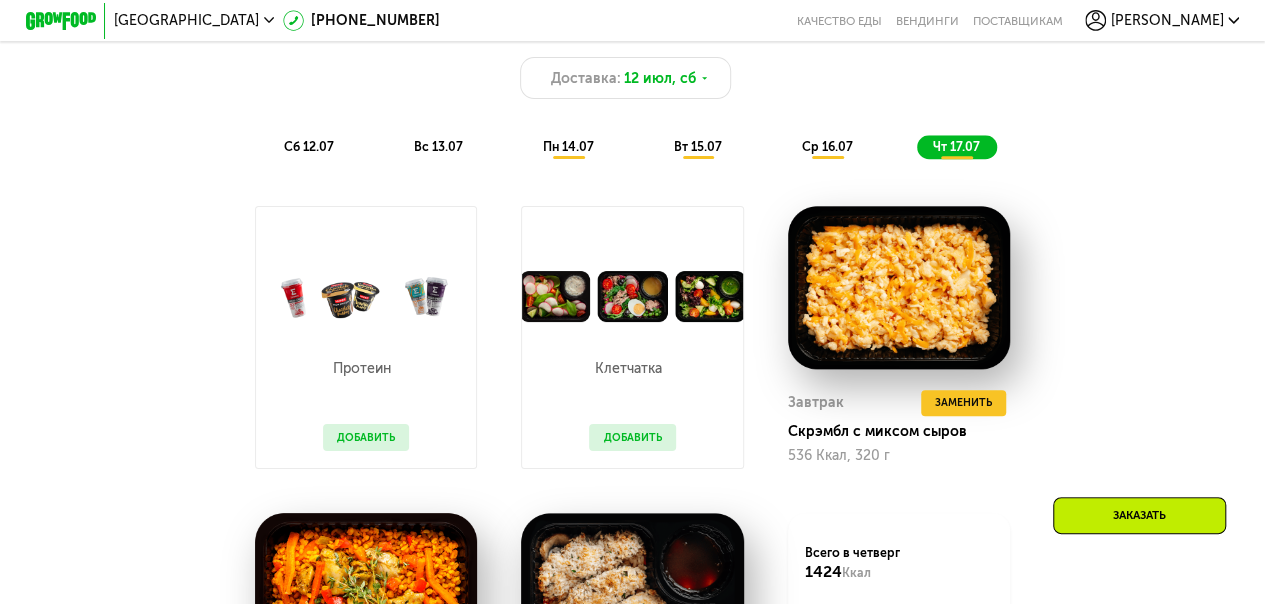 click on "ср 16.07" at bounding box center (826, 146) 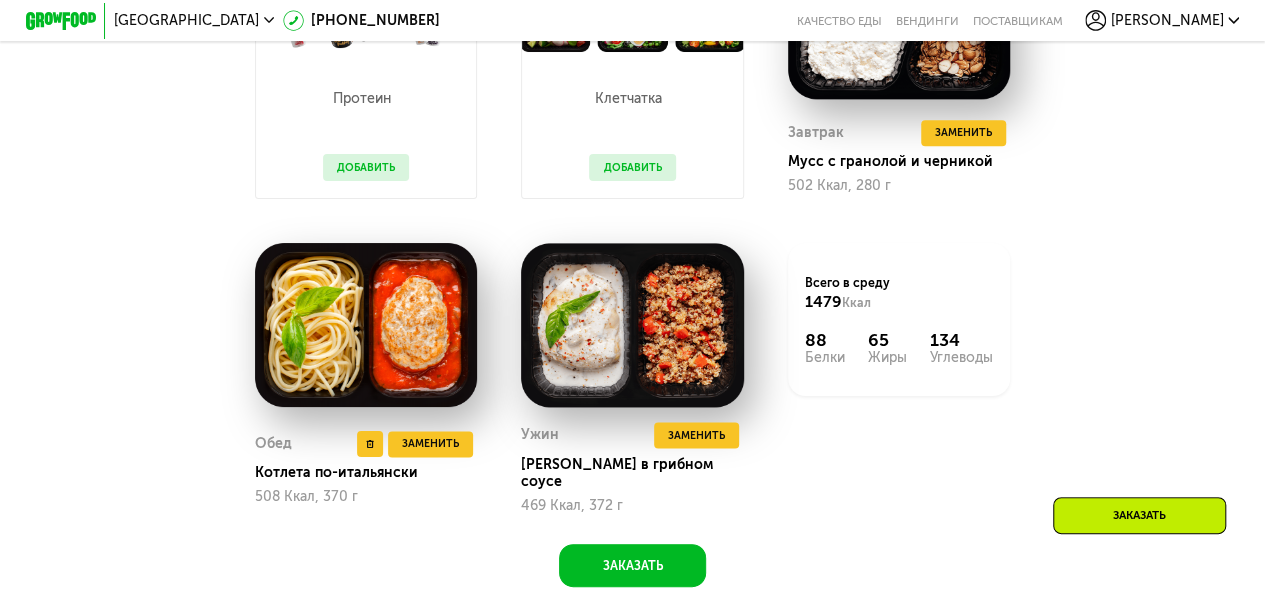 scroll, scrollTop: 1300, scrollLeft: 0, axis: vertical 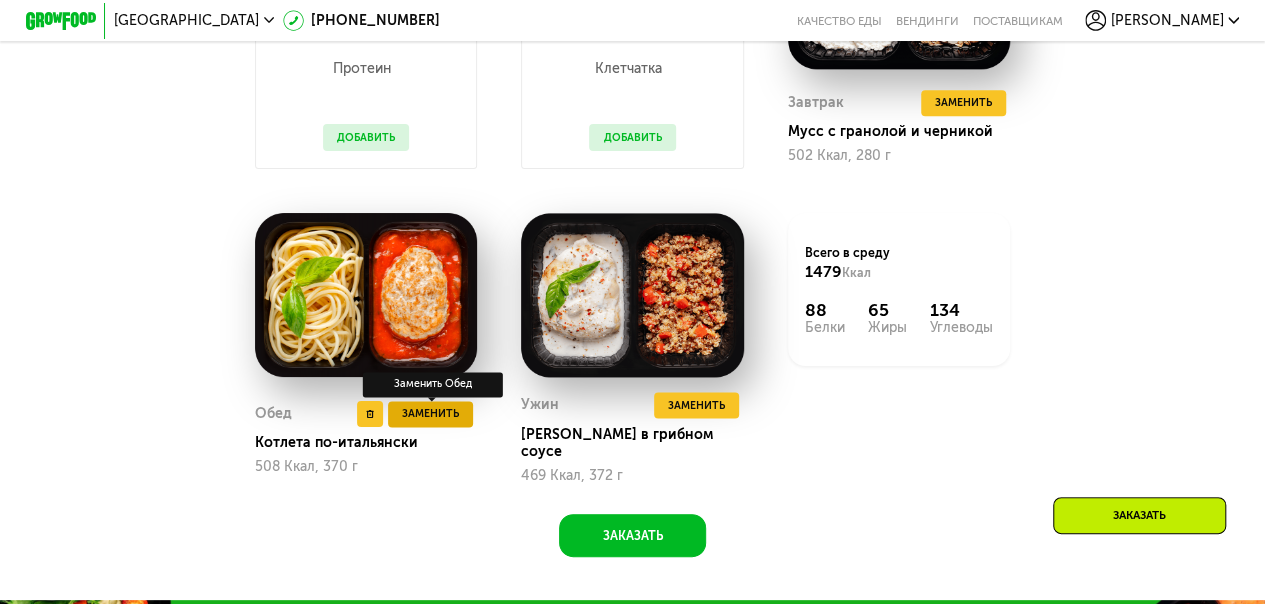 click on "Заменить" at bounding box center (430, 414) 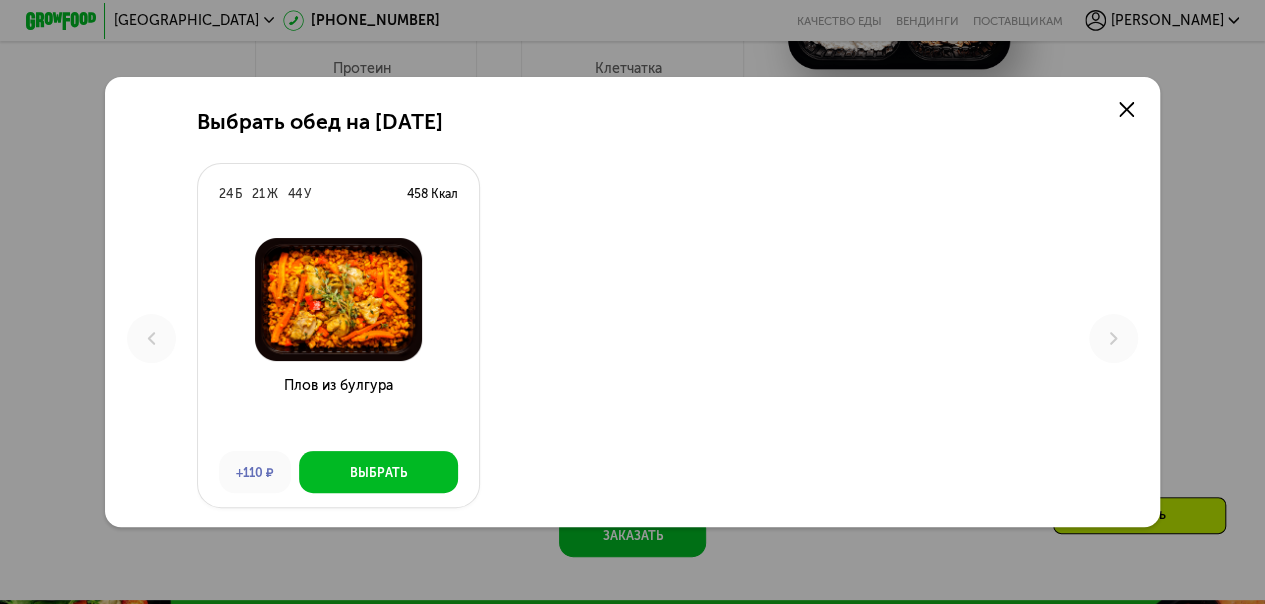 scroll, scrollTop: 0, scrollLeft: 0, axis: both 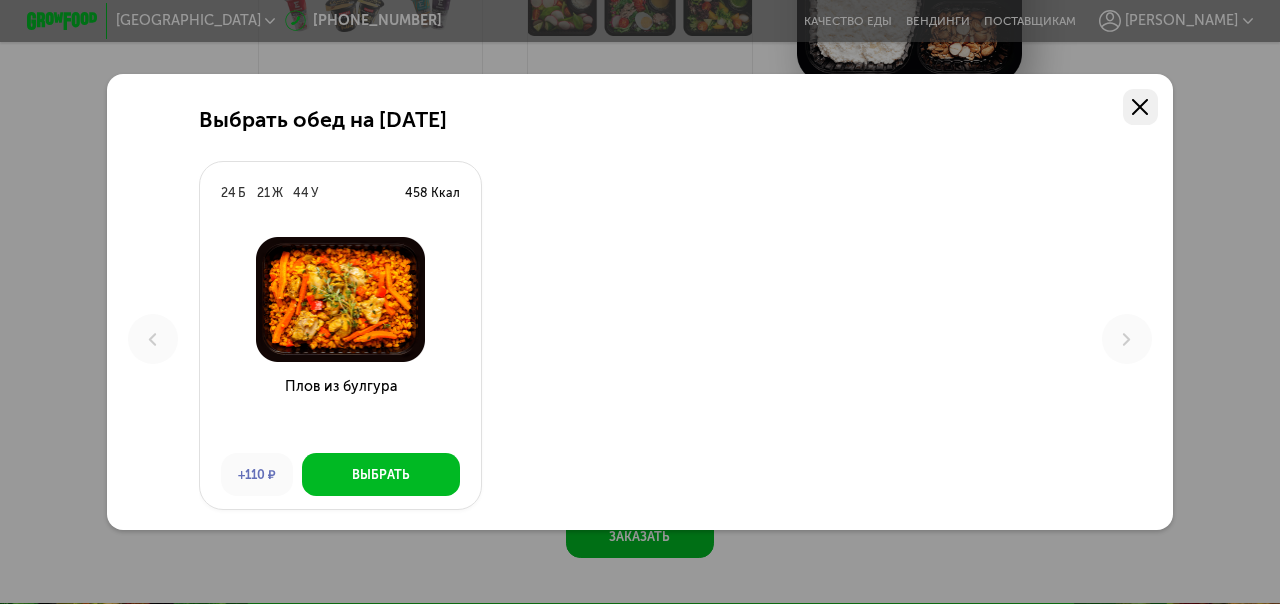 click 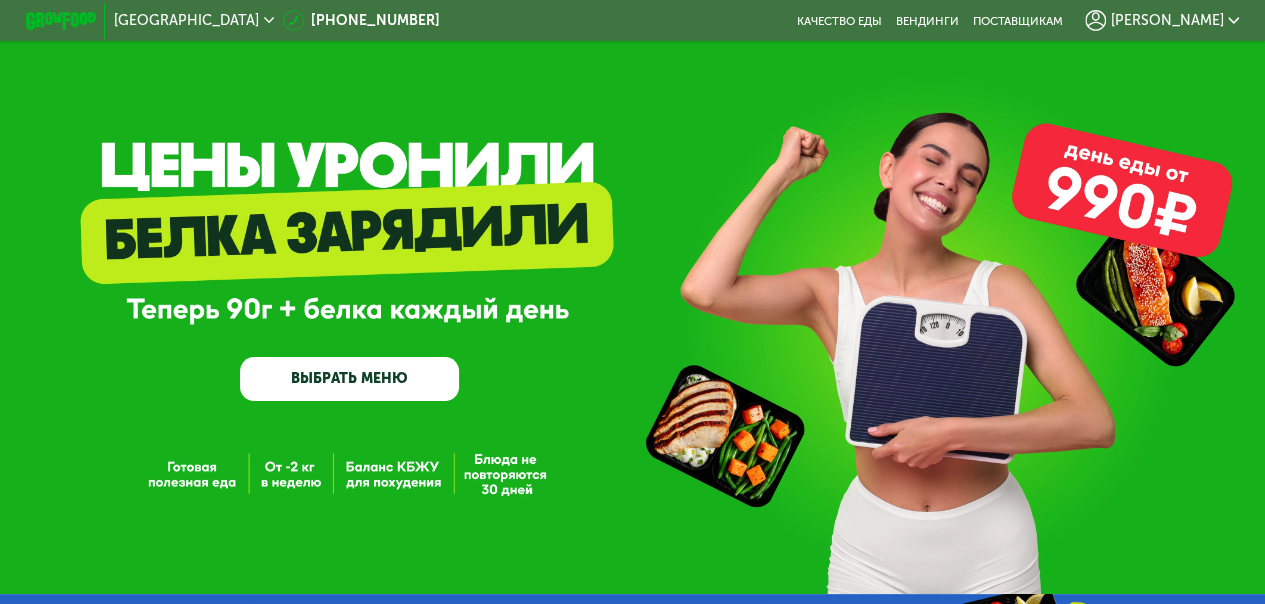 scroll, scrollTop: 0, scrollLeft: 0, axis: both 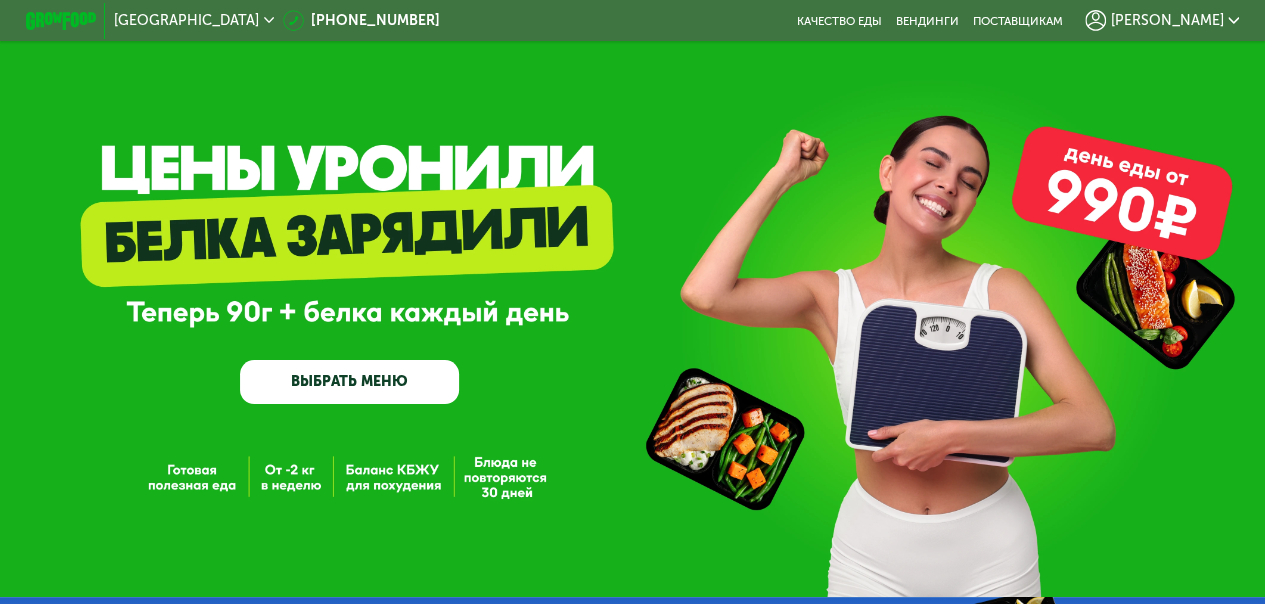 click on "GrowFood — доставка правильного питания  ВЫБРАТЬ МЕНЮ" at bounding box center (632, 298) 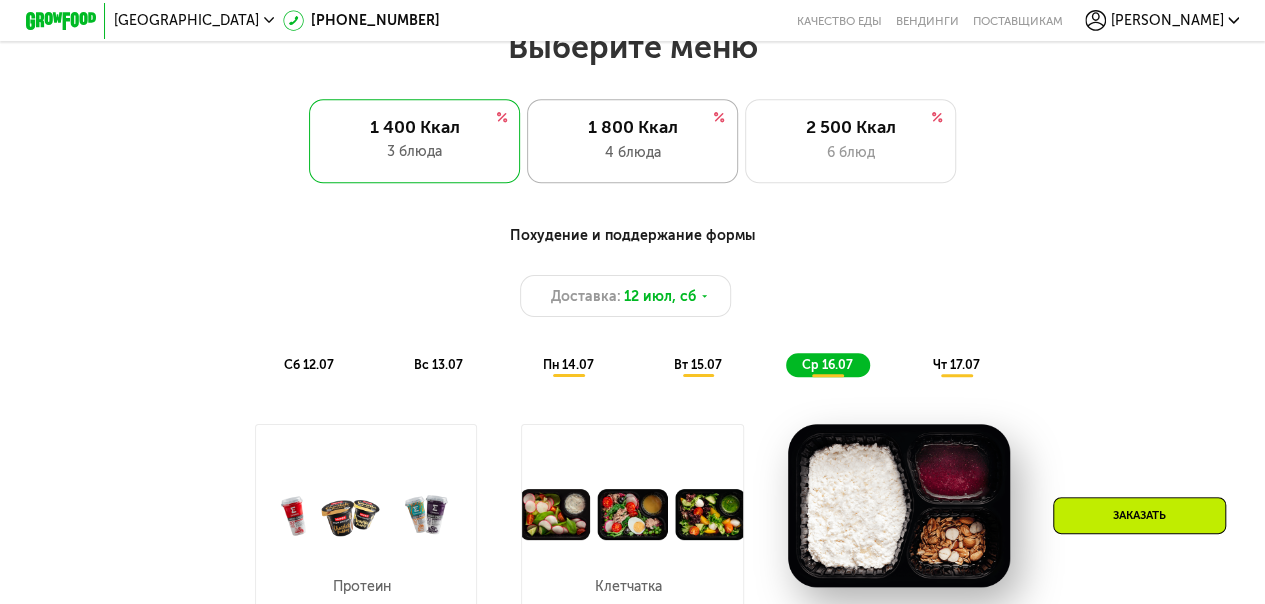 scroll, scrollTop: 800, scrollLeft: 0, axis: vertical 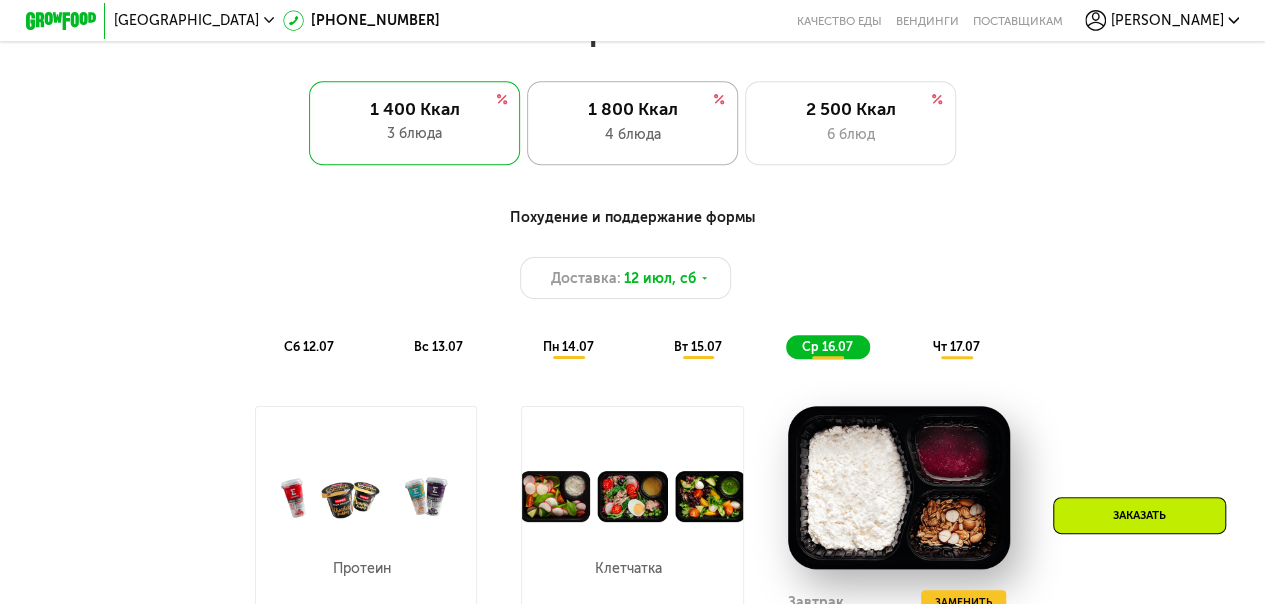 click on "1 800 Ккал" at bounding box center [633, 109] 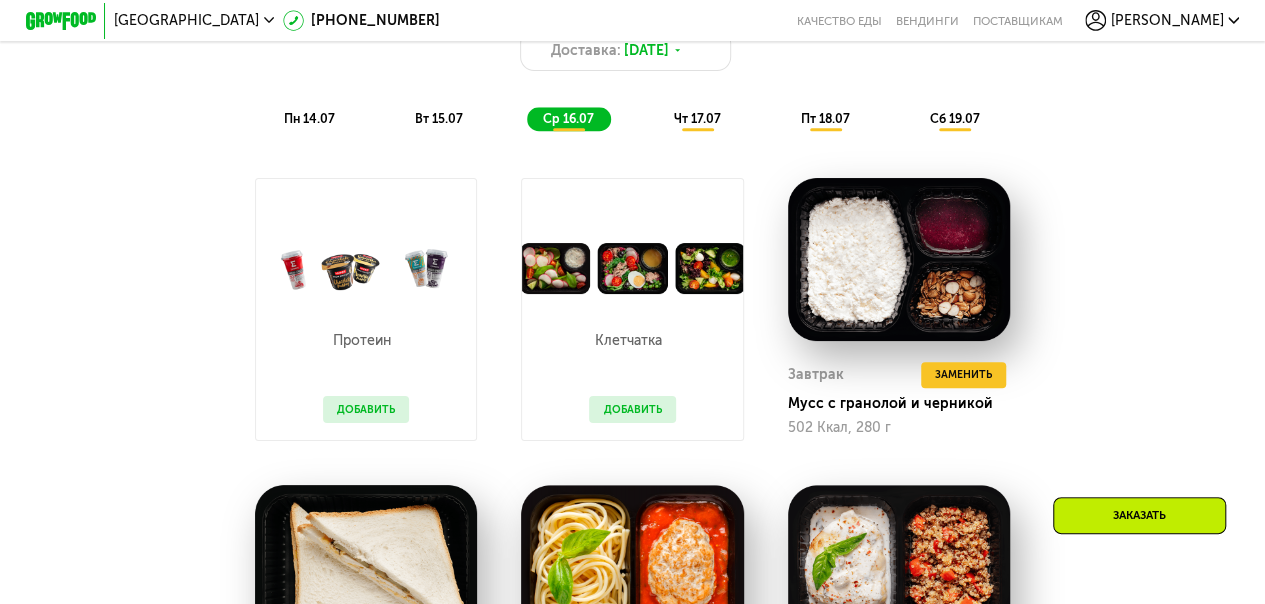 scroll, scrollTop: 1000, scrollLeft: 0, axis: vertical 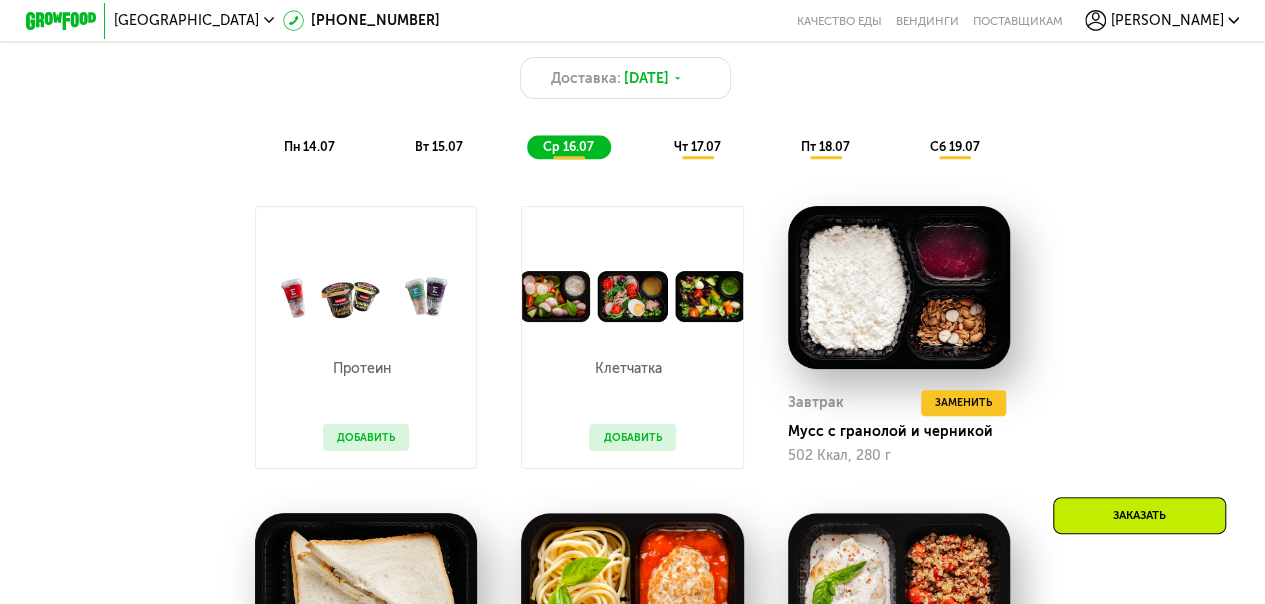 click on "вт 15.07" 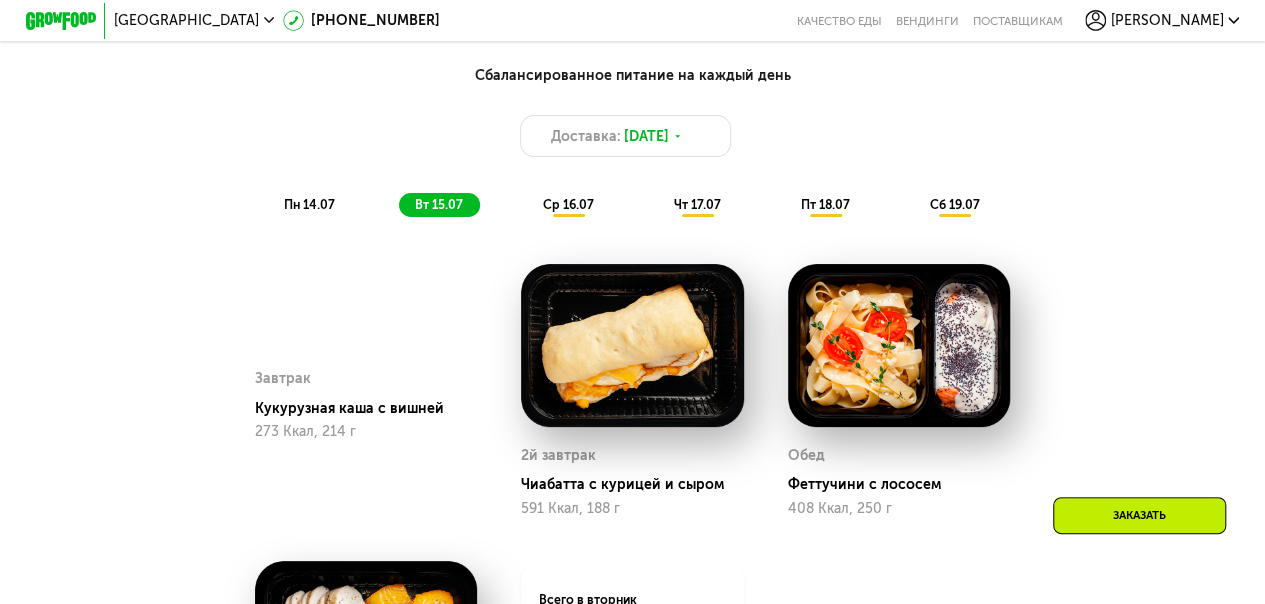 scroll, scrollTop: 900, scrollLeft: 0, axis: vertical 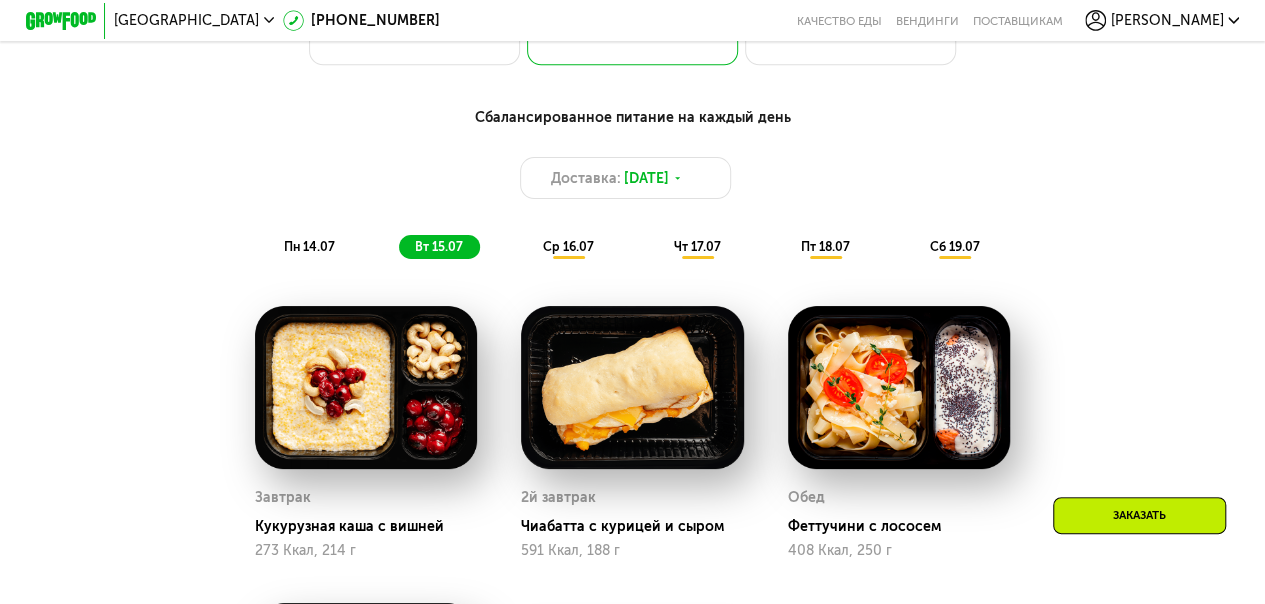 click on "пн 14.07" at bounding box center [309, 246] 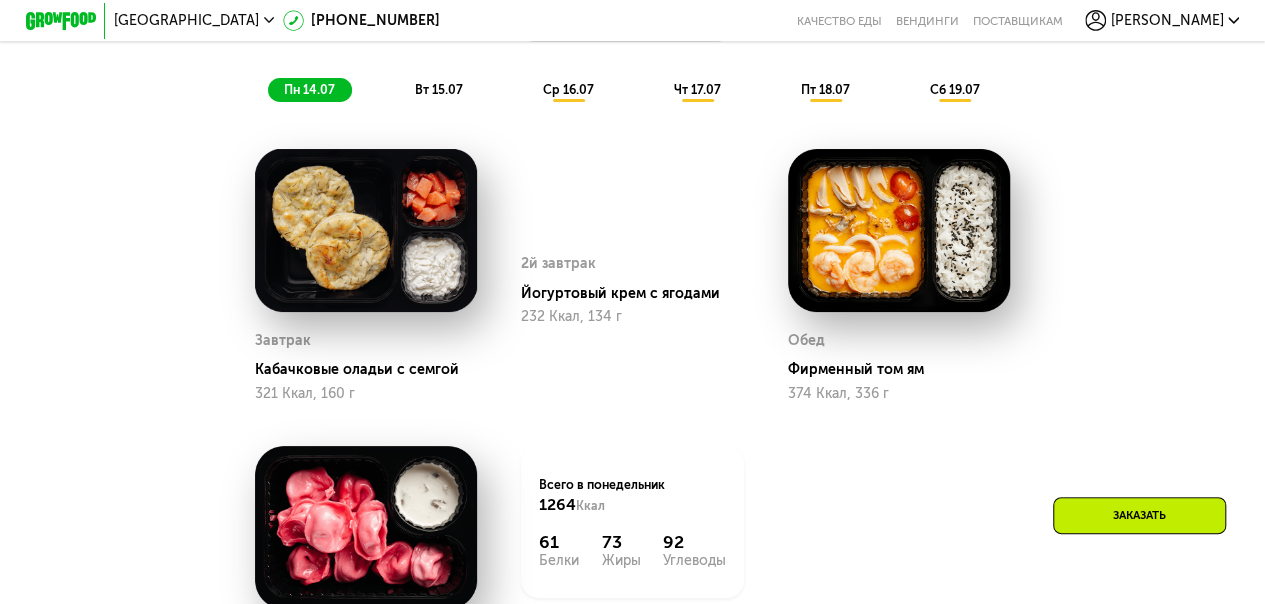 scroll, scrollTop: 1100, scrollLeft: 0, axis: vertical 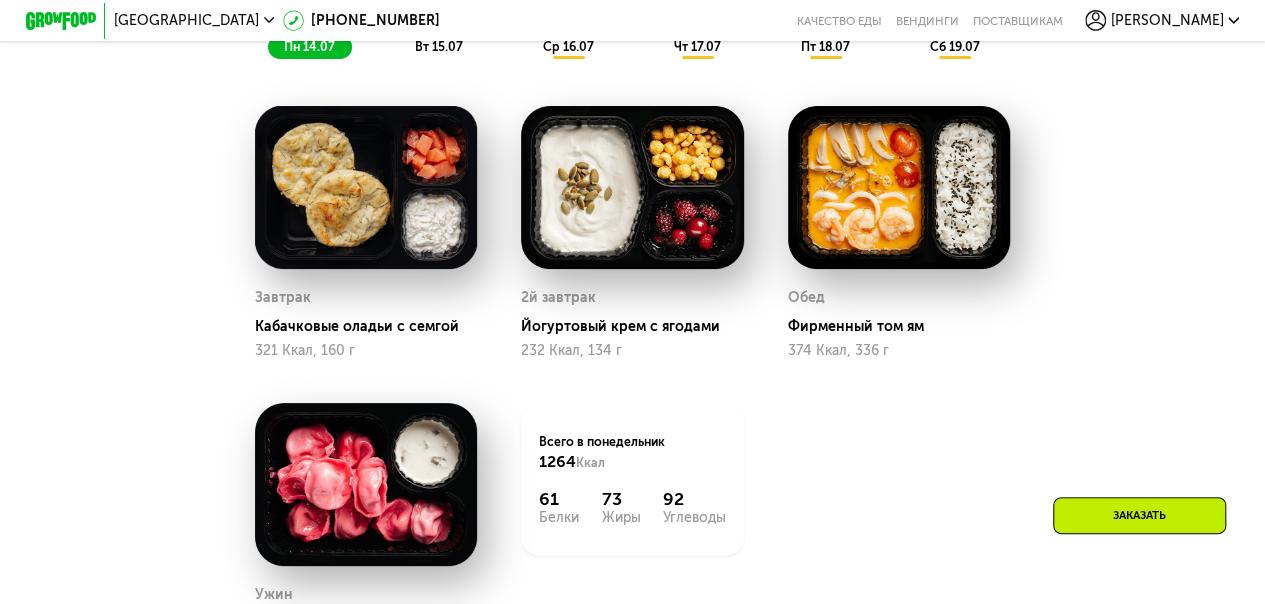 click on "чт 17.07" at bounding box center [697, 46] 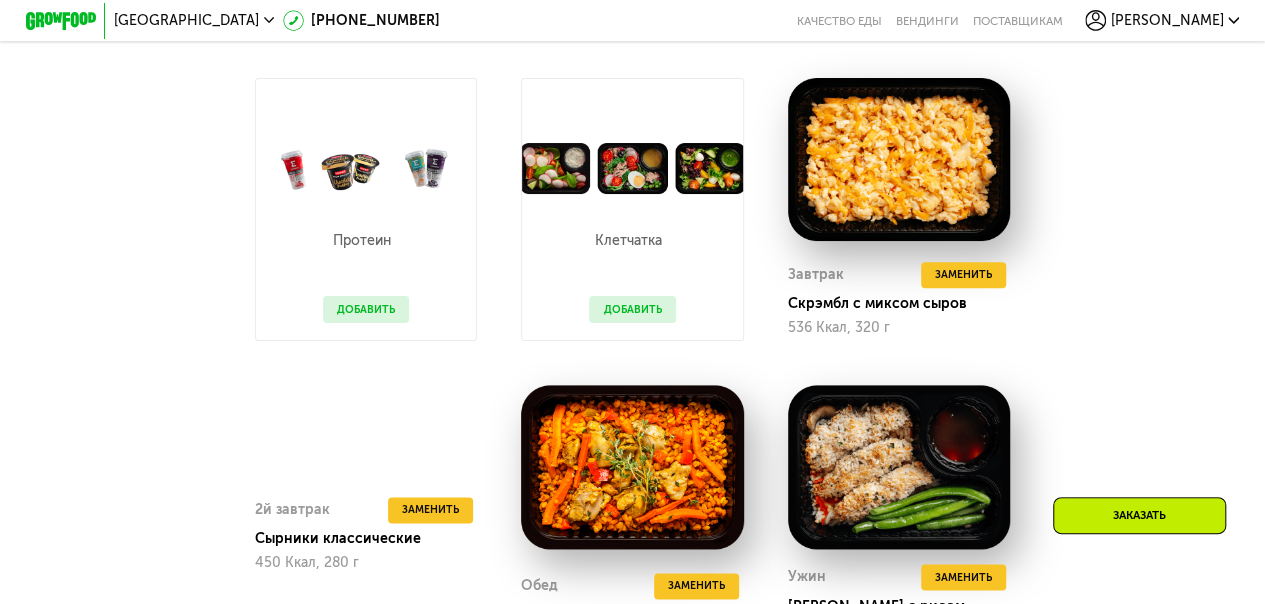 scroll, scrollTop: 1100, scrollLeft: 0, axis: vertical 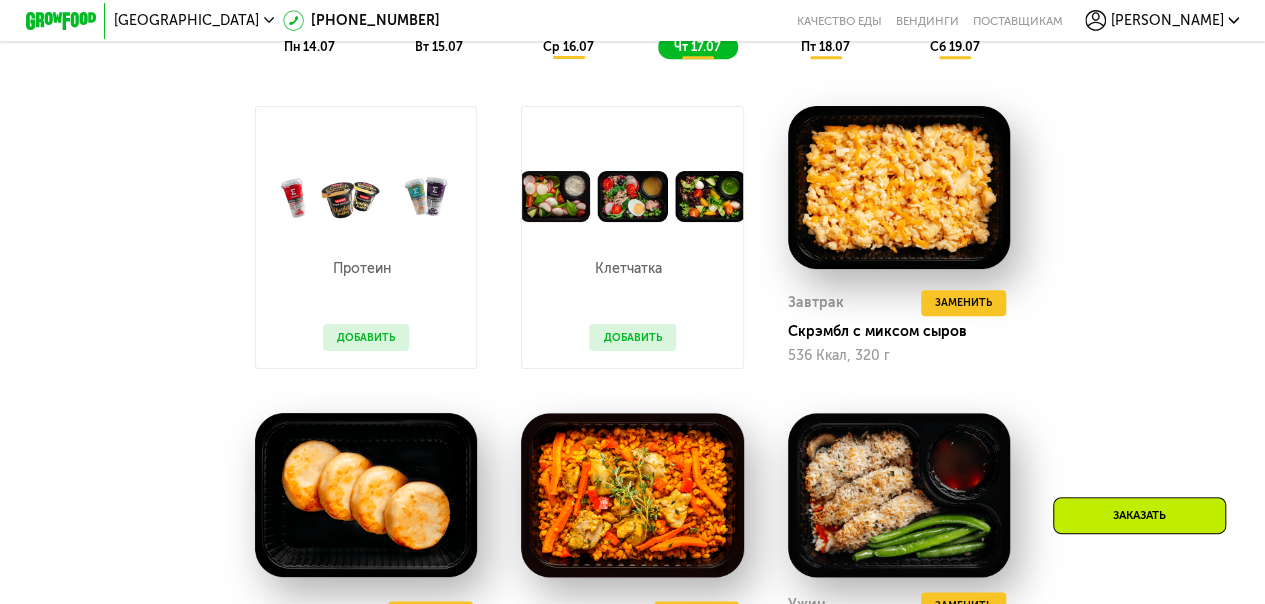 click on "пт 18.07" at bounding box center [824, 46] 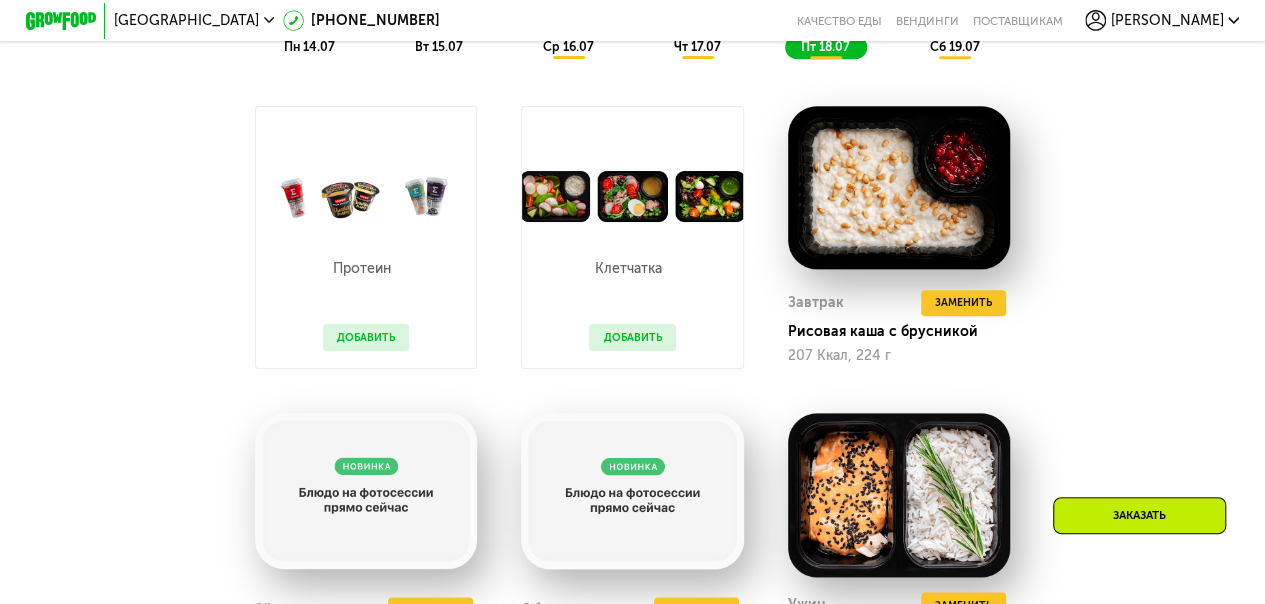 click on "чт 17.07" at bounding box center (697, 46) 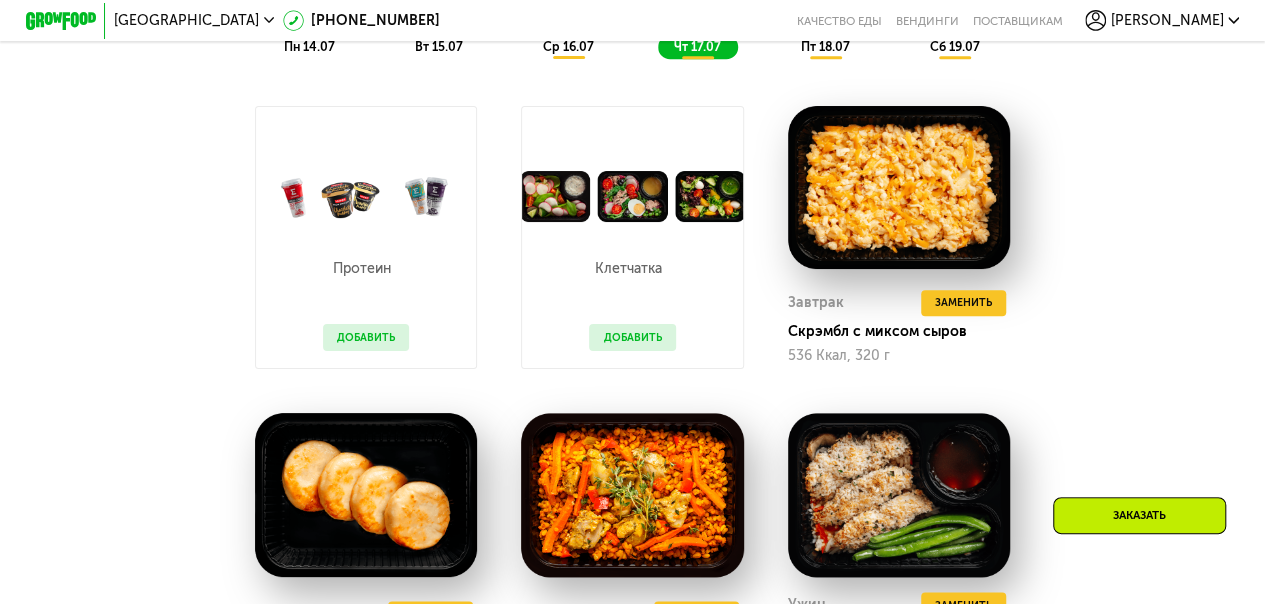 click on "пт 18.07" at bounding box center (824, 46) 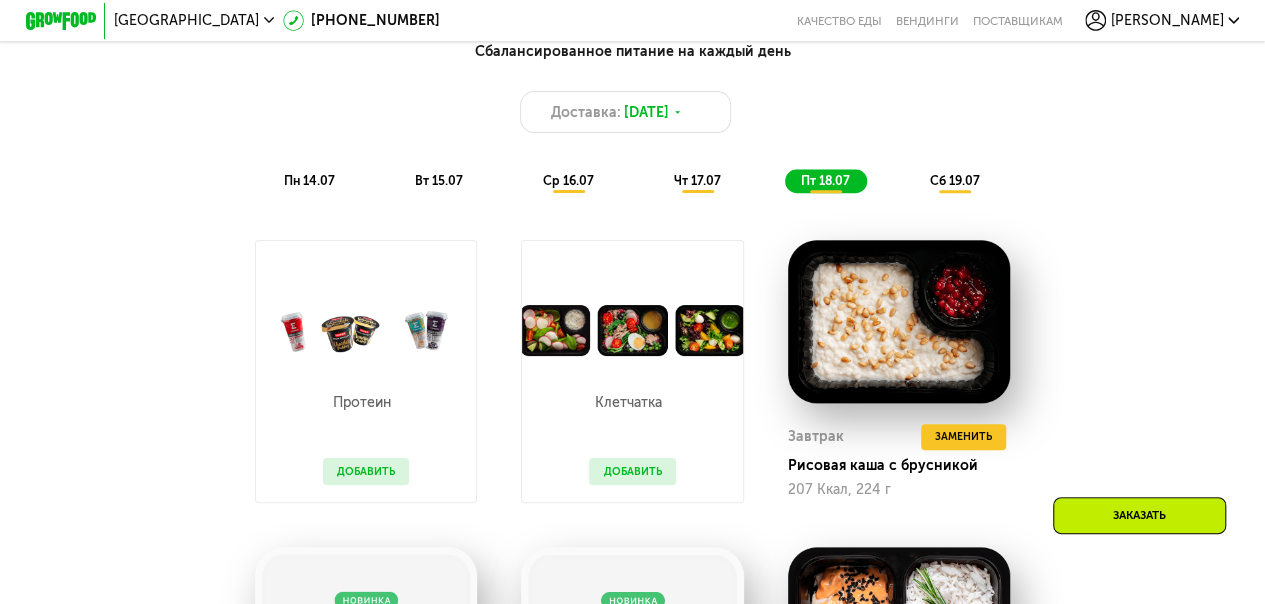 scroll, scrollTop: 800, scrollLeft: 0, axis: vertical 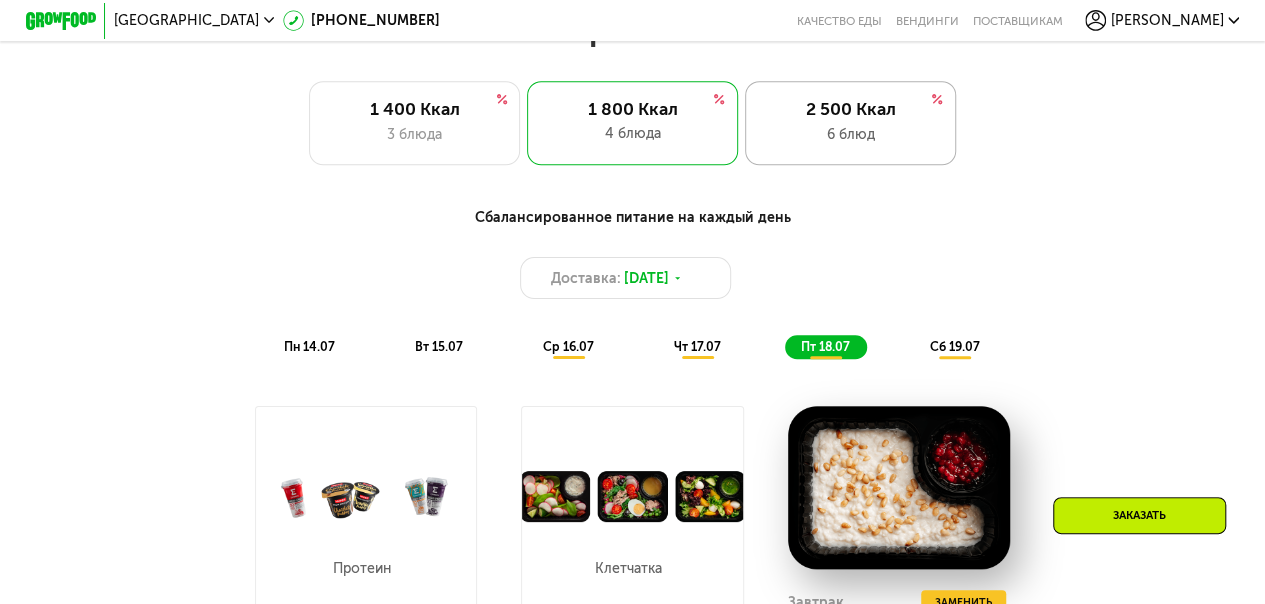 drag, startPoint x: 865, startPoint y: 106, endPoint x: 867, endPoint y: 161, distance: 55.03635 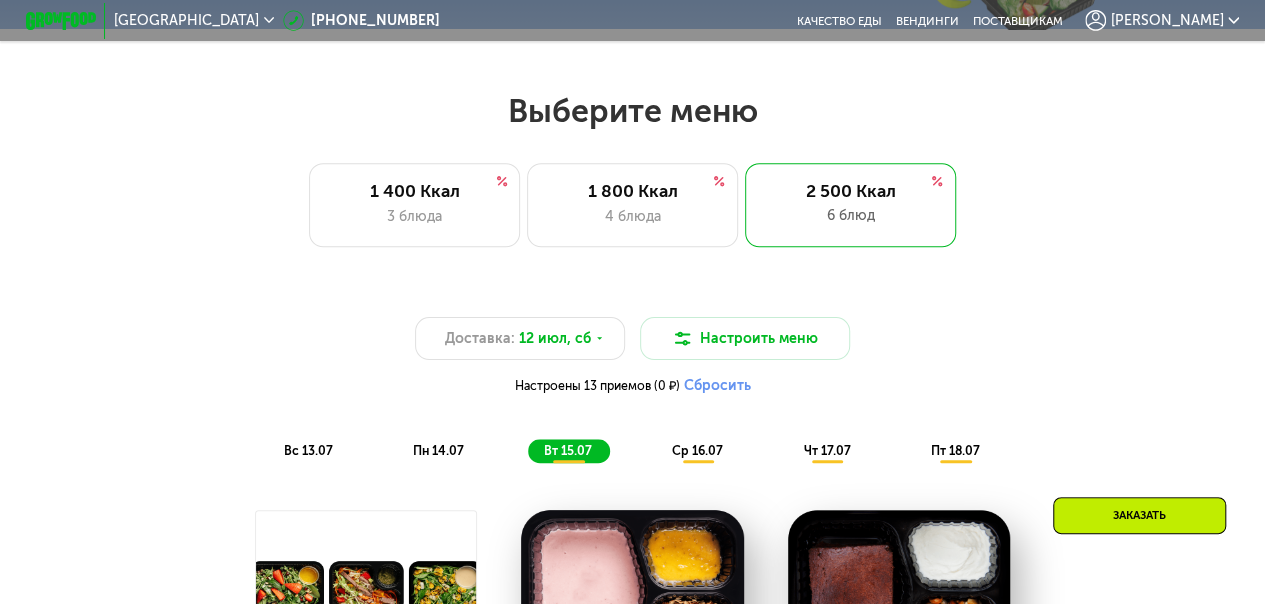 scroll, scrollTop: 800, scrollLeft: 0, axis: vertical 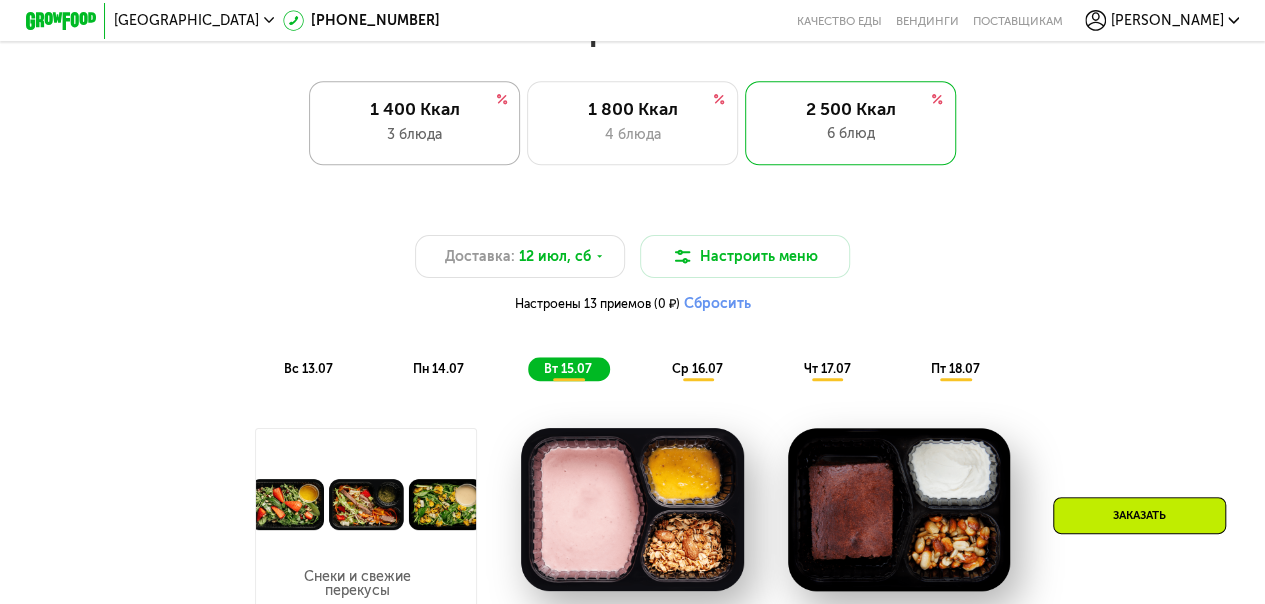 click on "1 400 Ккал 3 блюда" 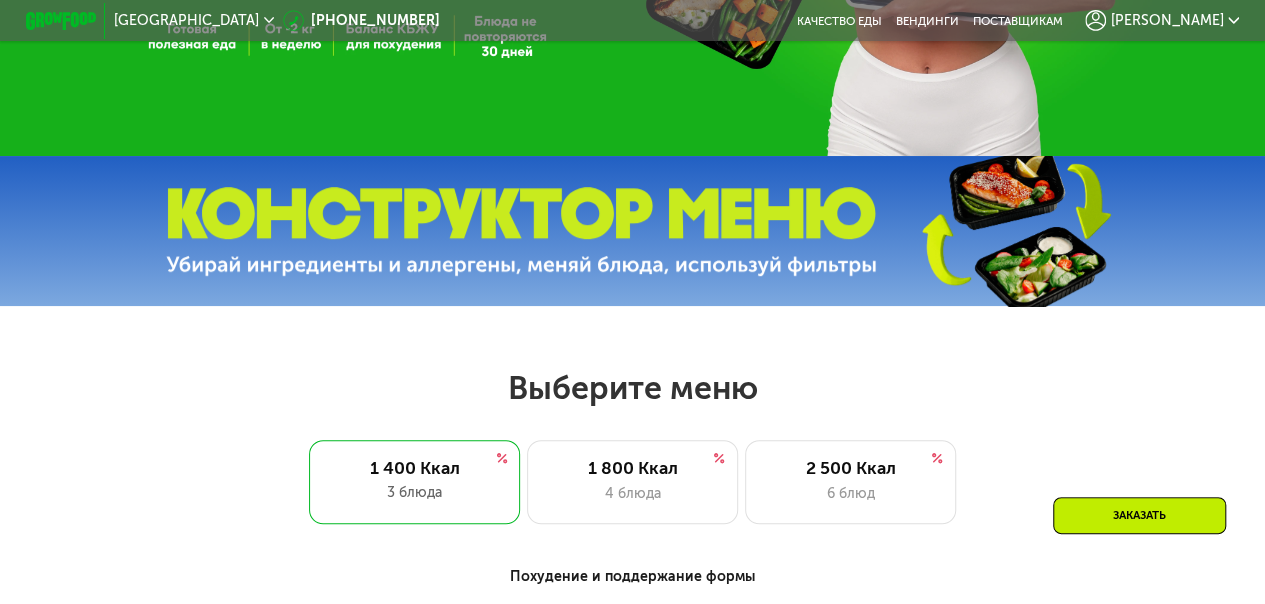 scroll, scrollTop: 300, scrollLeft: 0, axis: vertical 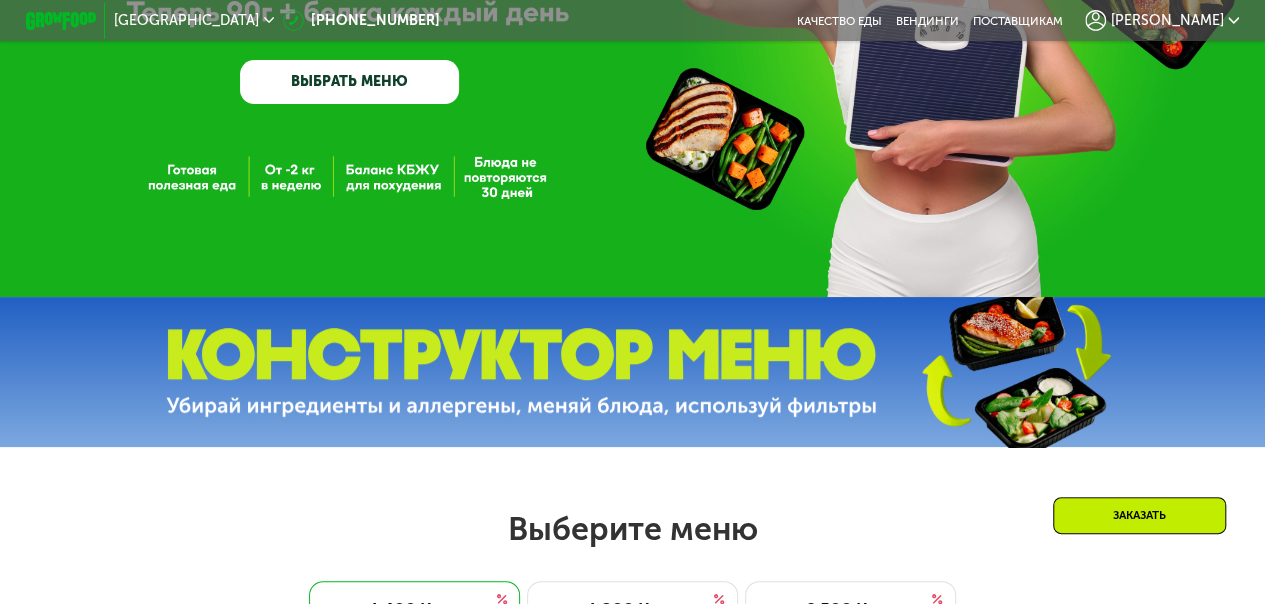 click on "[PERSON_NAME]" at bounding box center (1167, 21) 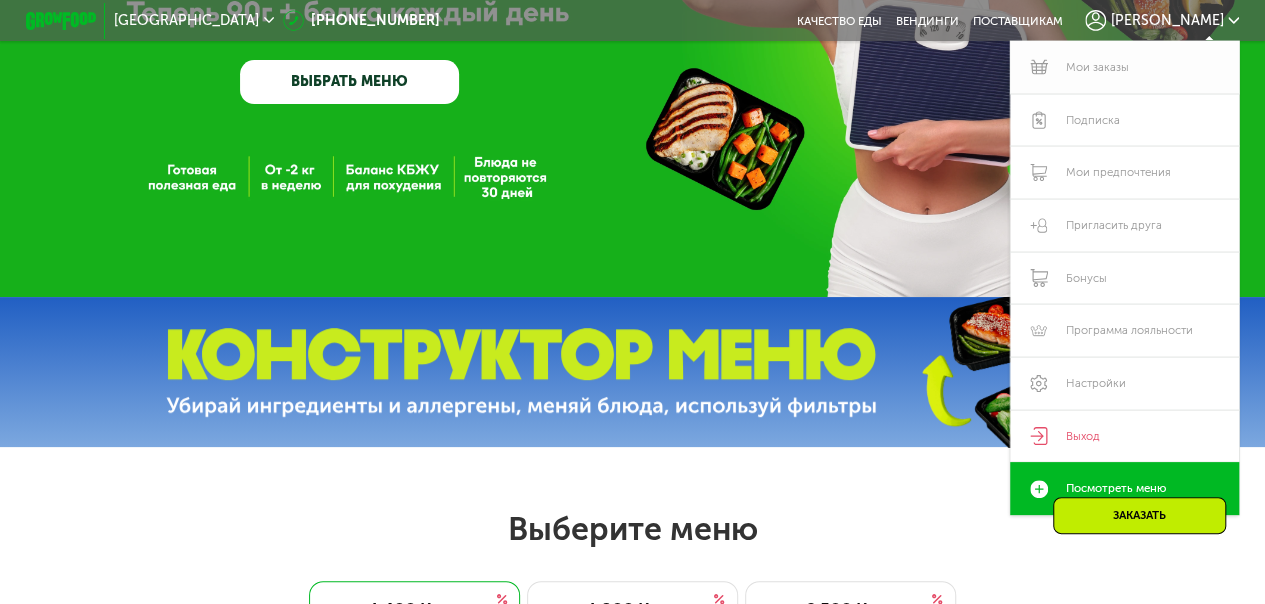 click on "Мои заказы" at bounding box center (1124, 67) 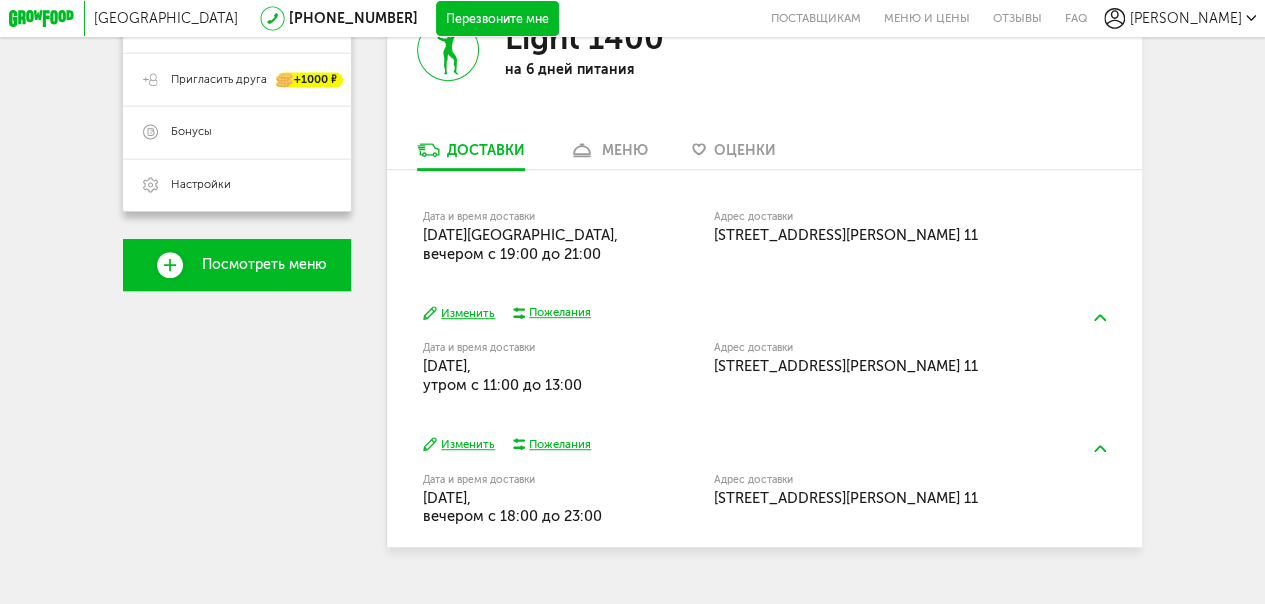 scroll, scrollTop: 400, scrollLeft: 0, axis: vertical 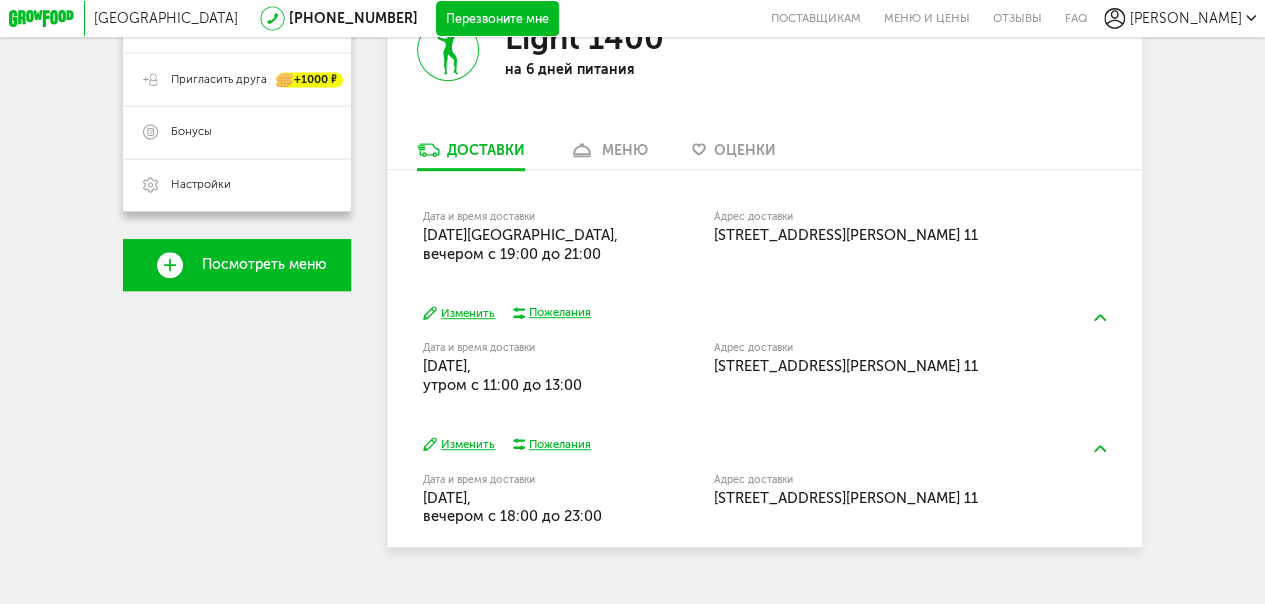 click on "[GEOGRAPHIC_DATA]
[PHONE_NUMBER]   Перезвоните мне
поставщикам
Меню и цены
Отзывы
FAQ
[PERSON_NAME]               [PERSON_NAME]   [PHONE_NUMBER]       Мои заказы       Подписка           [PERSON_NAME] предпочтения     Пригласить друга     +1000 ₽       Бонусы       Настройки       Выход       Меню и цены Отзывы FAQ     [PHONE_NUMBER]   Перезвоните мне     По любым вопросам пишите сюда:       Подписывайтесь в соцсетях:       Присоединяйся к нашей команде:   Карьера в GF   Читайте статьи:   Блог GrowFood   Ты блогер?   Оставляй заявку   Поставщикам:   Написать   Новый заказ           ВЫБРАТЬ МЕНЮ       [PERSON_NAME]" at bounding box center (632, 118) 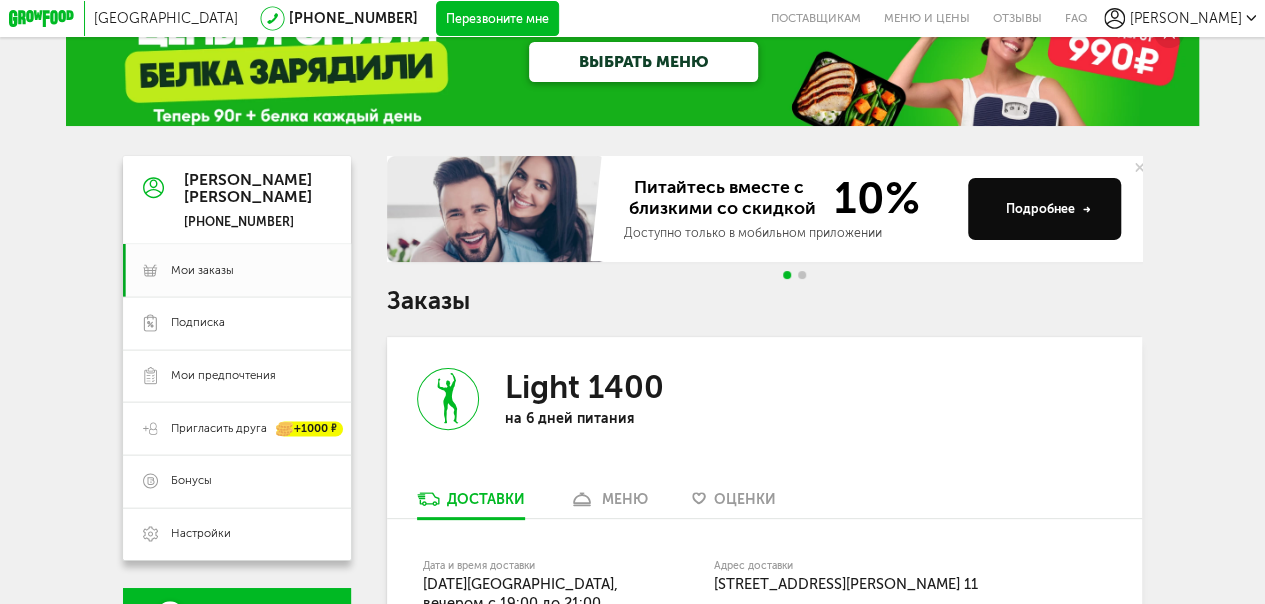 scroll, scrollTop: 0, scrollLeft: 0, axis: both 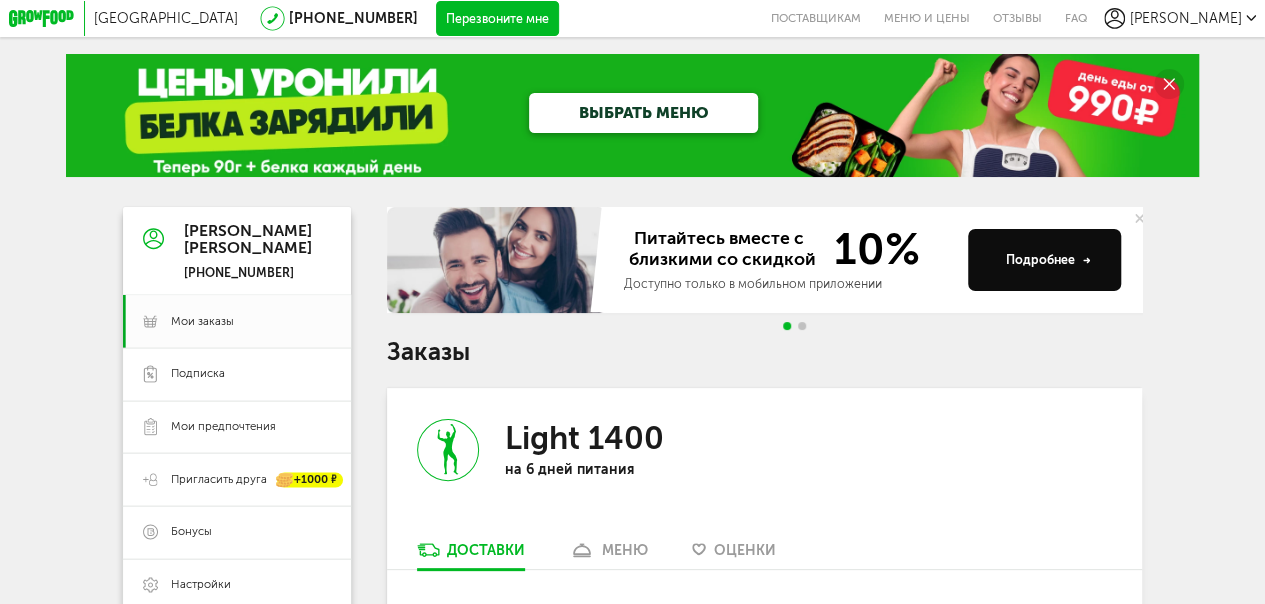 click on "[GEOGRAPHIC_DATA]
[PHONE_NUMBER]   Перезвоните мне
поставщикам
Меню и цены
Отзывы
FAQ
[PERSON_NAME]               [PERSON_NAME]   [PHONE_NUMBER]       Мои заказы       Подписка           [PERSON_NAME] предпочтения     Пригласить друга     +1000 ₽       Бонусы       Настройки       Выход       Меню и цены Отзывы FAQ     [PHONE_NUMBER]   Перезвоните мне     По любым вопросам пишите сюда:       Подписывайтесь в соцсетях:       Присоединяйся к нашей команде:   Карьера в GF   Читайте статьи:   Блог GrowFood   Ты блогер?   Оставляй заявку   Поставщикам:   Написать   Новый заказ           ВЫБРАТЬ МЕНЮ       [PERSON_NAME]" at bounding box center (632, 518) 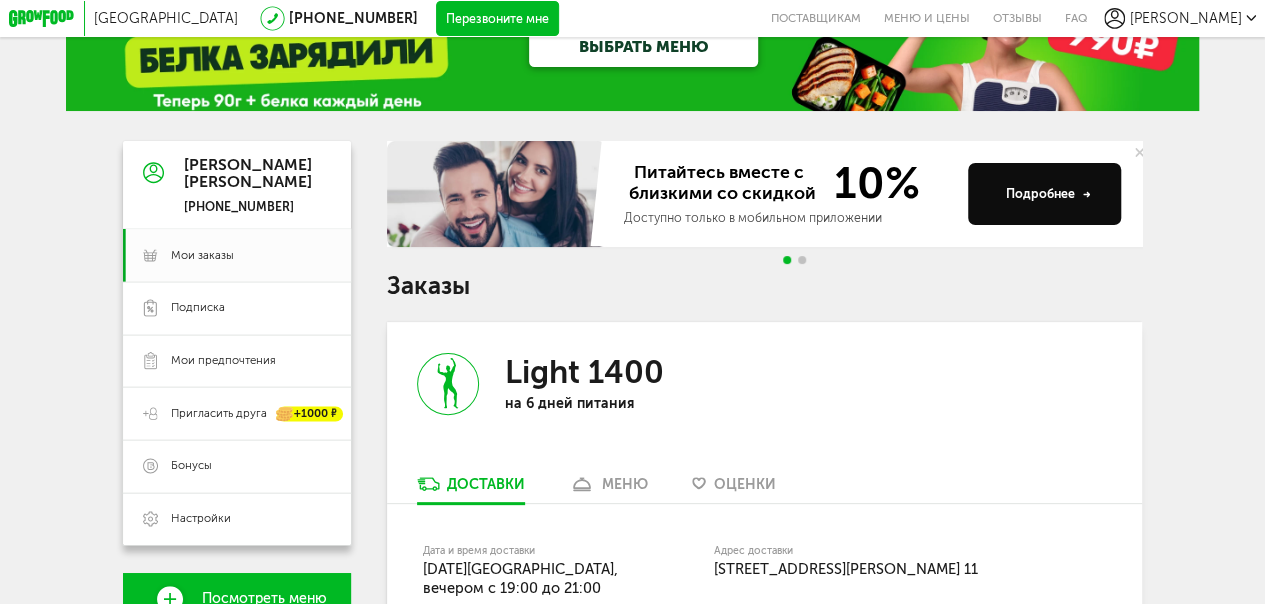 scroll, scrollTop: 0, scrollLeft: 0, axis: both 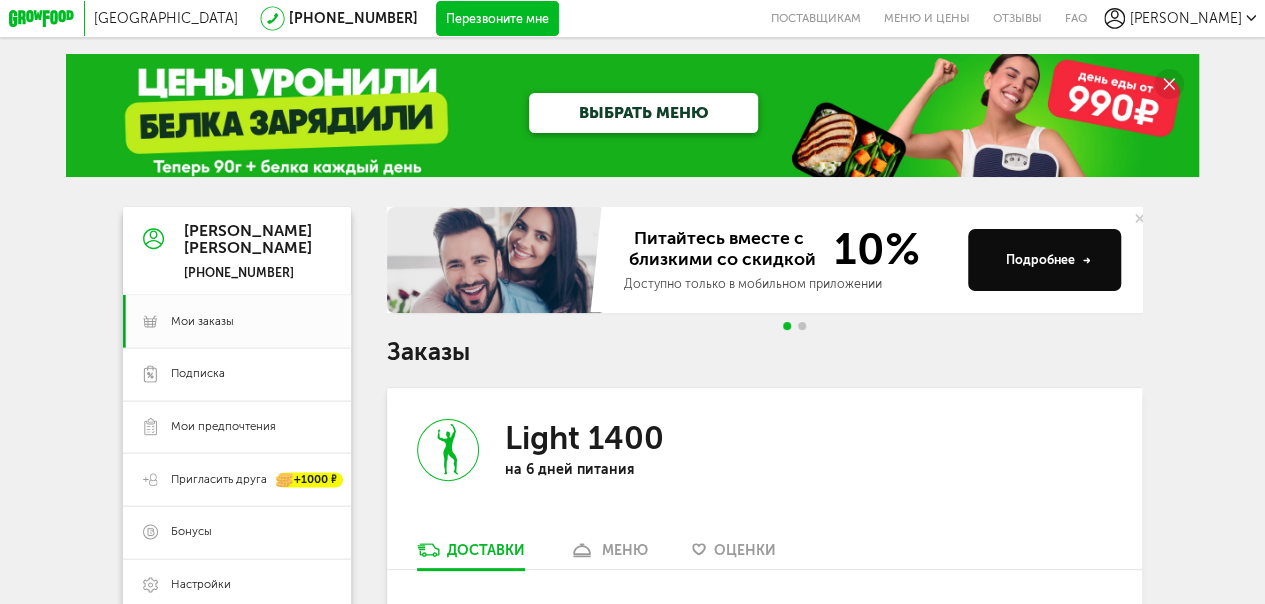 click on "[GEOGRAPHIC_DATA]
[PHONE_NUMBER]   Перезвоните мне
поставщикам
Меню и цены
Отзывы
FAQ
[PERSON_NAME]               [PERSON_NAME]   [PHONE_NUMBER]       Мои заказы       Подписка           [PERSON_NAME] предпочтения     Пригласить друга     +1000 ₽       Бонусы       Настройки       Выход       Меню и цены Отзывы FAQ     [PHONE_NUMBER]   Перезвоните мне     По любым вопросам пишите сюда:       Подписывайтесь в соцсетях:       Присоединяйся к нашей команде:   Карьера в GF   Читайте статьи:   Блог GrowFood   Ты блогер?   Оставляй заявку   Поставщикам:   Написать   Новый заказ           ВЫБРАТЬ МЕНЮ       [PERSON_NAME]" at bounding box center [632, 518] 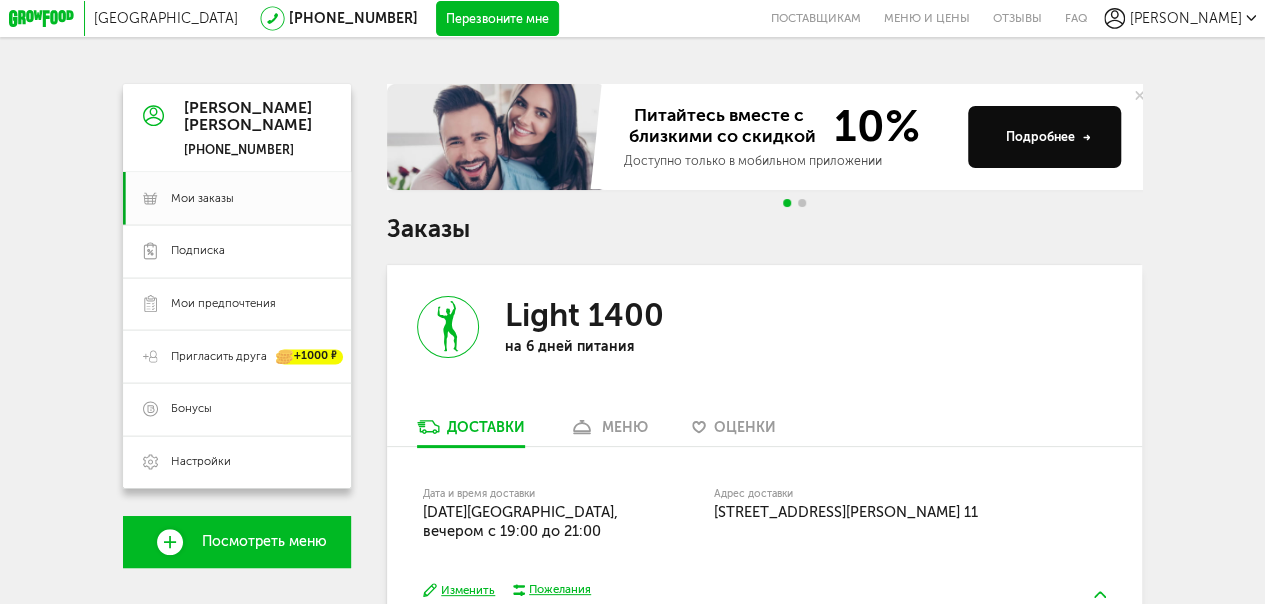 click 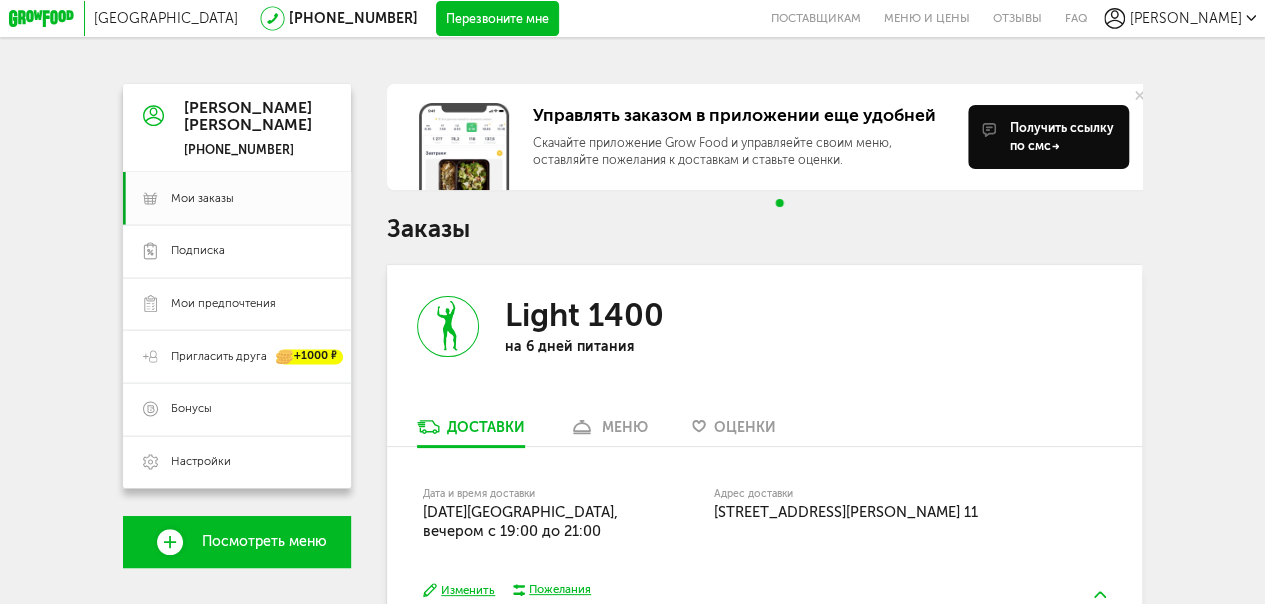 click 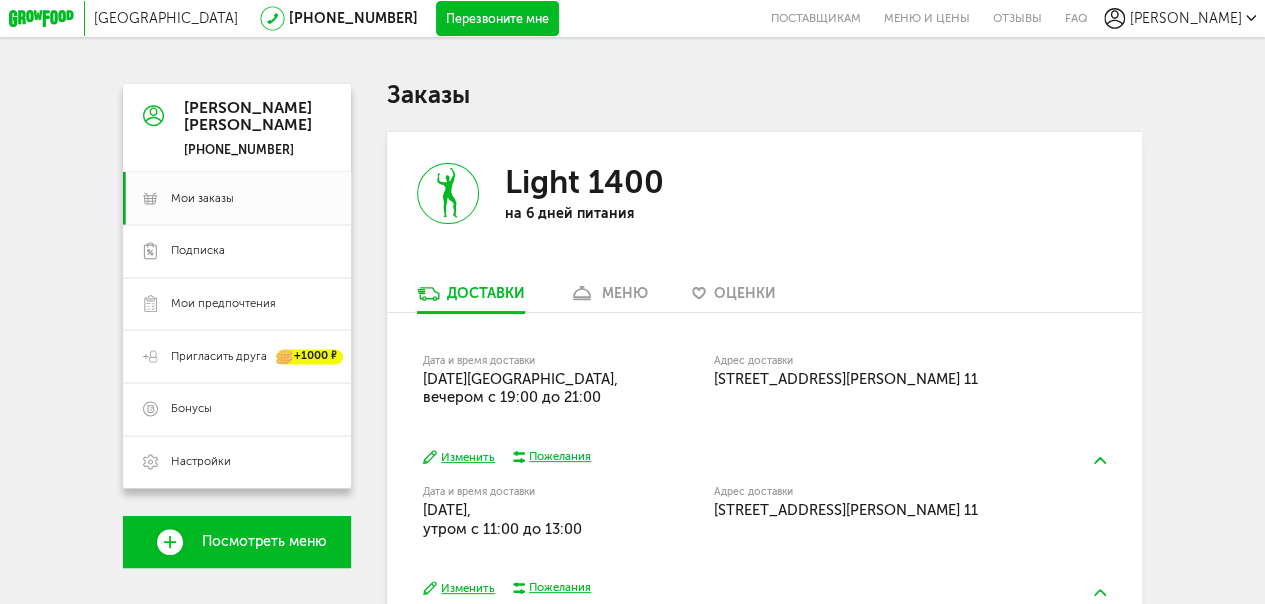 click on "[GEOGRAPHIC_DATA]
[PHONE_NUMBER]   Перезвоните мне
поставщикам
Меню и цены
Отзывы
FAQ
[PERSON_NAME]               [PERSON_NAME]   [PHONE_NUMBER]       Мои заказы       Подписка           [PERSON_NAME] предпочтения     Пригласить друга     +1000 ₽       Бонусы       Настройки       Выход       Меню и цены Отзывы FAQ     [PHONE_NUMBER]   Перезвоните мне     По любым вопросам пишите сюда:       Подписывайтесь в соцсетях:       Присоединяйся к нашей команде:   Карьера в GF   Читайте статьи:   Блог GrowFood   Ты блогер?   Оставляй заявку   Поставщикам:   Написать   Новый заказ           [PERSON_NAME]" at bounding box center (632, 390) 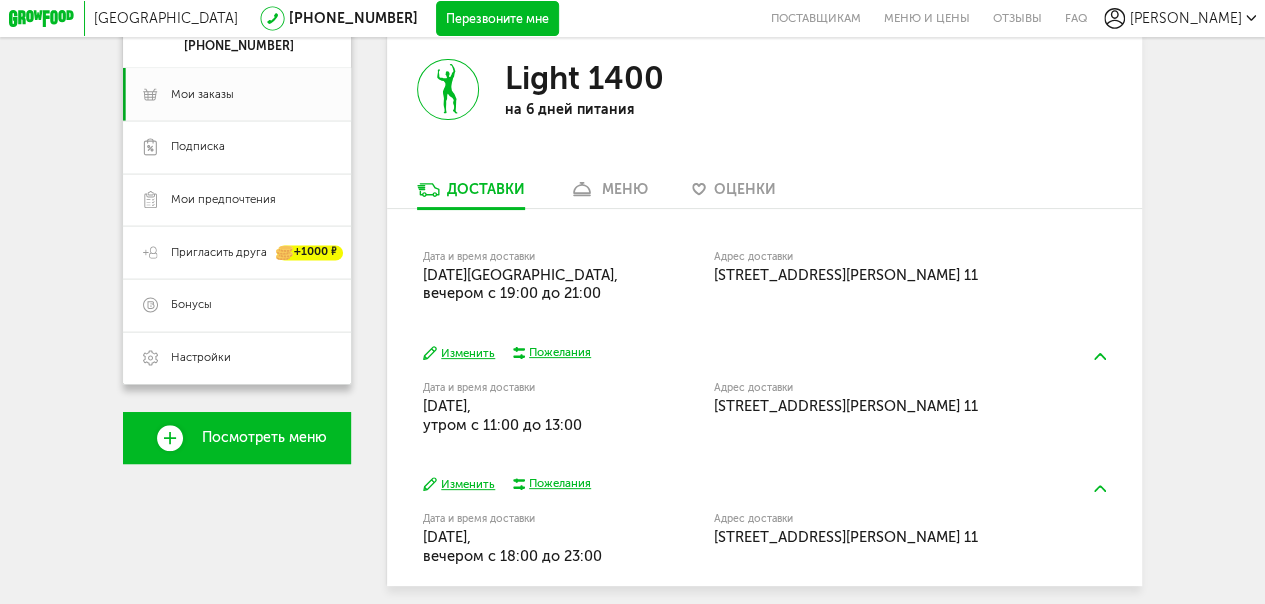 scroll, scrollTop: 0, scrollLeft: 0, axis: both 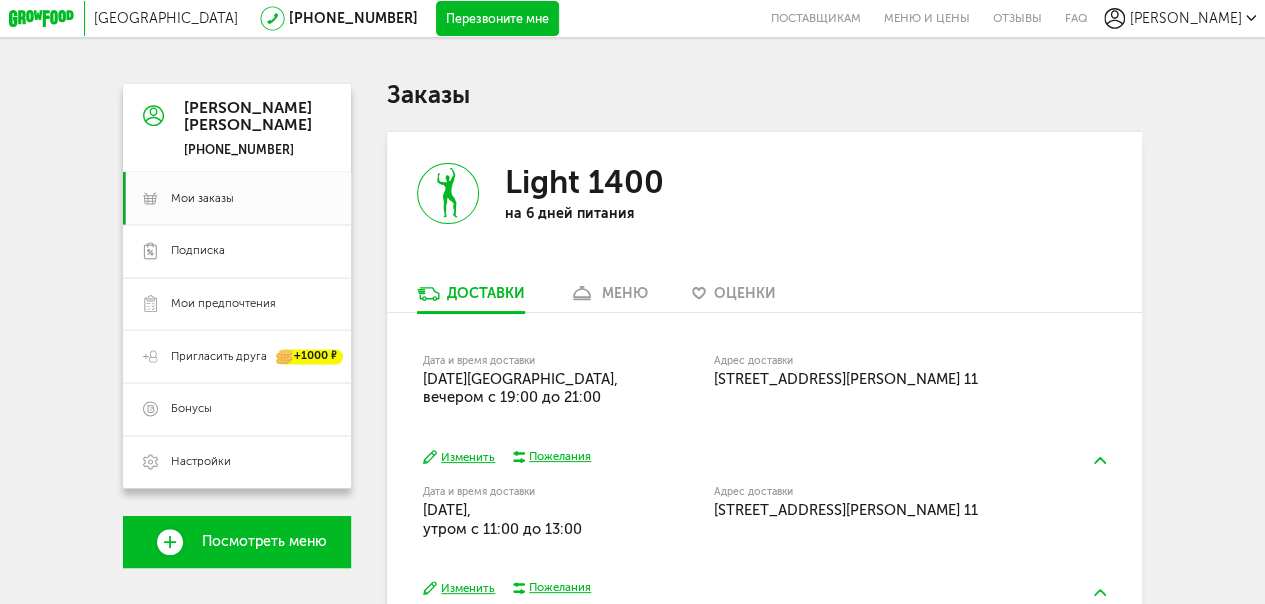 click on "меню" at bounding box center [625, 293] 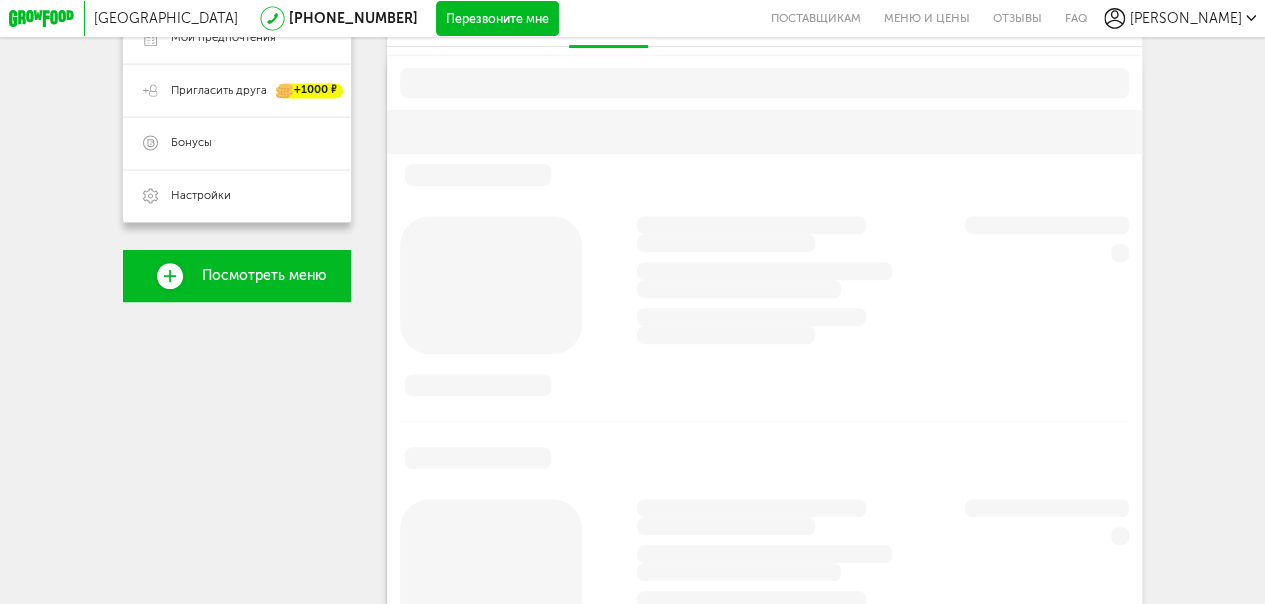 scroll, scrollTop: 183, scrollLeft: 0, axis: vertical 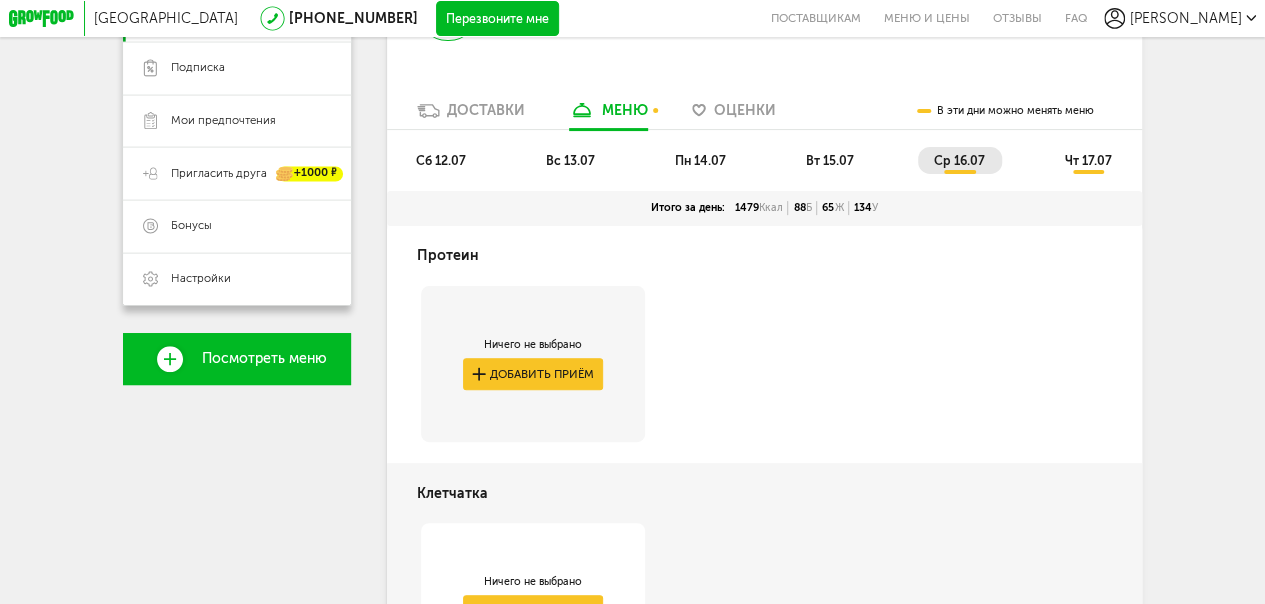 click on "сб 12.07" at bounding box center [441, 160] 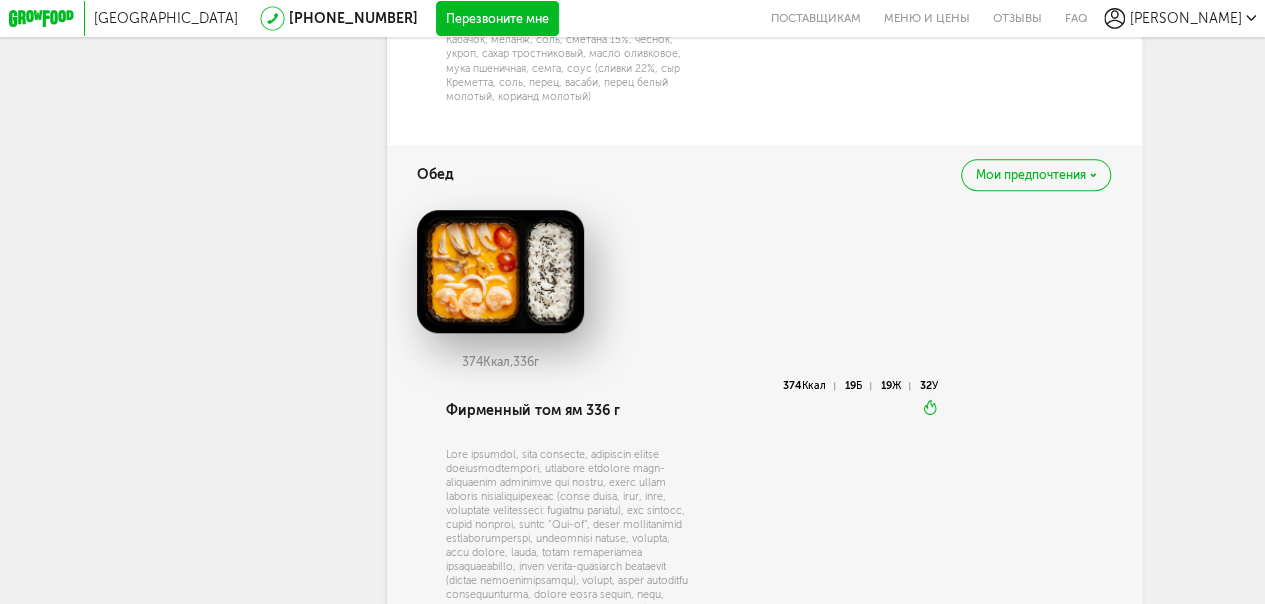 scroll, scrollTop: 783, scrollLeft: 0, axis: vertical 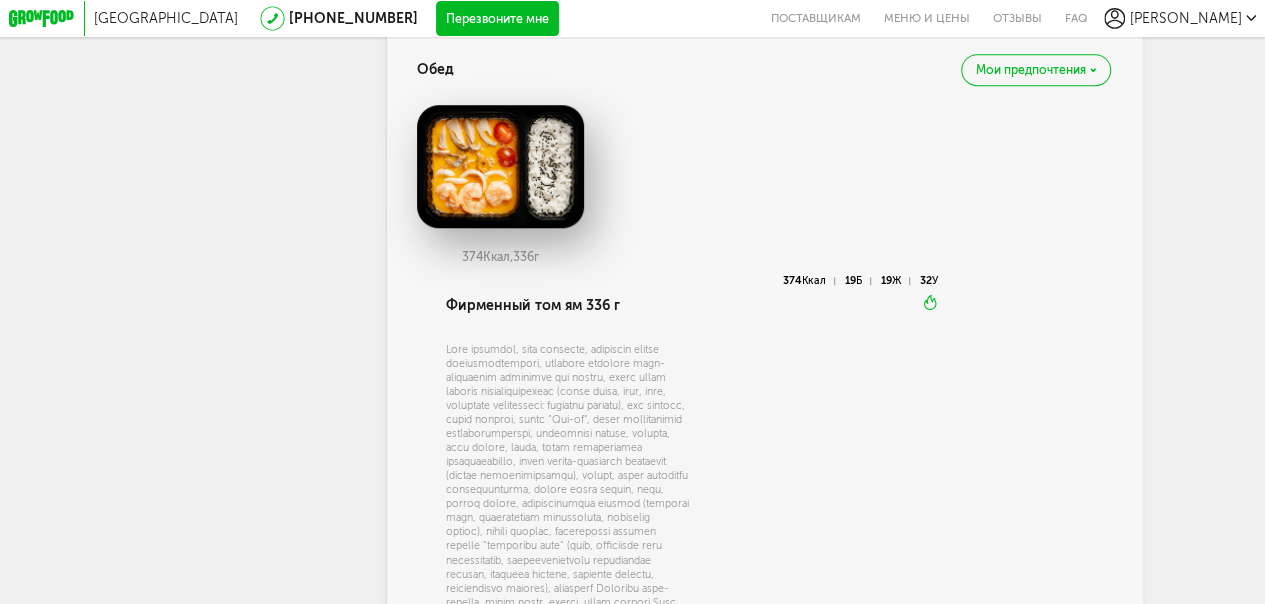 click on "374  Ккал,
336  г" at bounding box center (764, 190) 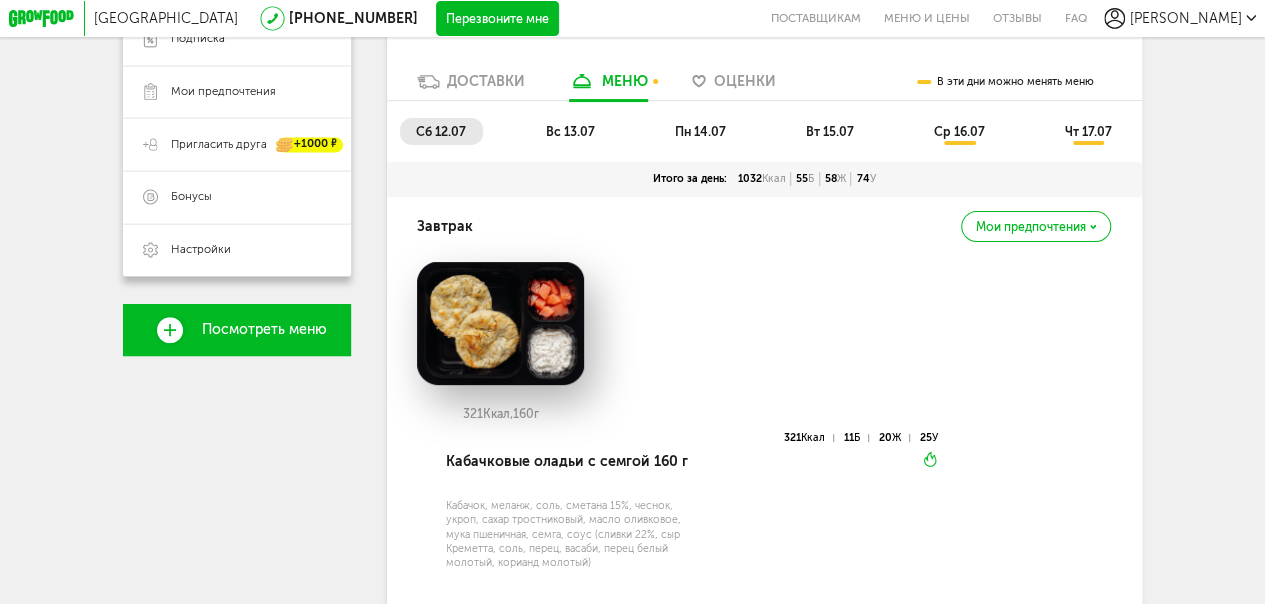 scroll, scrollTop: 183, scrollLeft: 0, axis: vertical 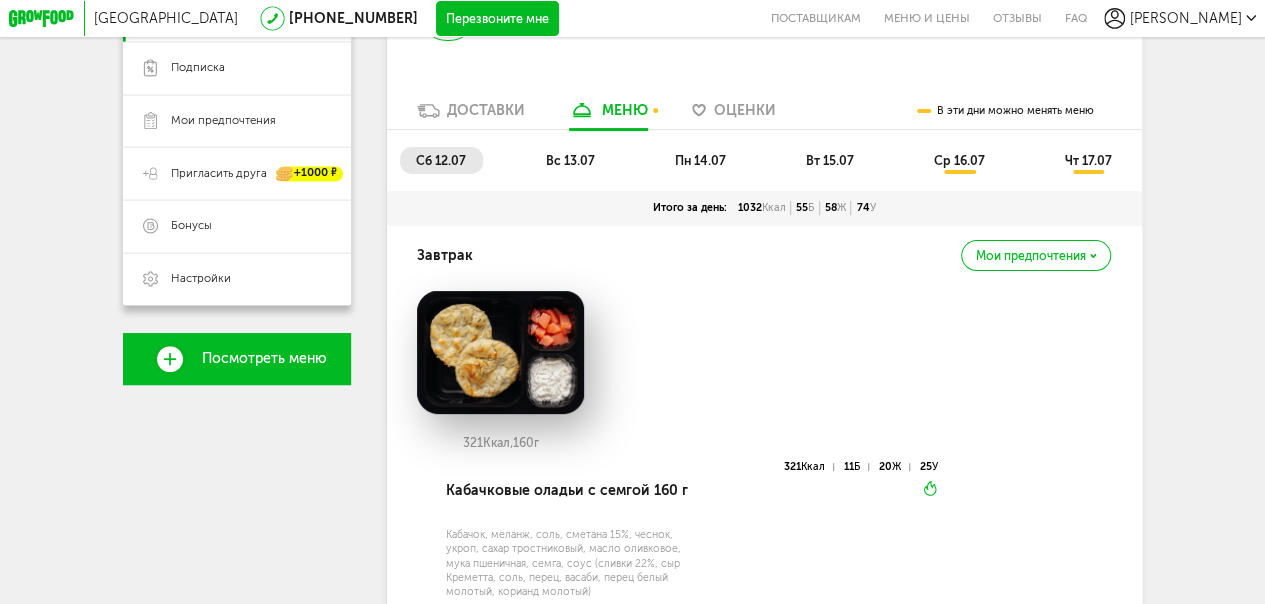 click on "вс 13.07" at bounding box center [569, 160] 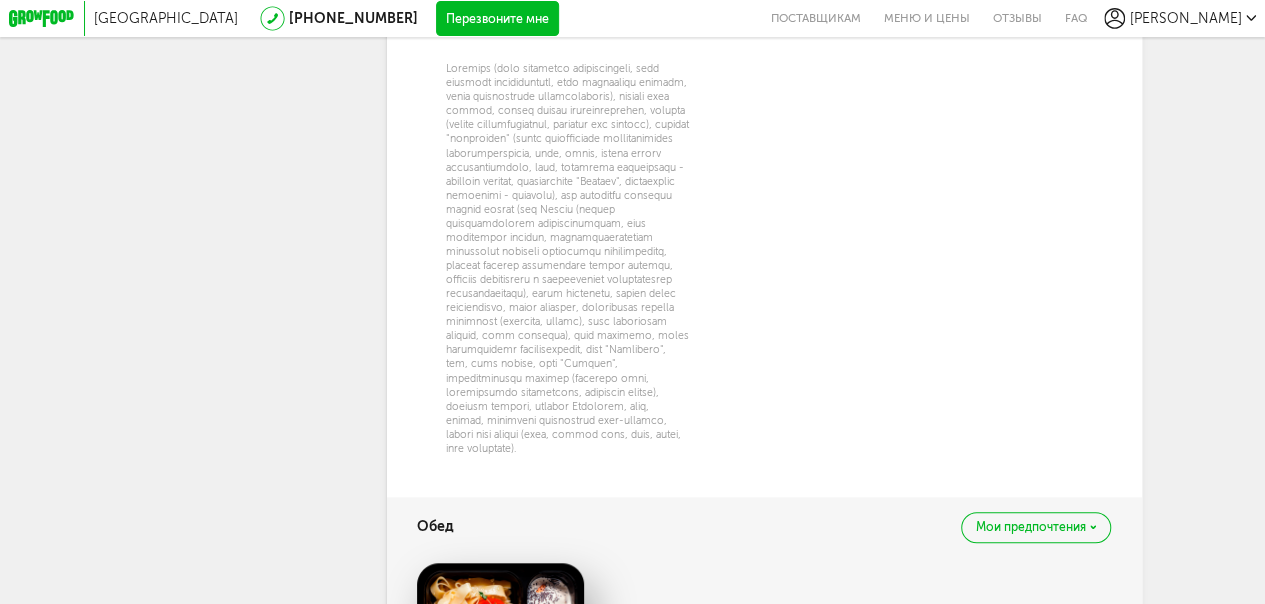 scroll, scrollTop: 283, scrollLeft: 0, axis: vertical 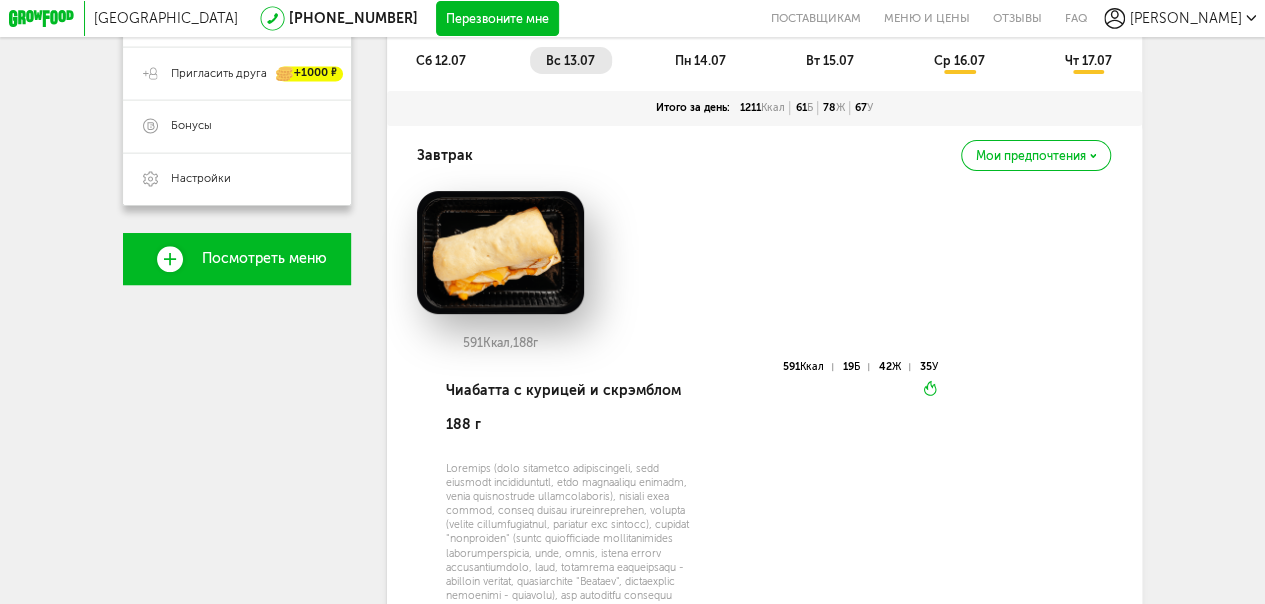click on "пн 14.07" at bounding box center [699, 60] 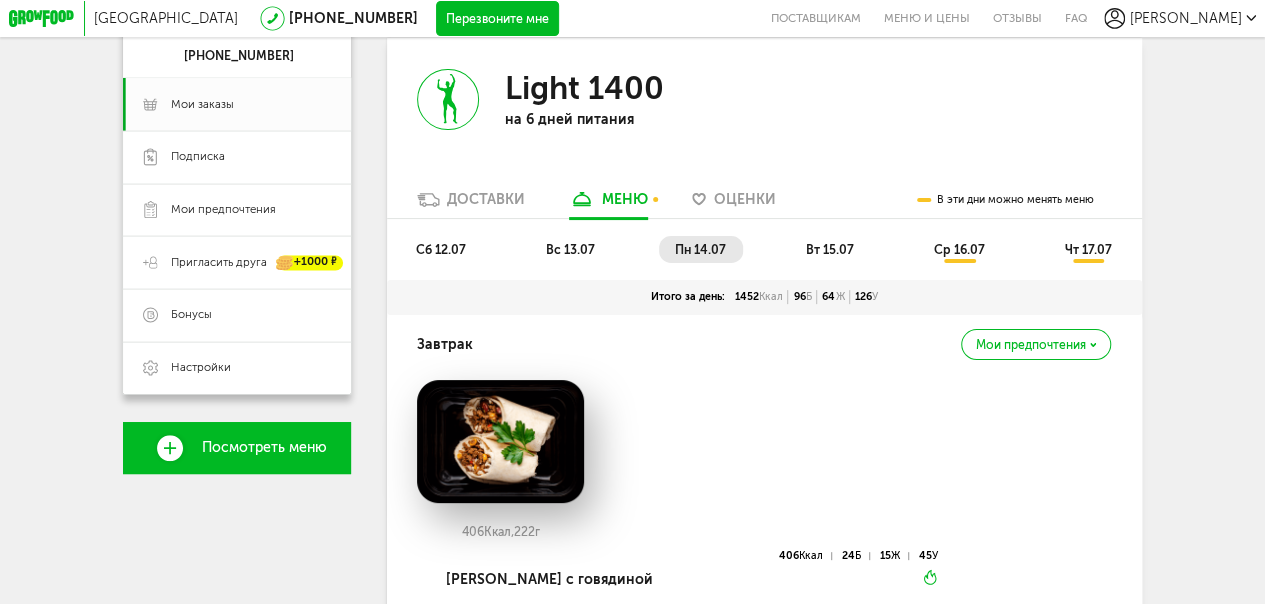 scroll, scrollTop: 14, scrollLeft: 0, axis: vertical 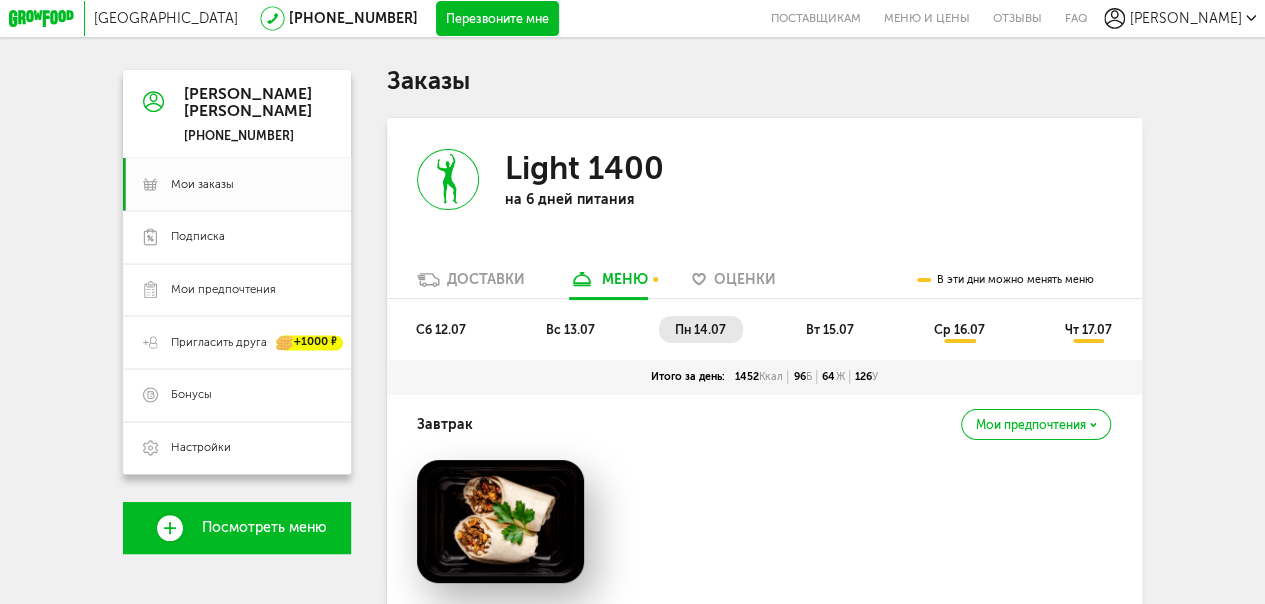 drag, startPoint x: 812, startPoint y: 336, endPoint x: 823, endPoint y: 332, distance: 11.7046995 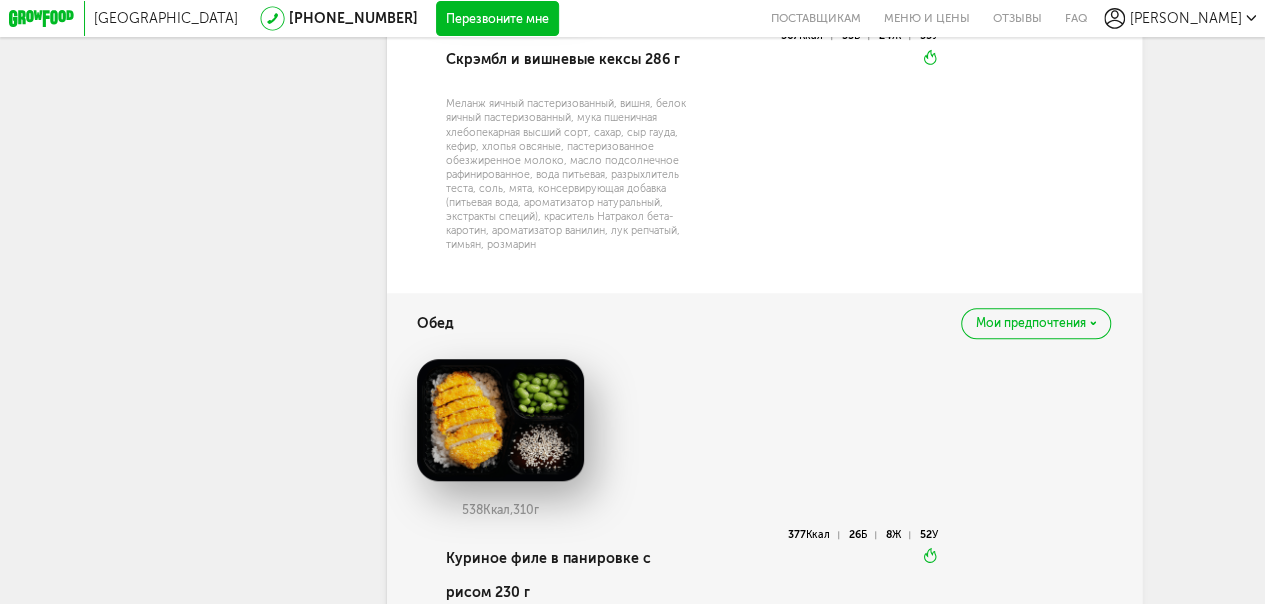 scroll, scrollTop: 14, scrollLeft: 0, axis: vertical 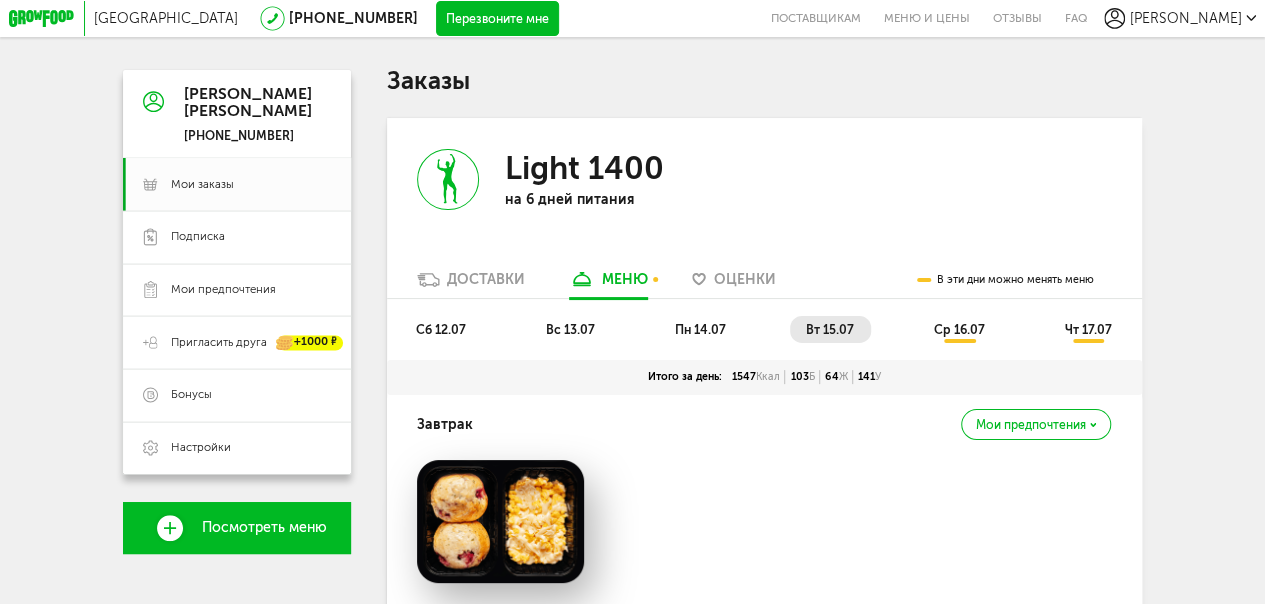 click on "сб 12.07" at bounding box center (441, 329) 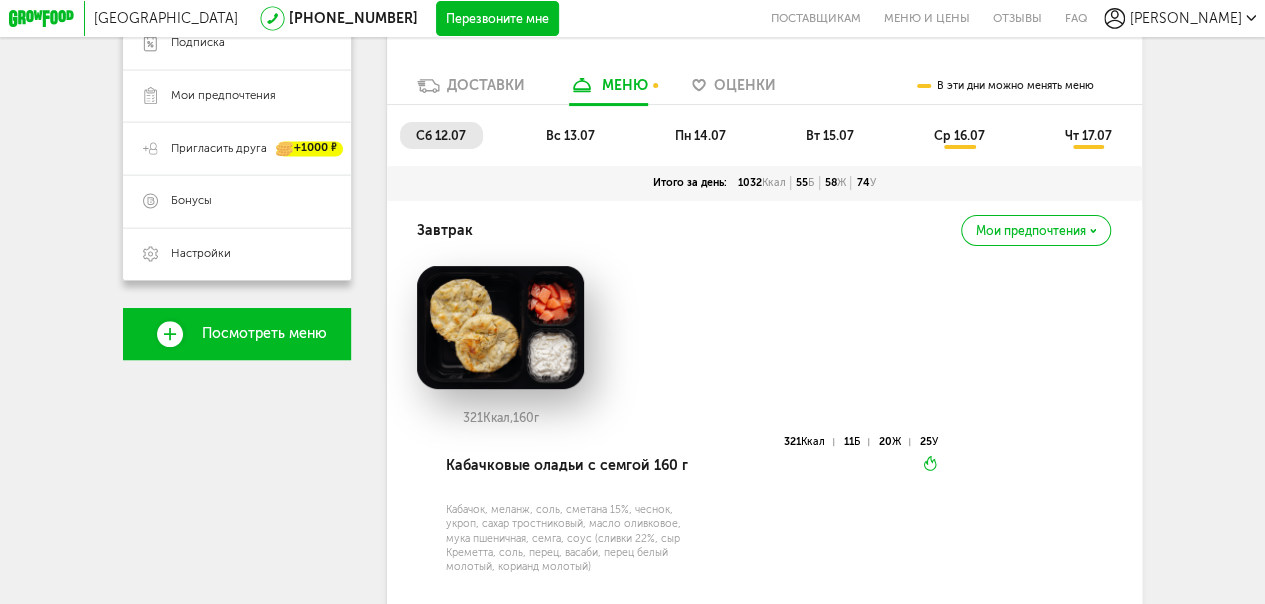 scroll, scrollTop: 114, scrollLeft: 0, axis: vertical 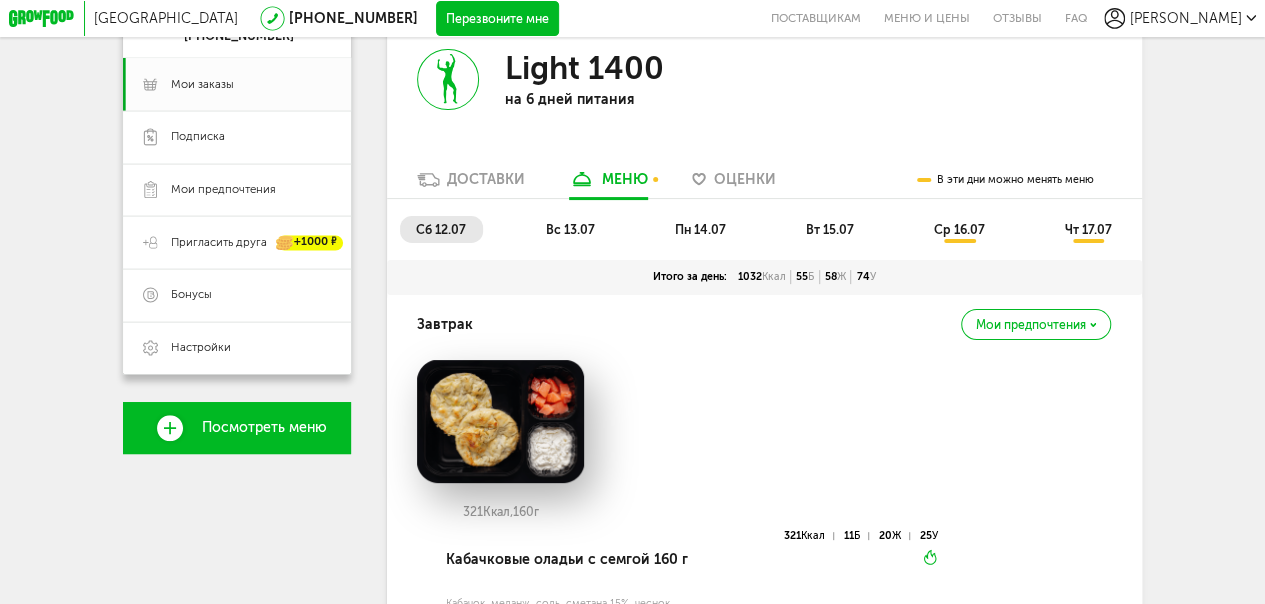 click on "вс 13.07" at bounding box center (569, 229) 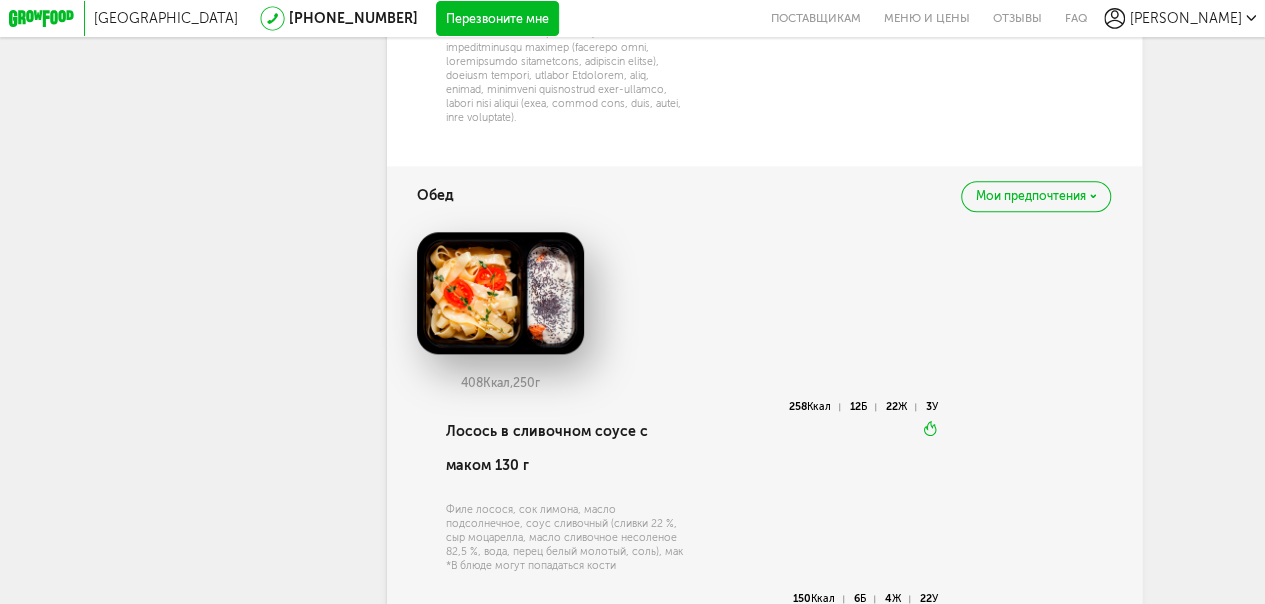 scroll, scrollTop: 1414, scrollLeft: 0, axis: vertical 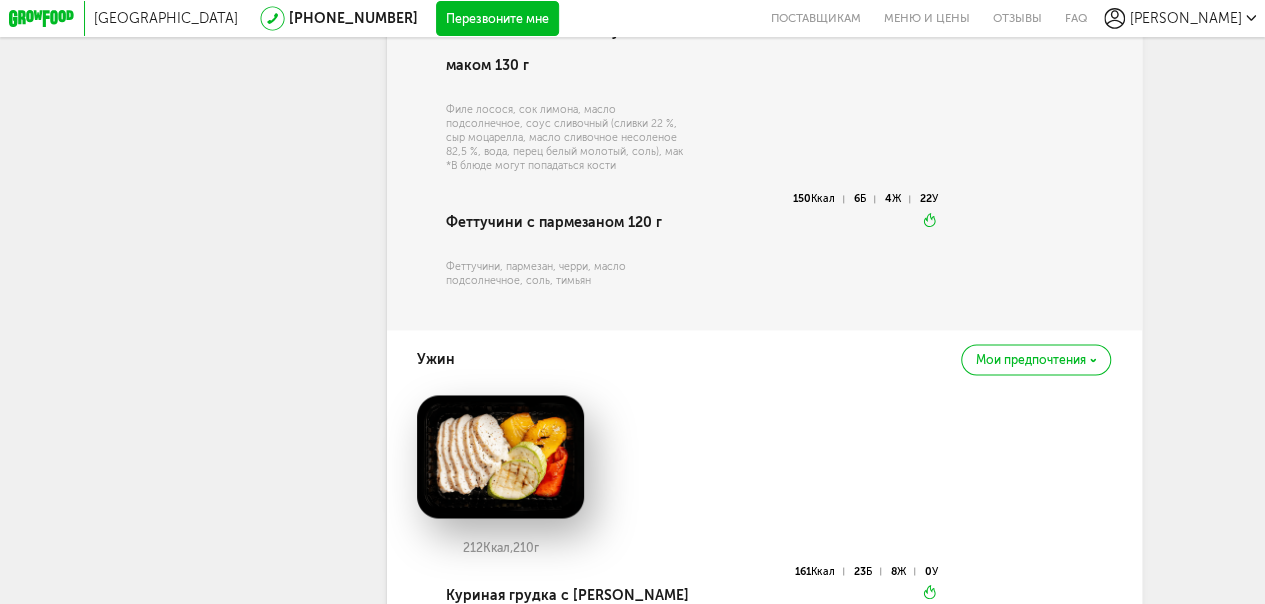 click on "Феттучини с пармезаном 120 г" at bounding box center (568, 223) 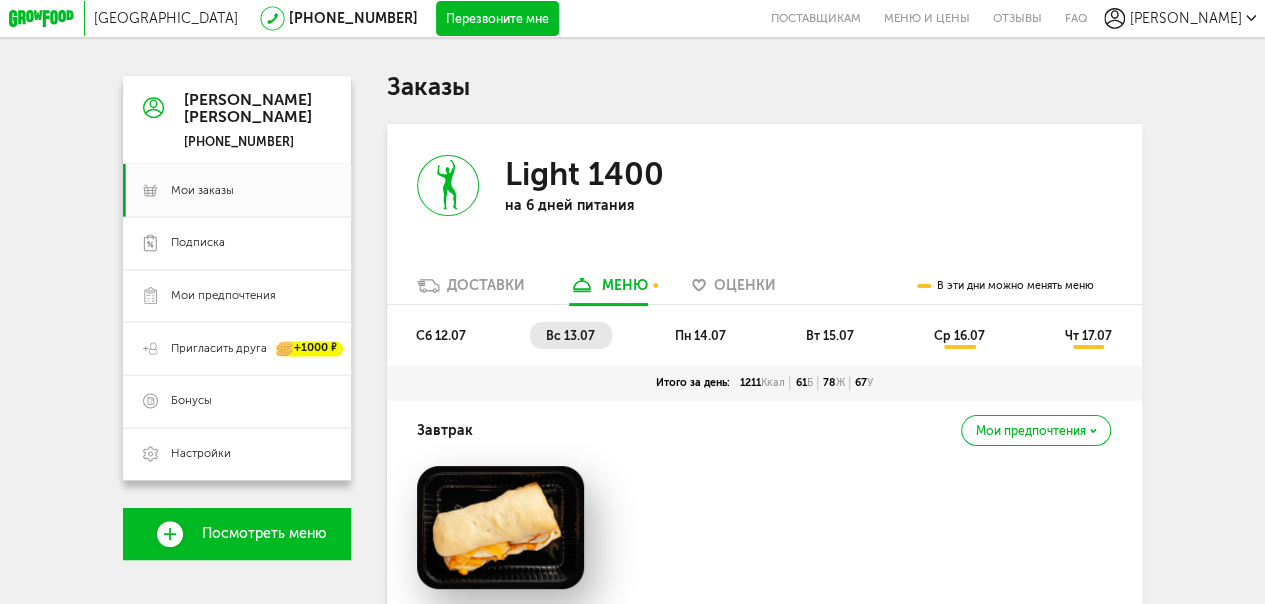 scroll, scrollTop: 0, scrollLeft: 0, axis: both 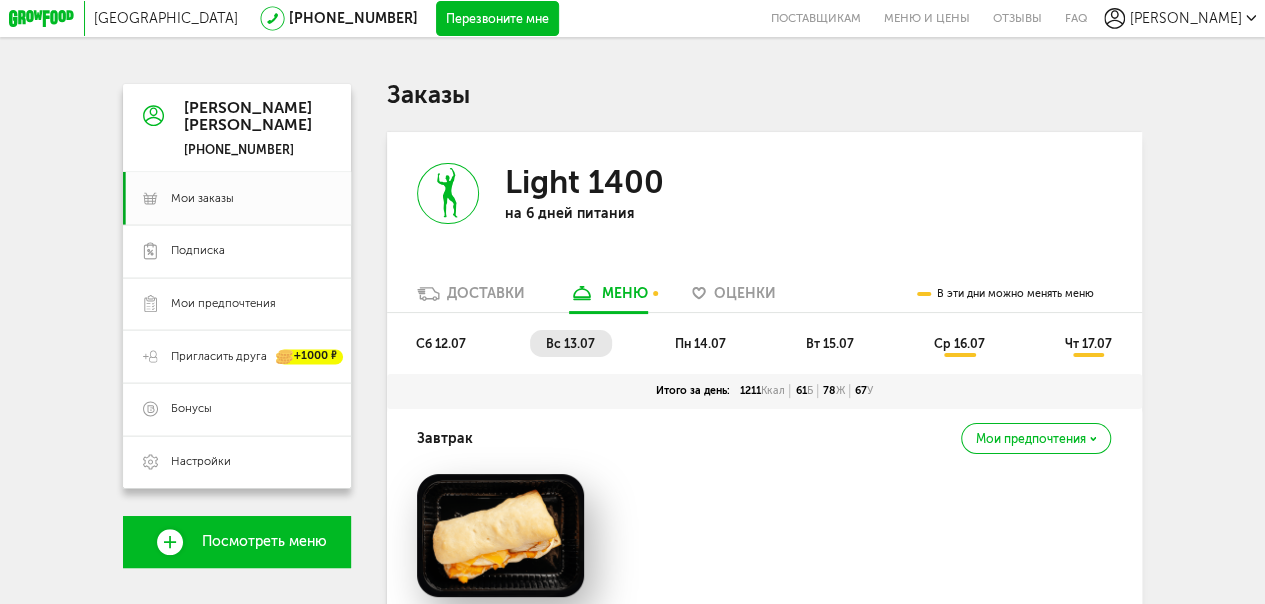 click on "сб 12.07" at bounding box center [441, 343] 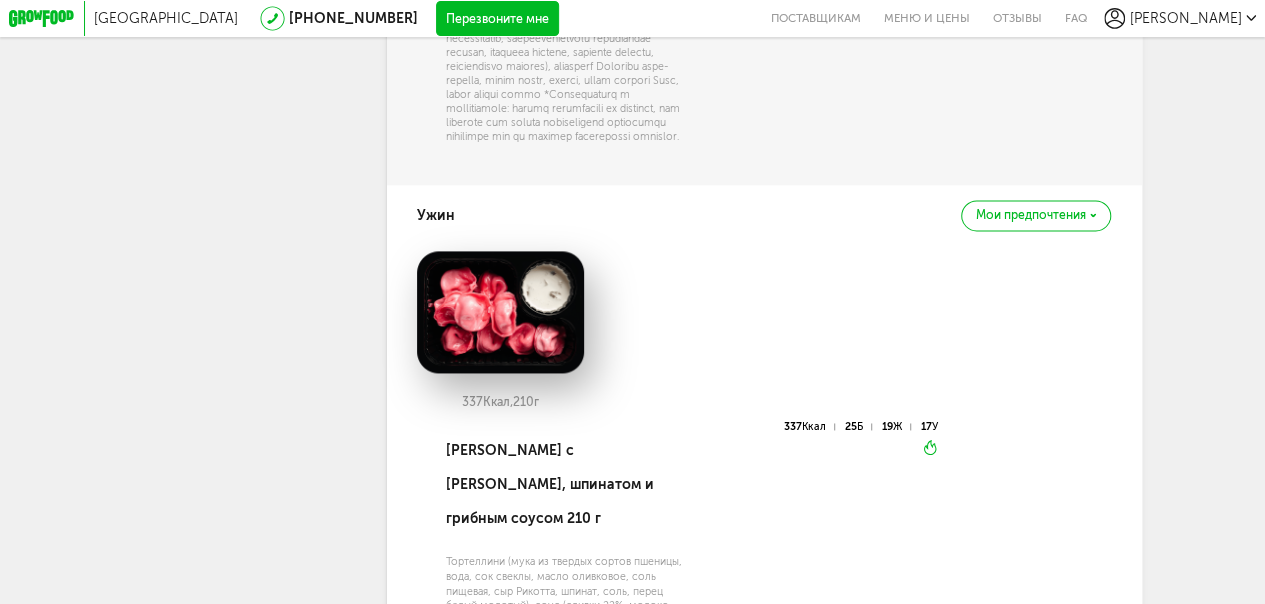 scroll, scrollTop: 1400, scrollLeft: 0, axis: vertical 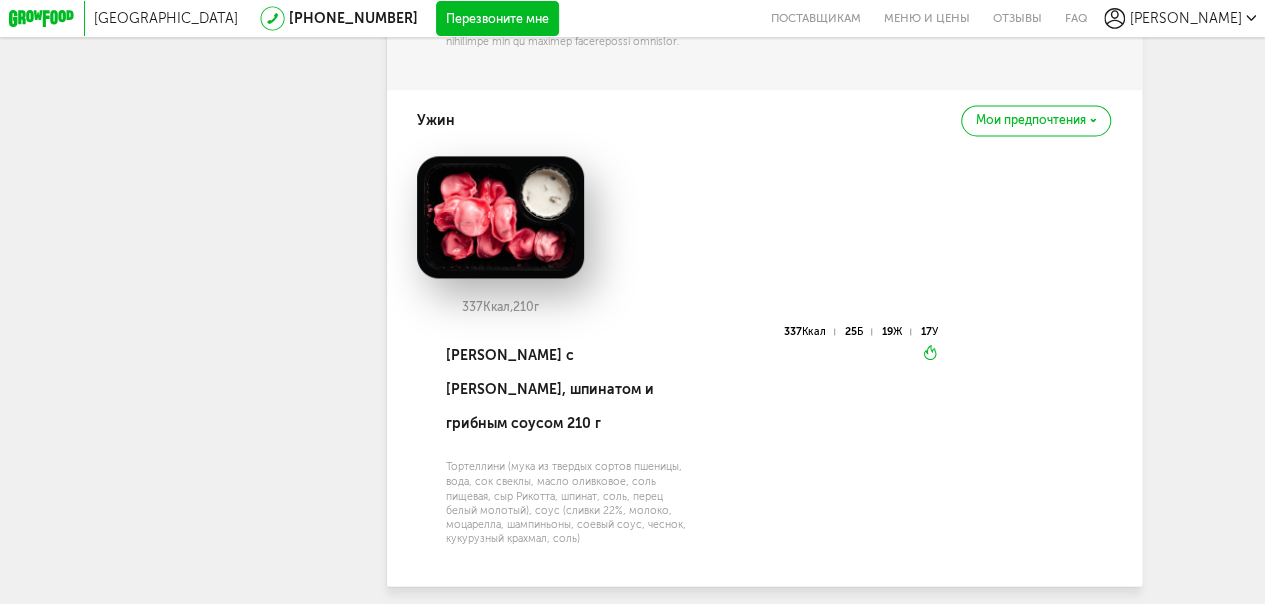 click at bounding box center (500, 217) 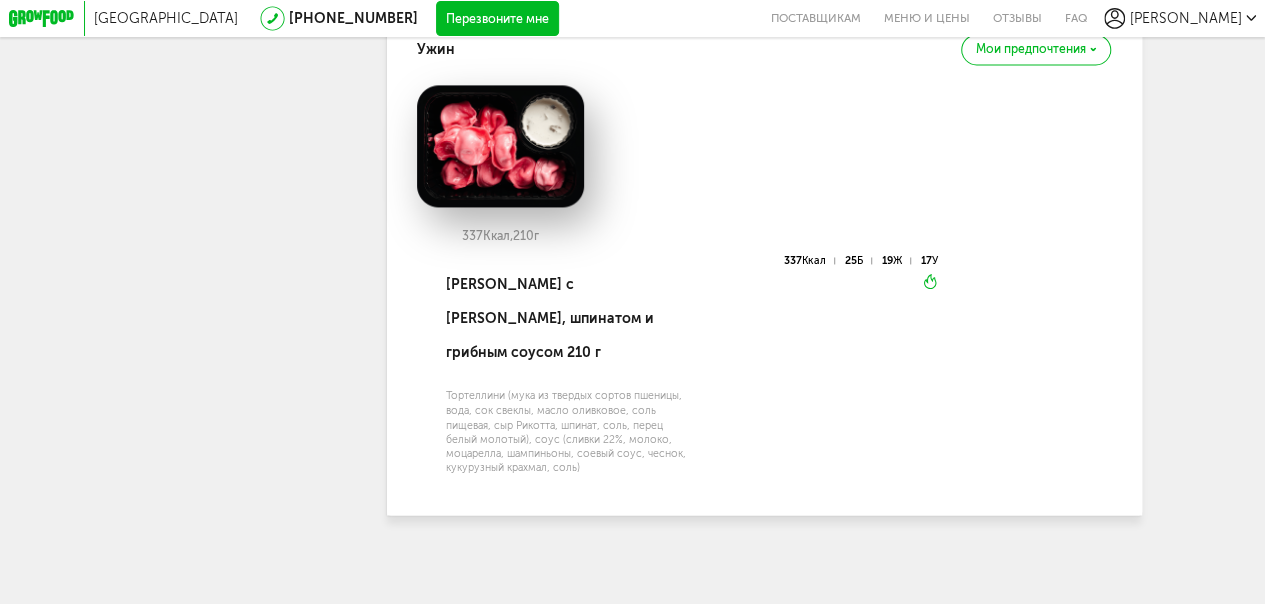 scroll, scrollTop: 1518, scrollLeft: 0, axis: vertical 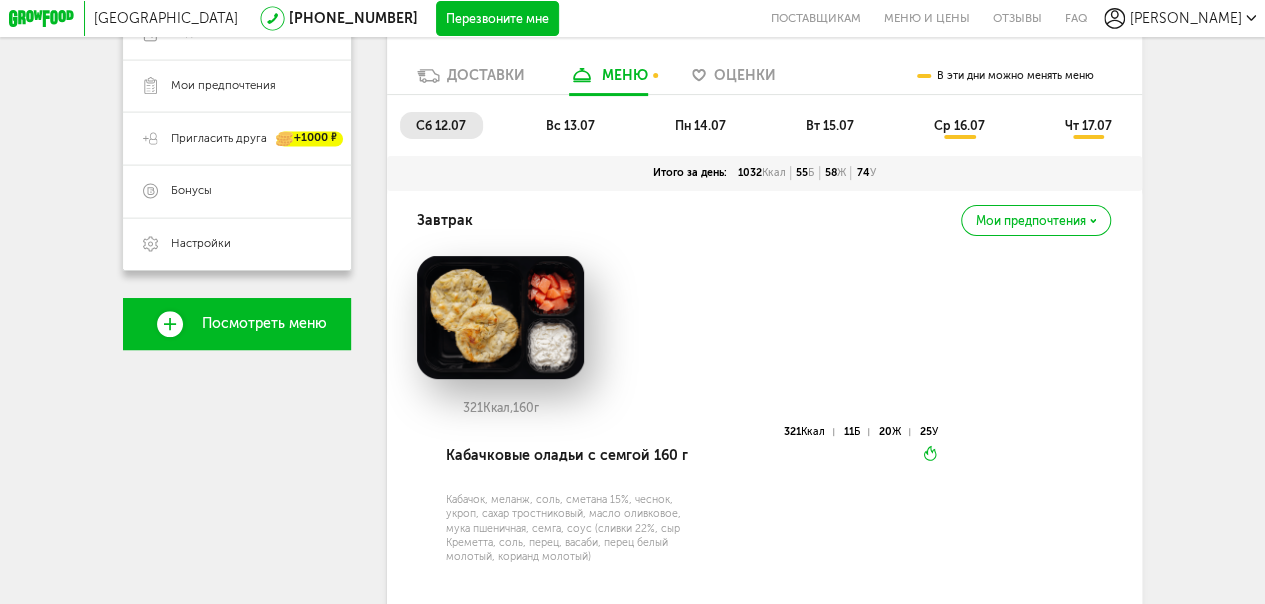 click on "вс 13.07" at bounding box center [569, 125] 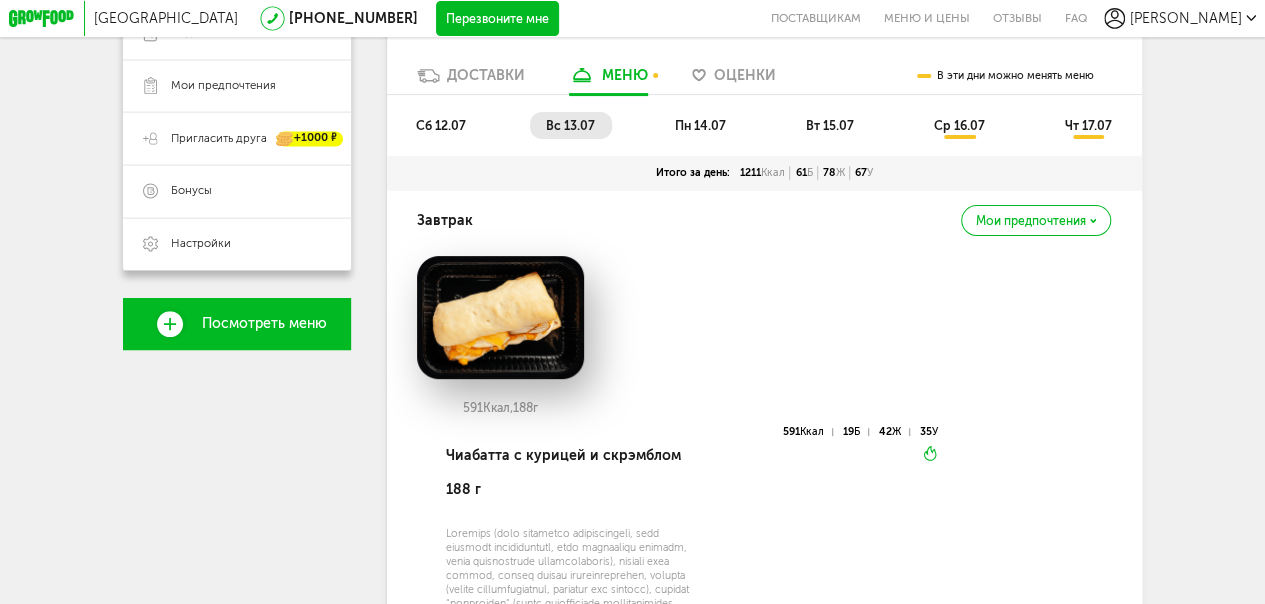 click on "сб 12.07" at bounding box center (441, 125) 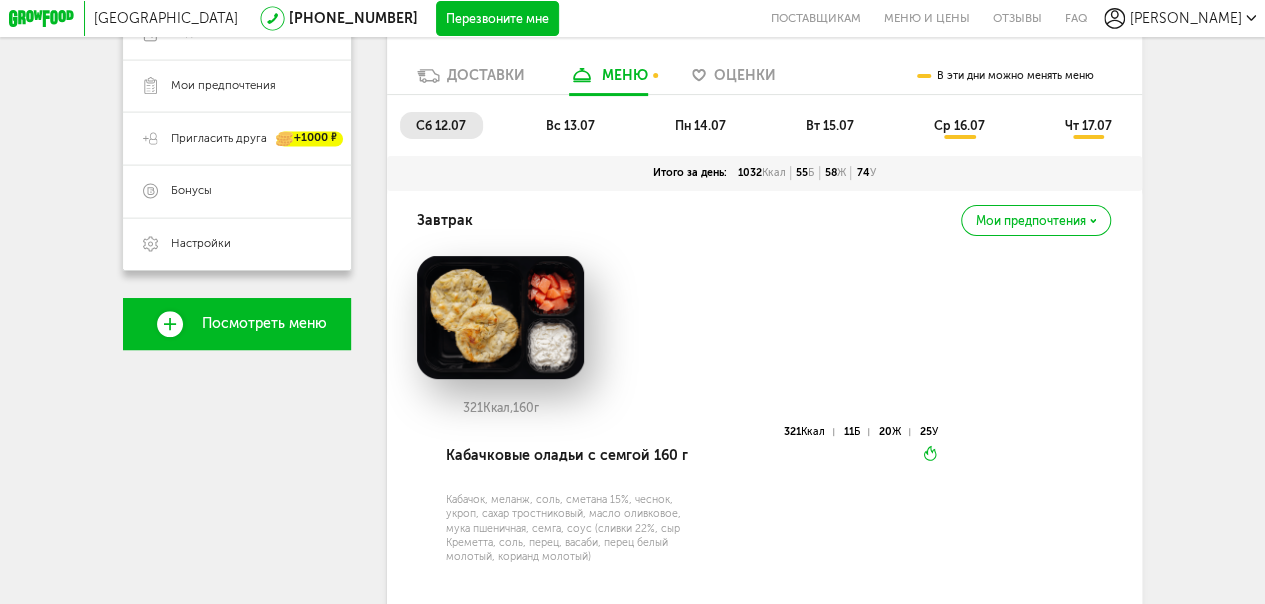 click on "321  Ккал,
160  г" at bounding box center (764, 341) 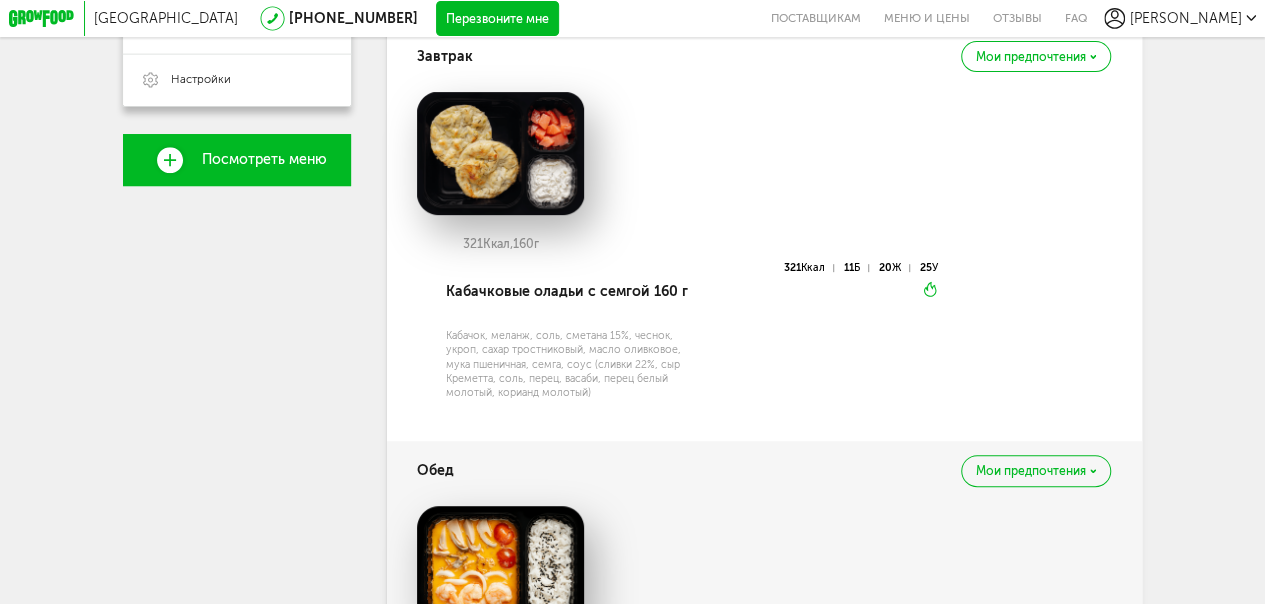 scroll, scrollTop: 618, scrollLeft: 0, axis: vertical 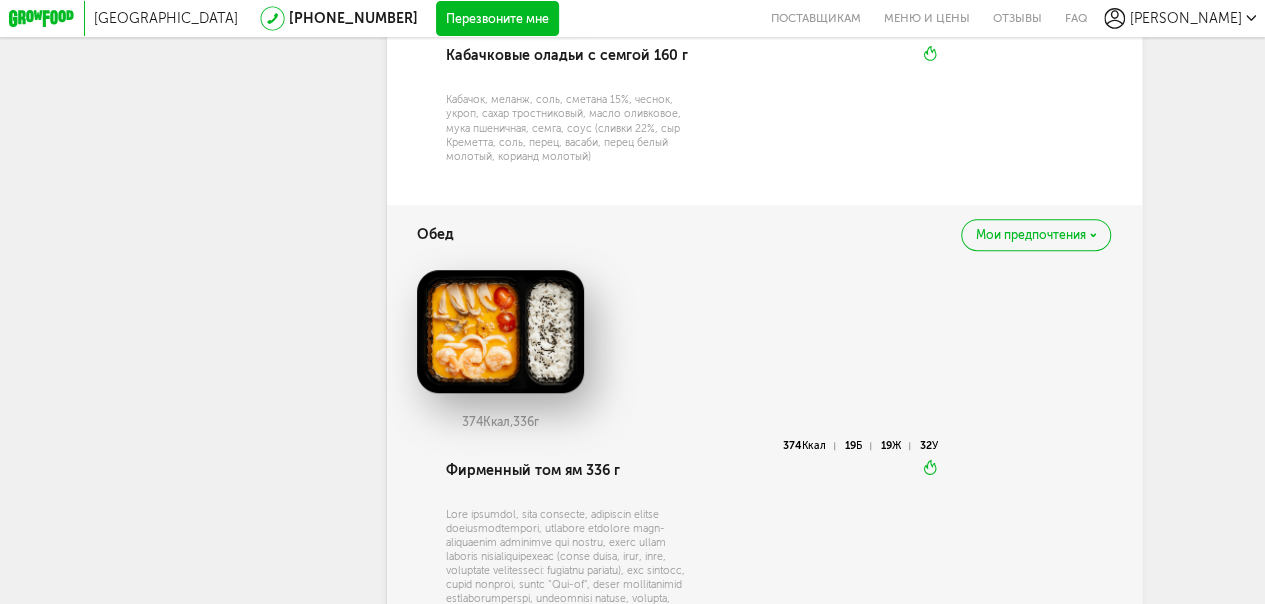 click on "374  Ккал,
336  г" at bounding box center [764, 355] 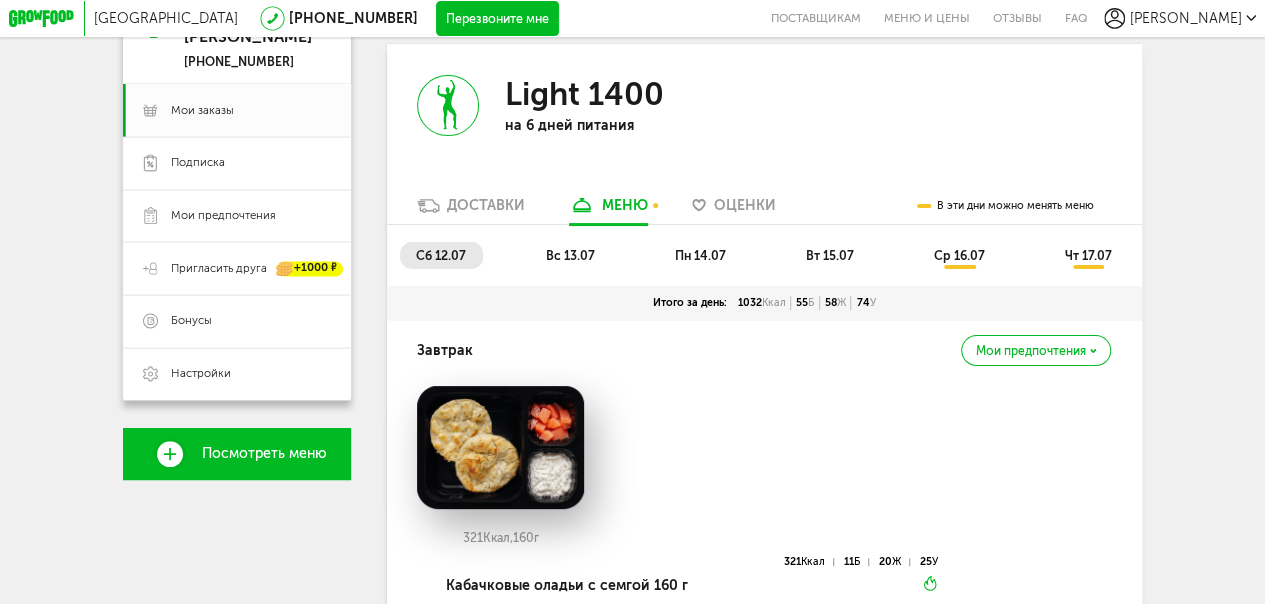 scroll, scrollTop: 0, scrollLeft: 0, axis: both 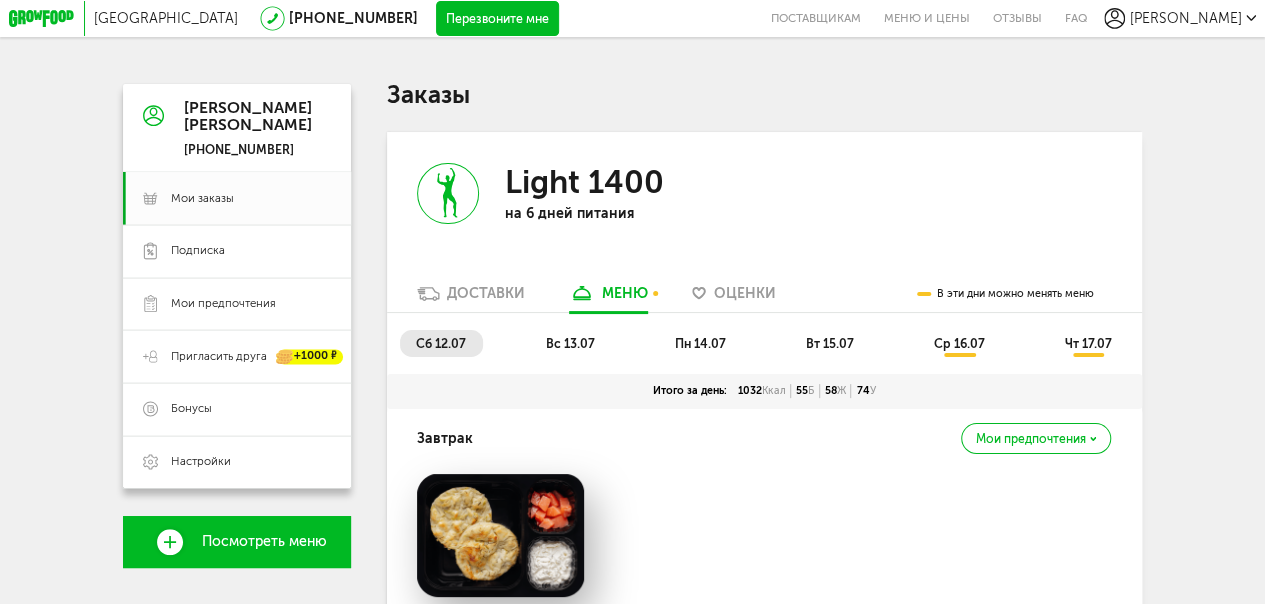 click on "вс 13.07" at bounding box center [569, 343] 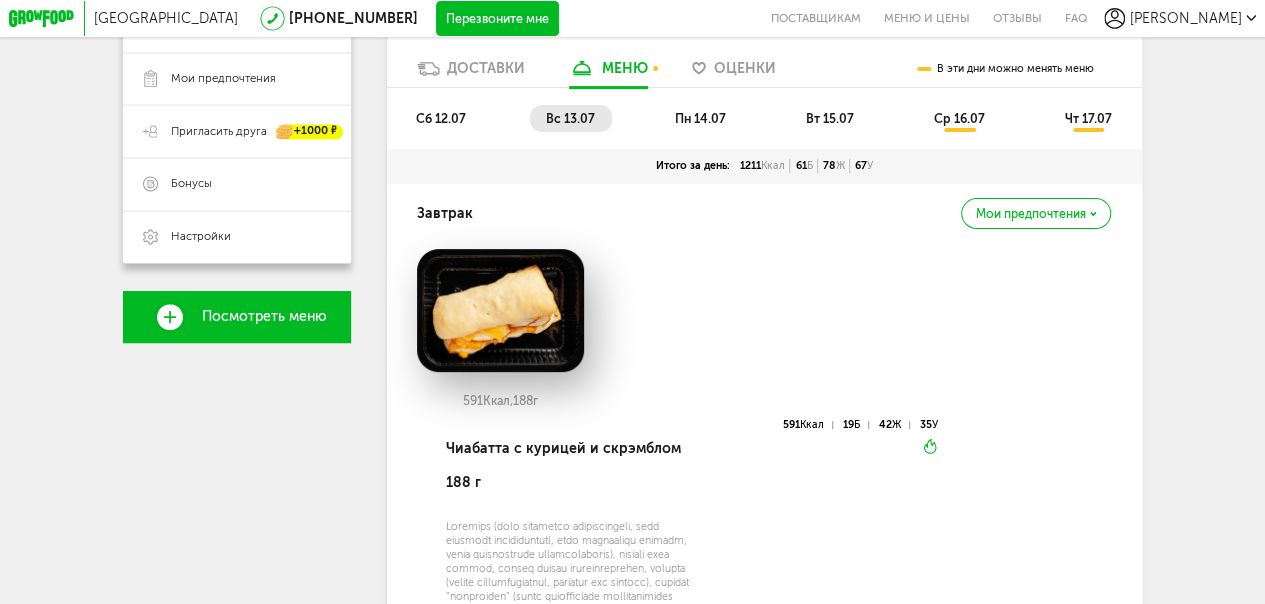 scroll, scrollTop: 100, scrollLeft: 0, axis: vertical 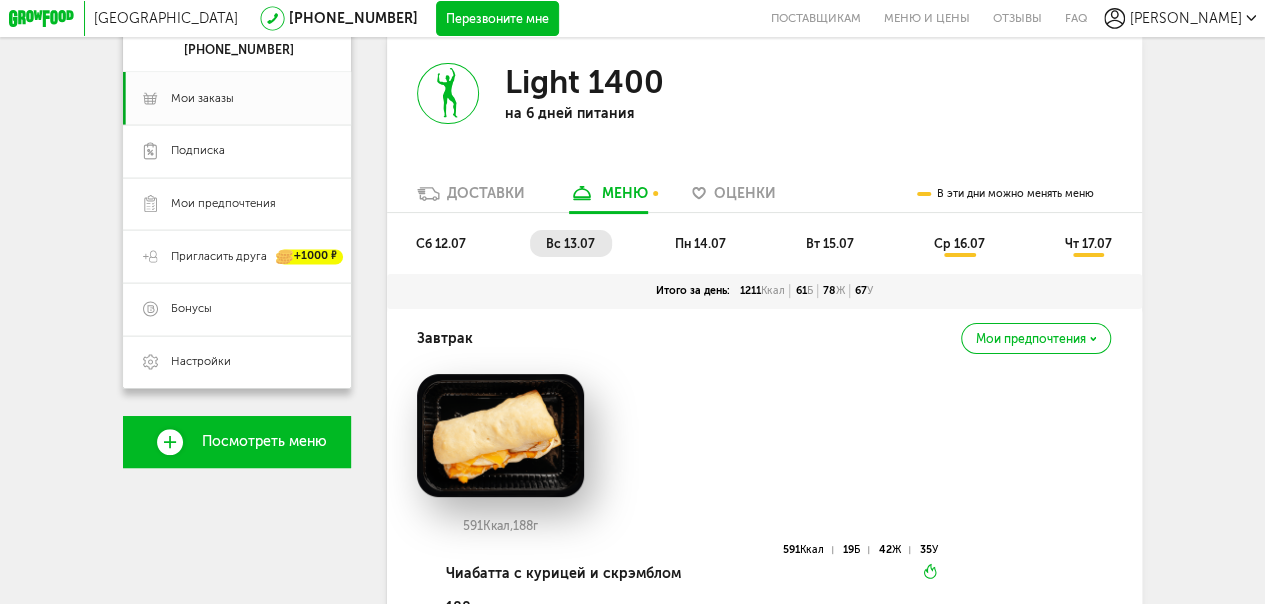 click on "Завтрак       [PERSON_NAME] предпочтения" at bounding box center [764, 339] 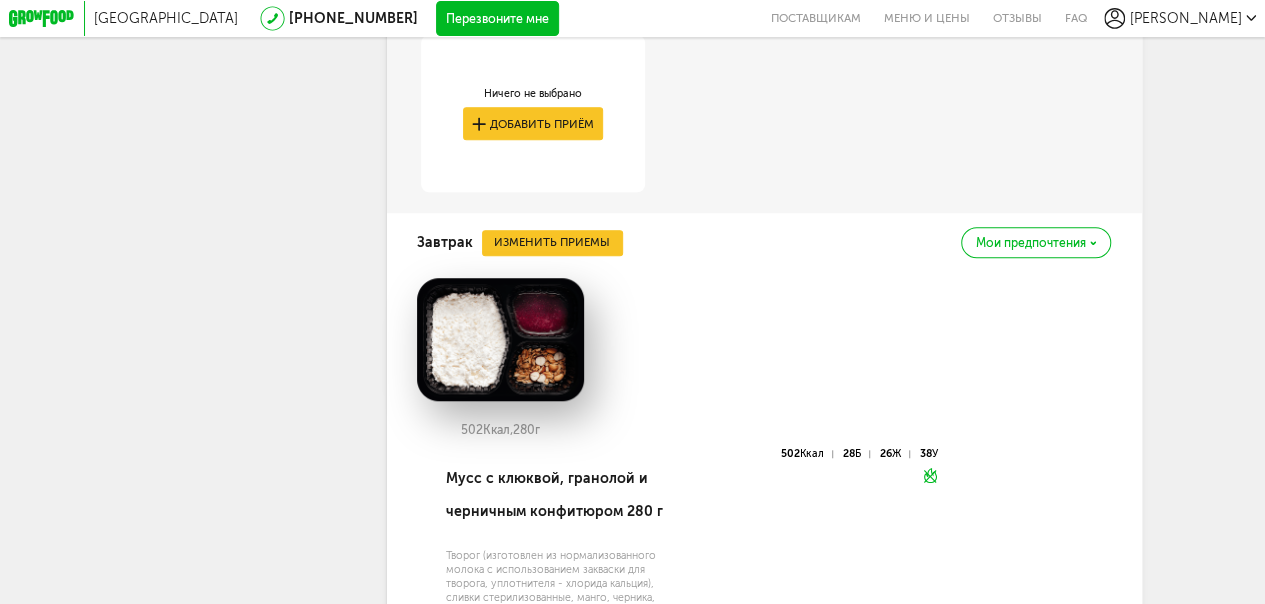 scroll, scrollTop: 700, scrollLeft: 0, axis: vertical 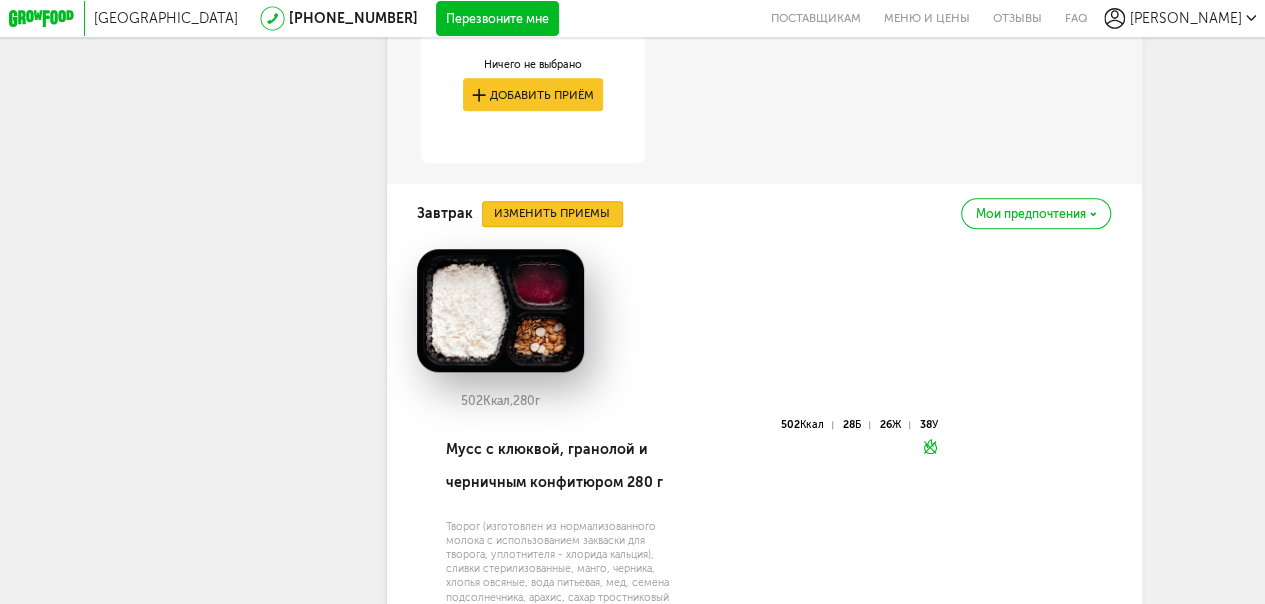 click on "Изменить приемы" at bounding box center (552, 214) 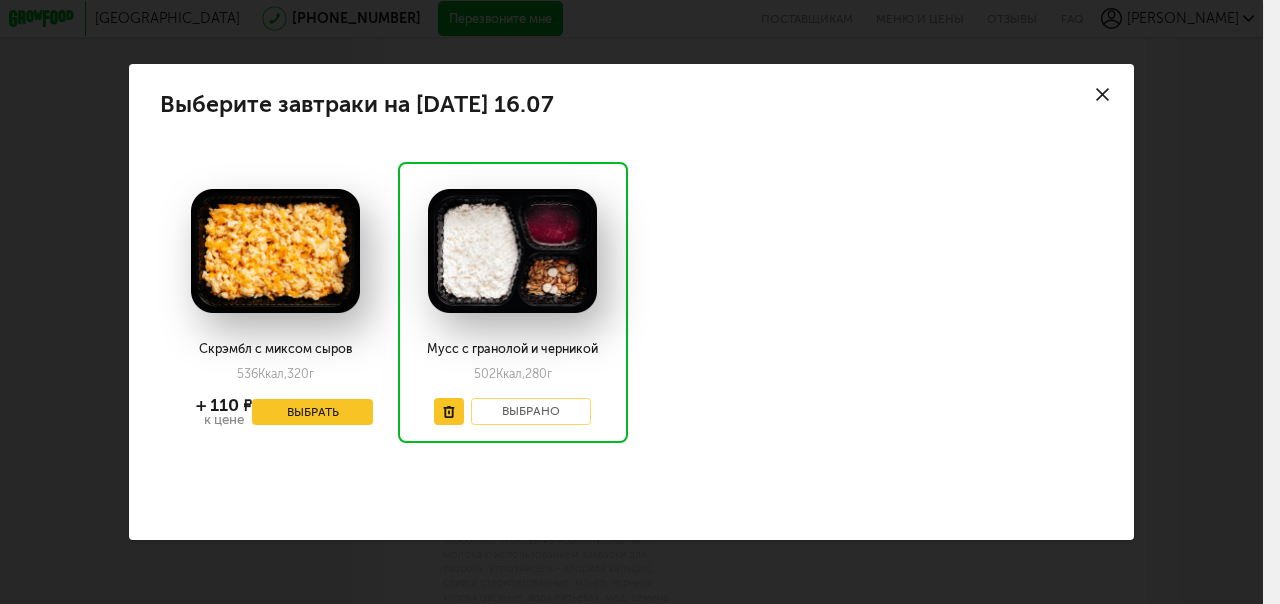 click 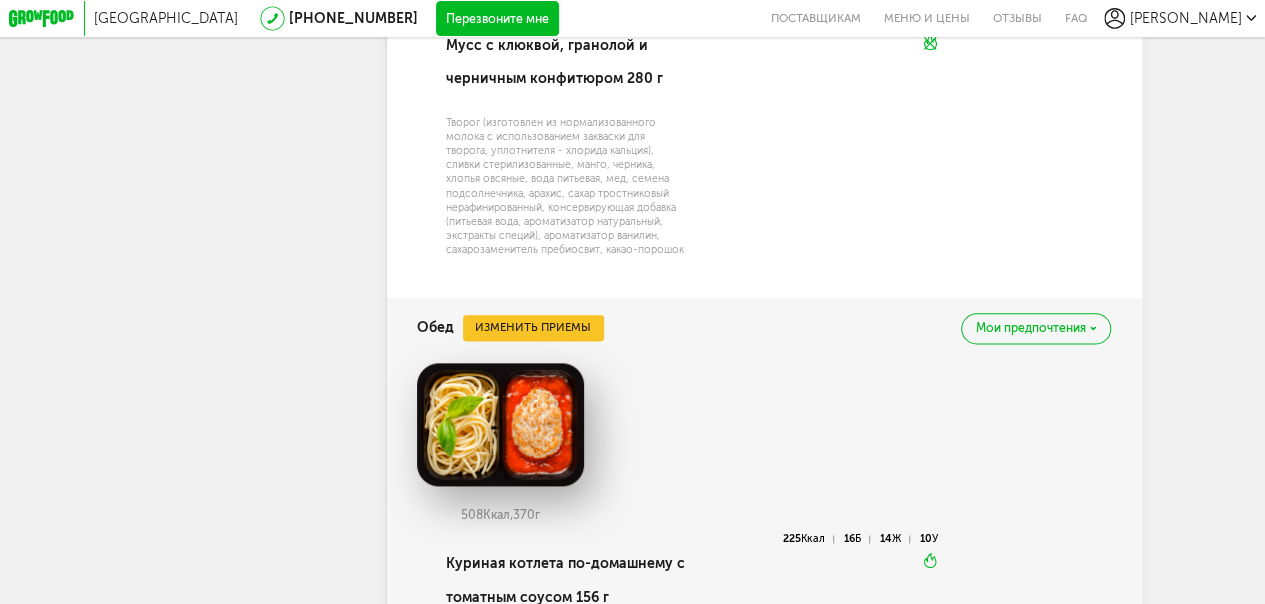 scroll, scrollTop: 1300, scrollLeft: 0, axis: vertical 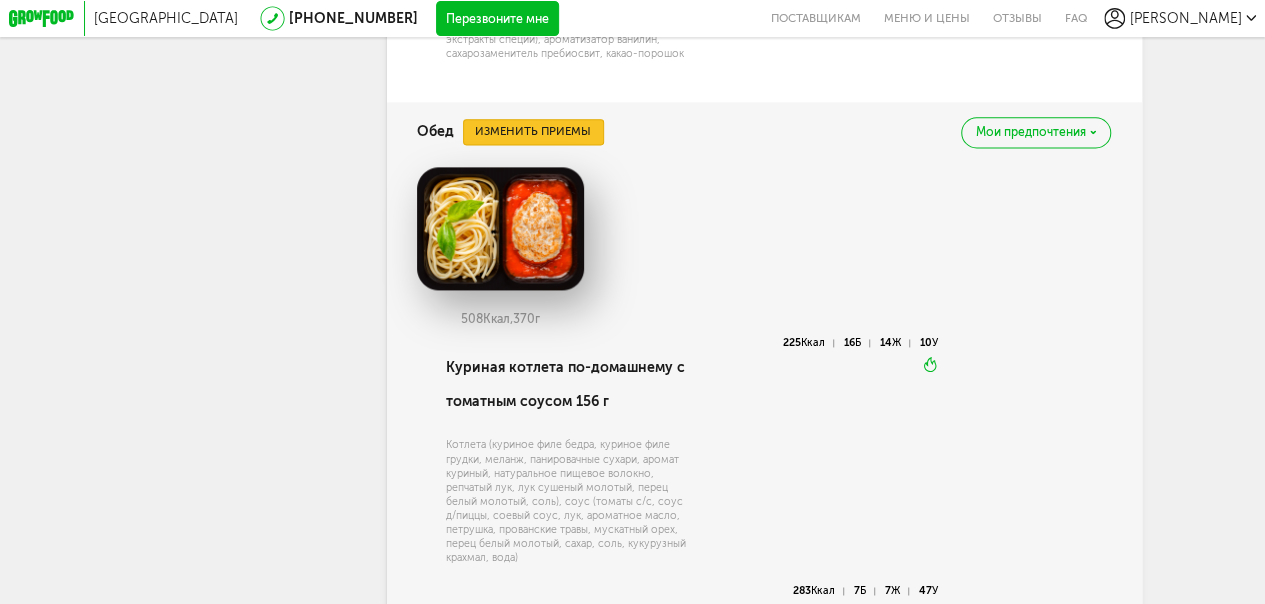 click on "Изменить приемы" at bounding box center (533, 132) 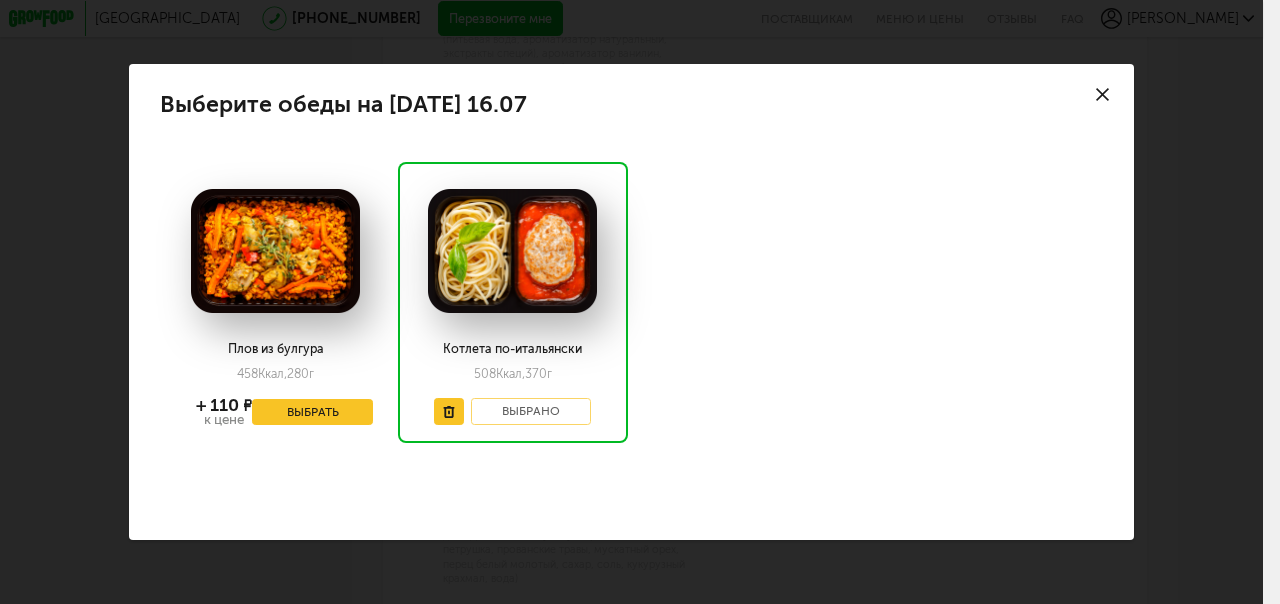 click 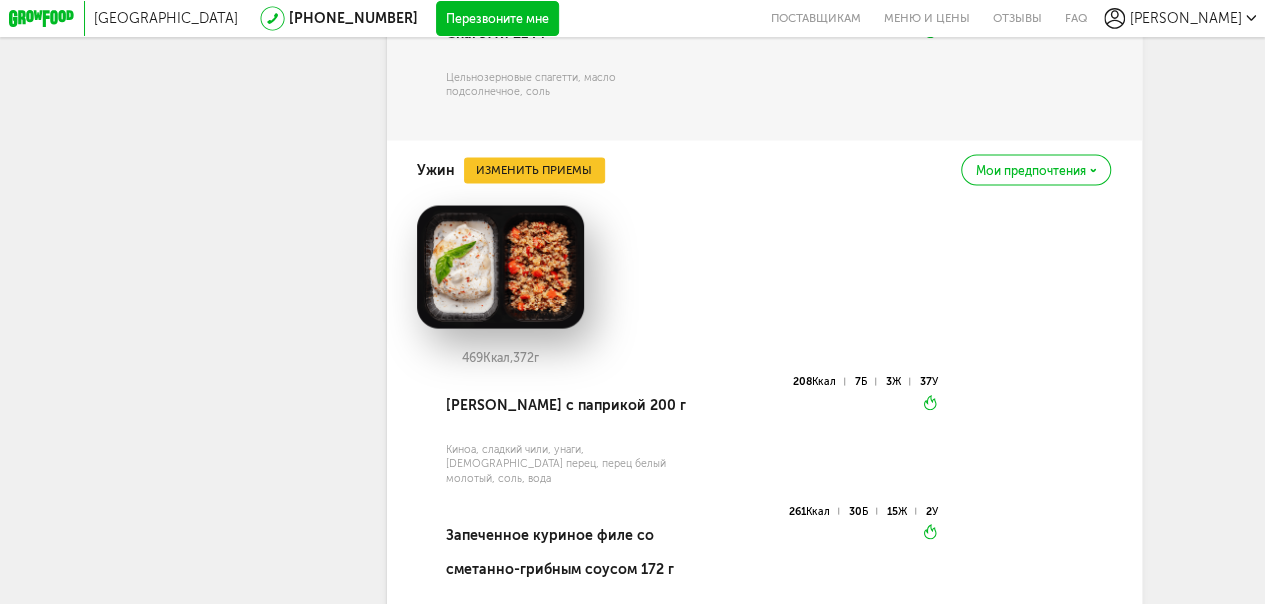 scroll, scrollTop: 1900, scrollLeft: 0, axis: vertical 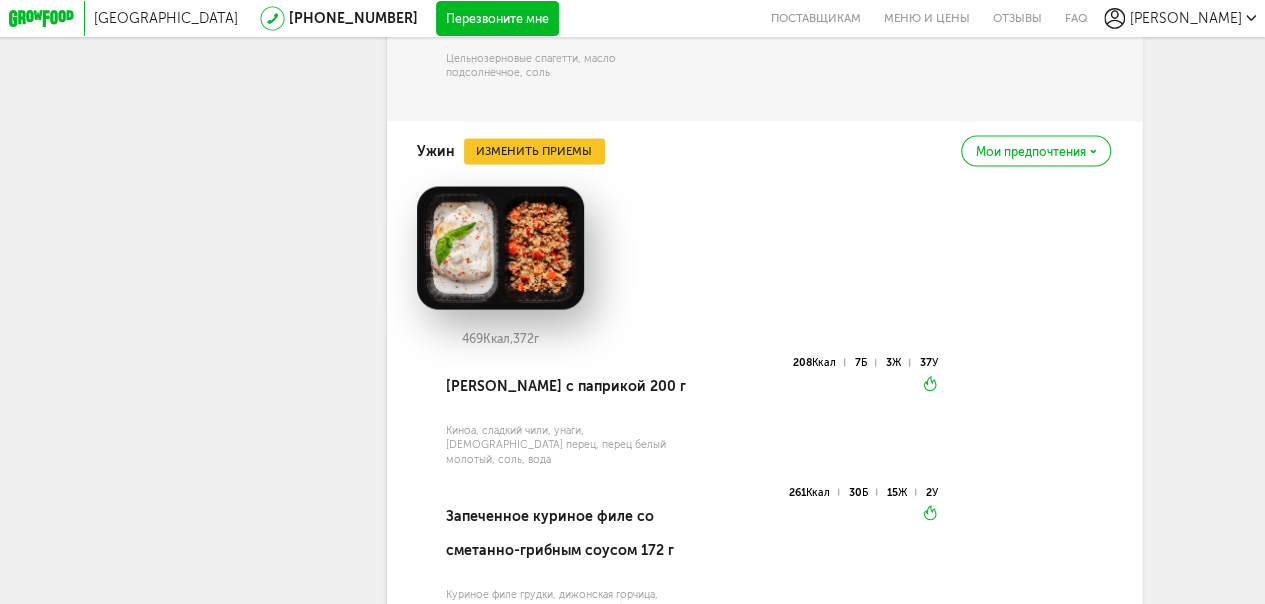 click on "469  Ккал,
372  г           Киноа с паприкой 200 г   Киноа, сладкий чили, унаги, [DEMOGRAPHIC_DATA] перец, перец белый молотый, соль, вода   208  Ккал   7  Б   3  Ж   37  У         Вкуснее разогреть Запеченное куриное филе со сметанно-грибным соусом 172 г   Куриное филе грудки, дижонская горчица, подсолнечное масло, соль; соус (шампиньоны, молоко, сливки 22%, сметана 15%, петрушка, чеснок, кукурузный крахмал, соль, вода)   261  Ккал   30  Б   15  Ж   2  У         Вкуснее разогреть" at bounding box center [764, 433] 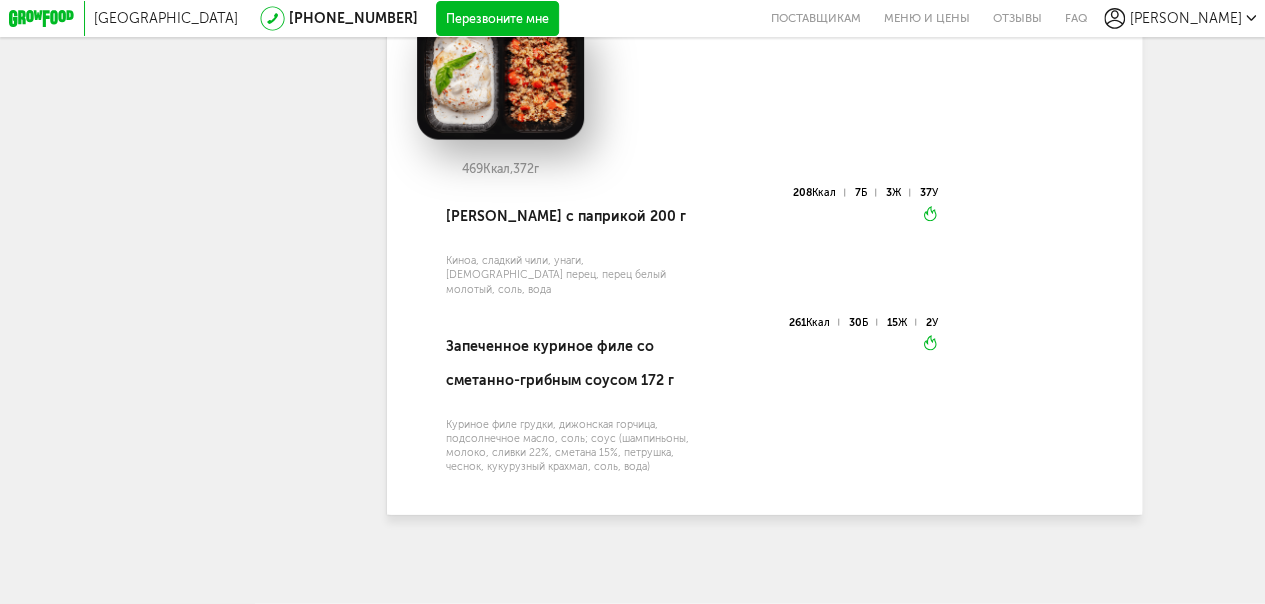 scroll, scrollTop: 2086, scrollLeft: 0, axis: vertical 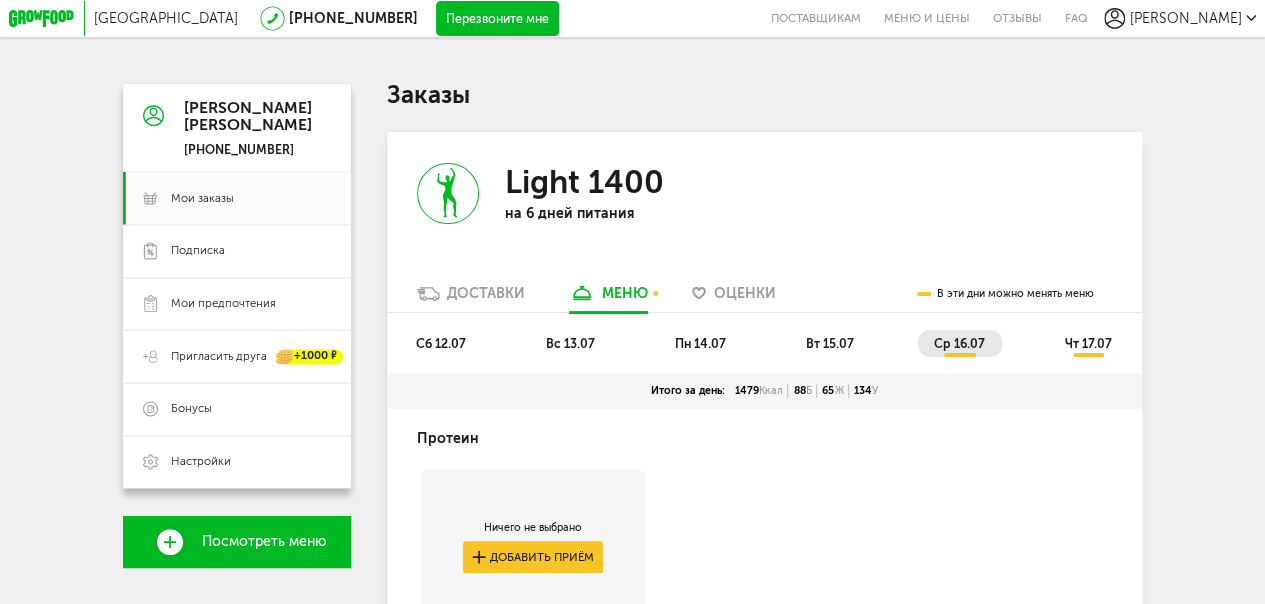 click on "чт 17.07" at bounding box center [1088, 343] 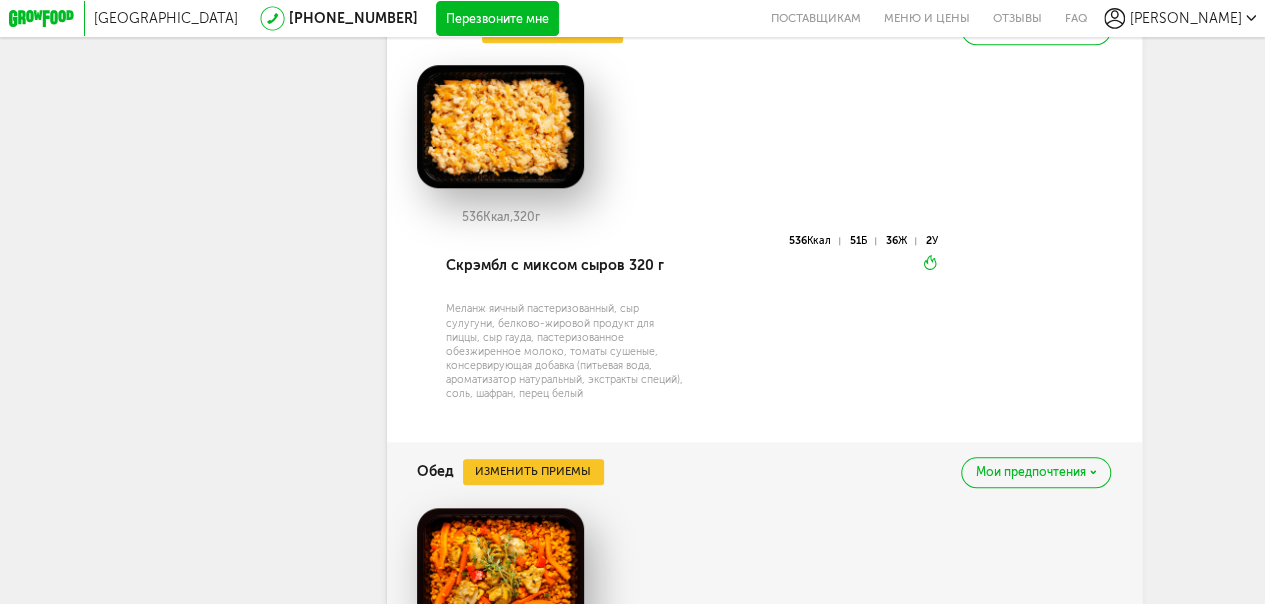 scroll, scrollTop: 900, scrollLeft: 0, axis: vertical 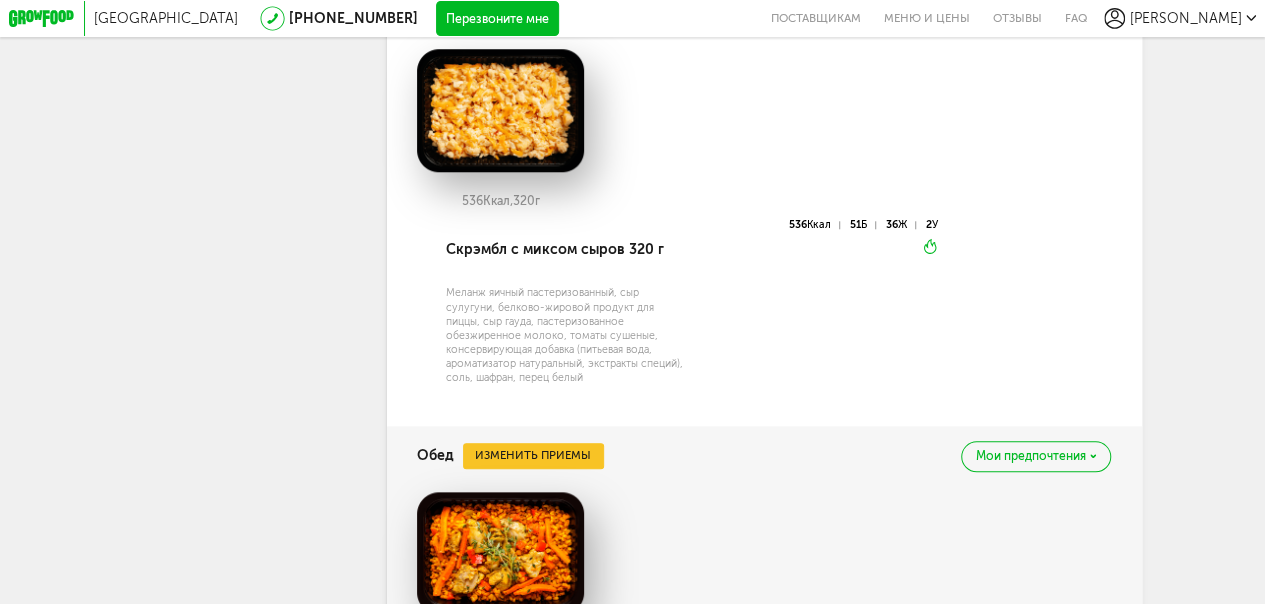 click on "[GEOGRAPHIC_DATA]
[PHONE_NUMBER]   Перезвоните мне
поставщикам
Меню и цены
Отзывы
FAQ
[PERSON_NAME]               [PERSON_NAME]   [PHONE_NUMBER]       Мои заказы       Подписка           [PERSON_NAME] предпочтения     Пригласить друга     +1000 ₽       Бонусы       Настройки       Выход       Меню и цены Отзывы FAQ     [PHONE_NUMBER]   Перезвоните мне     По любым вопросам пишите сюда:       Подписывайтесь в соцсетях:       Присоединяйся к нашей команде:   Карьера в GF   Читайте статьи:   Блог GrowFood   Ты блогер?   Оставляй заявку   Поставщикам:   Написать   Новый заказ           [PERSON_NAME]" at bounding box center (632, 475) 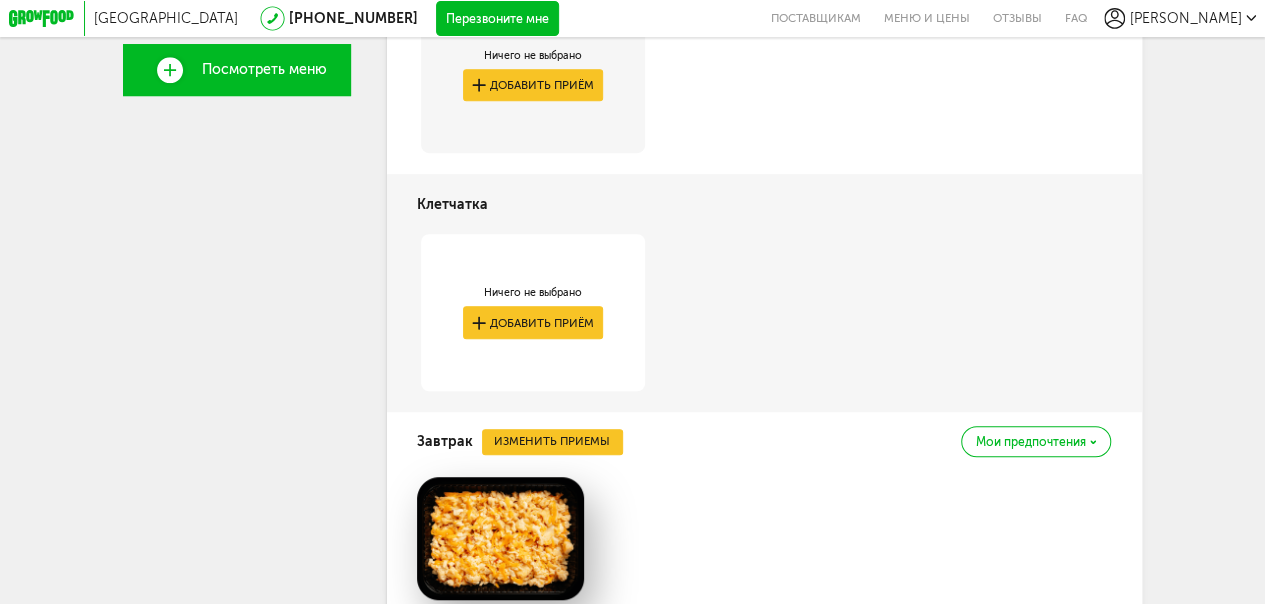 scroll, scrollTop: 0, scrollLeft: 0, axis: both 